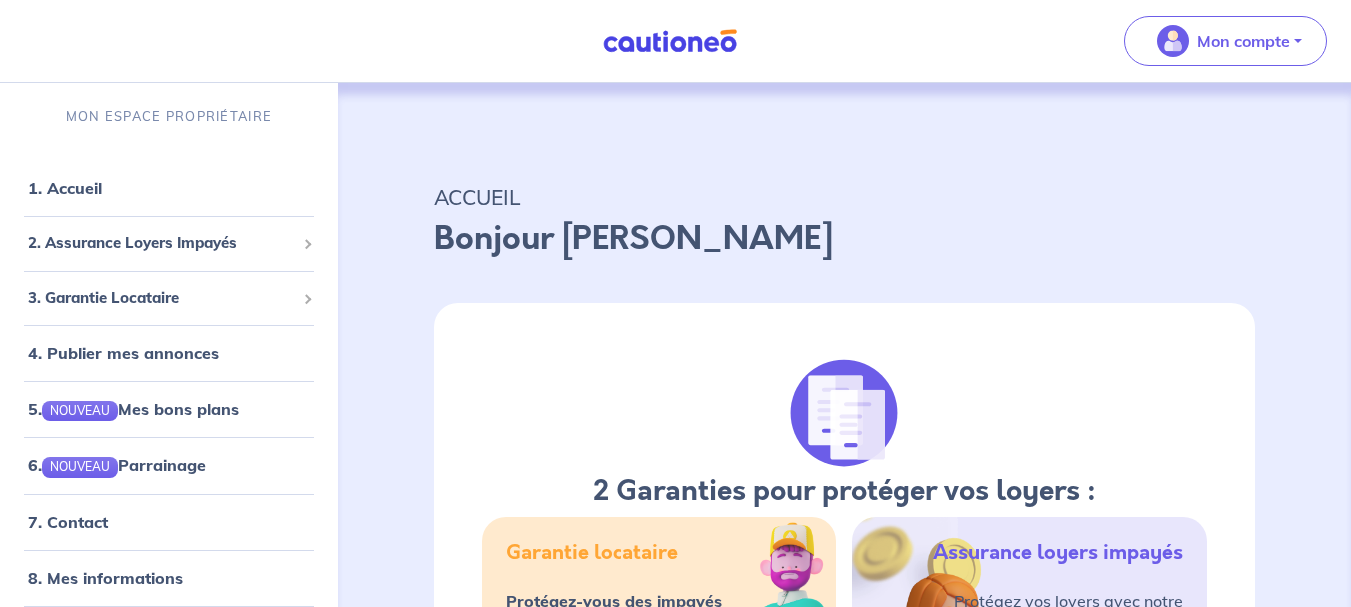 scroll, scrollTop: 0, scrollLeft: 0, axis: both 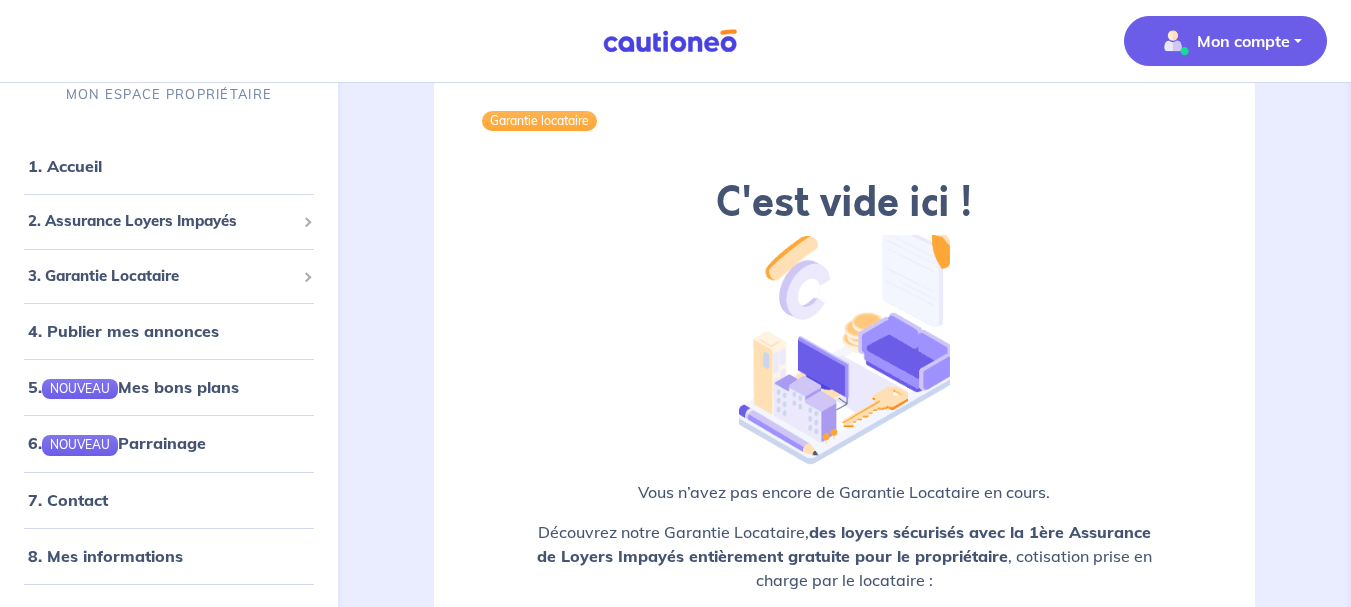click on "Mon compte" at bounding box center [1243, 41] 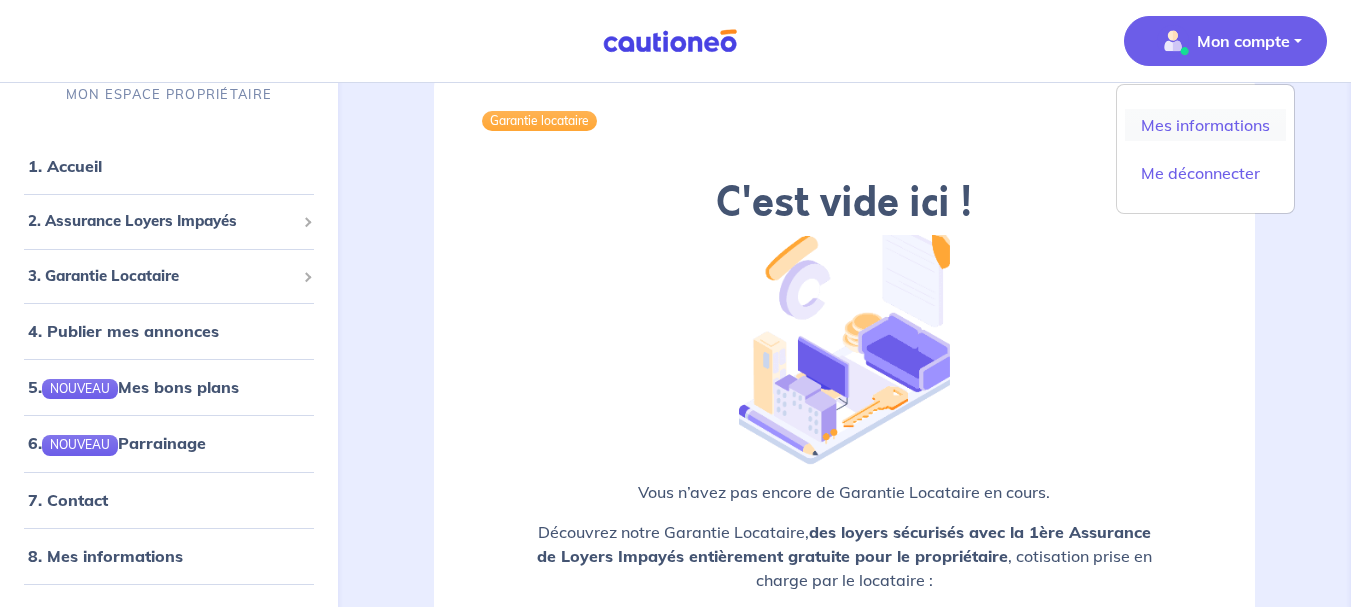 click on "Mes informations" at bounding box center [1205, 125] 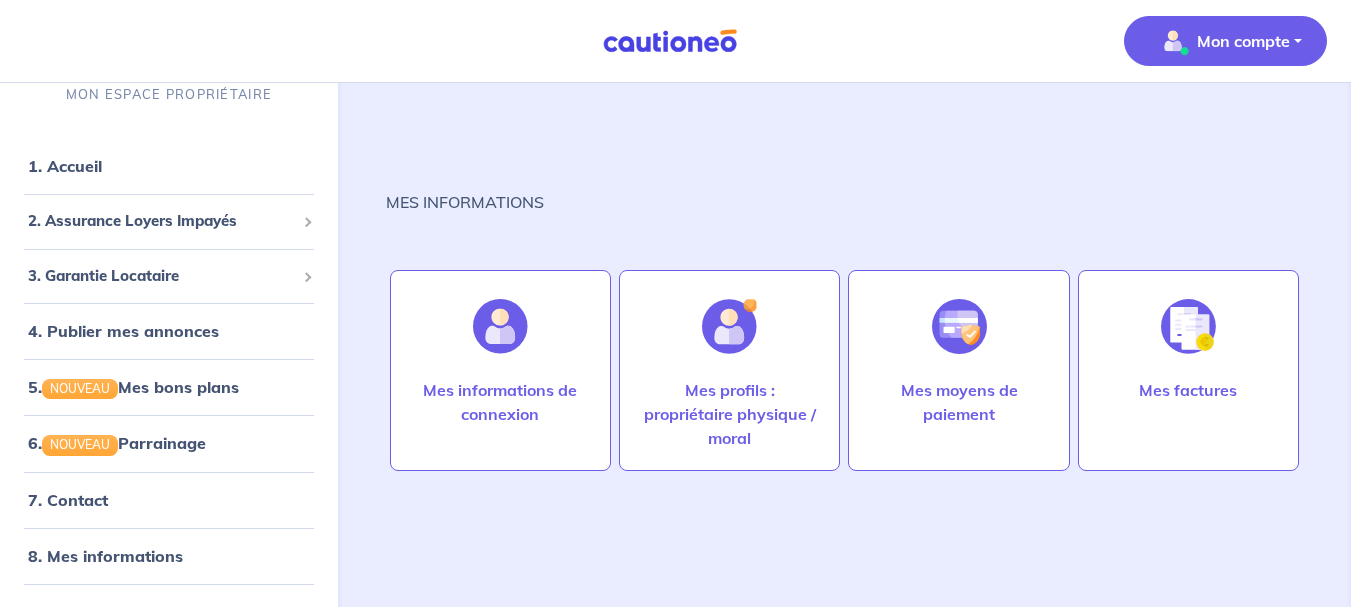 scroll, scrollTop: 0, scrollLeft: 0, axis: both 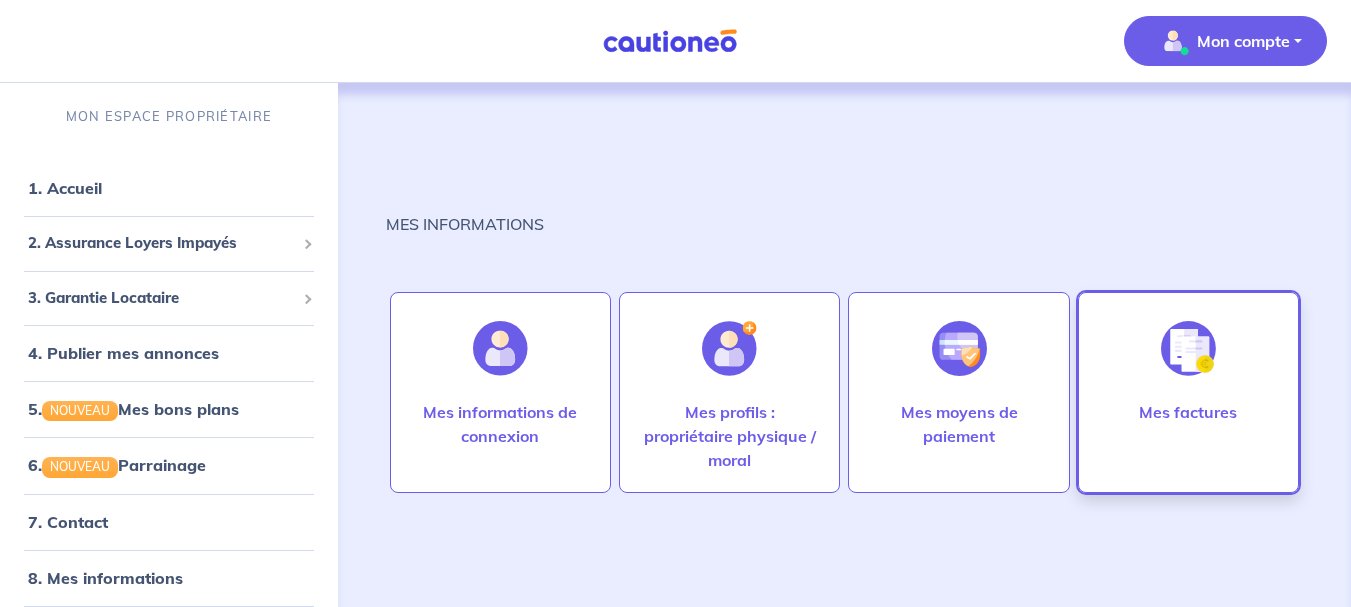 click on "Mes factures" at bounding box center (1188, 412) 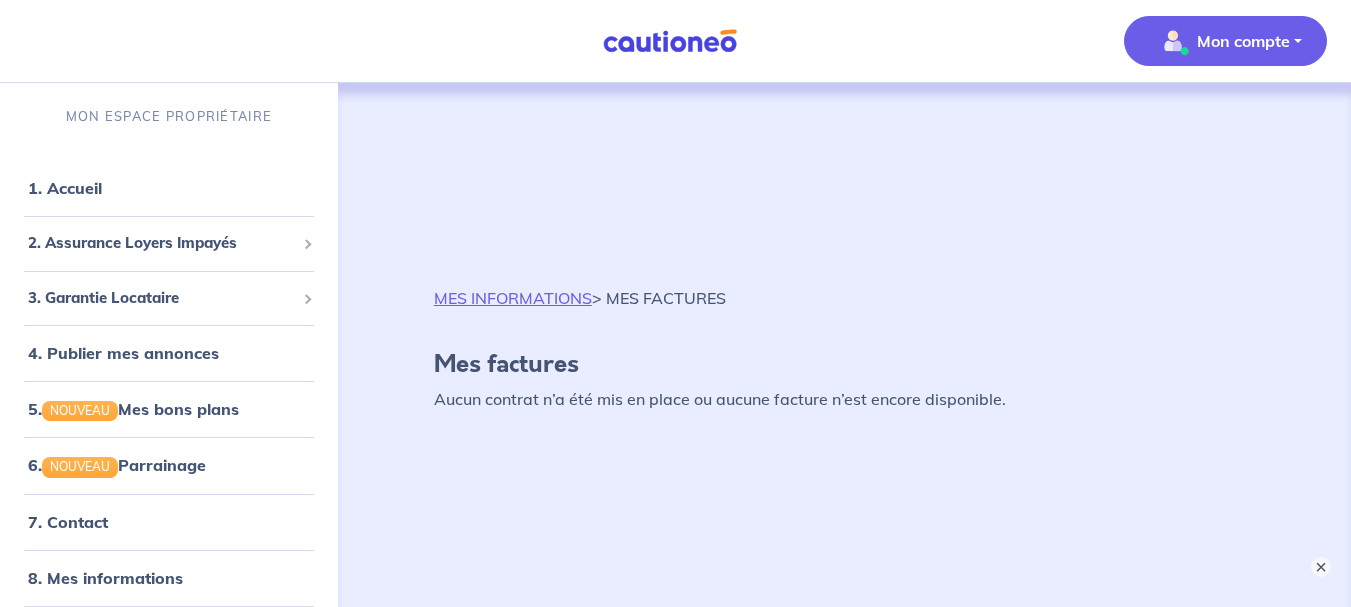scroll, scrollTop: 100, scrollLeft: 0, axis: vertical 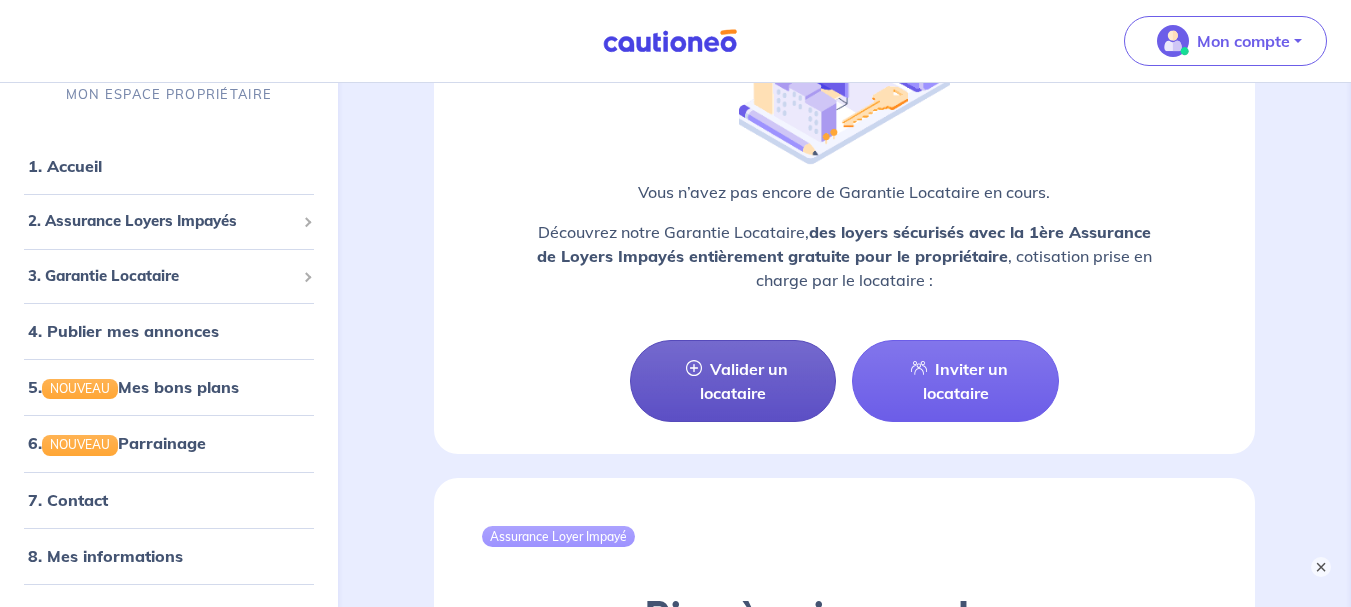 click on "Valider un locataire" at bounding box center (733, 381) 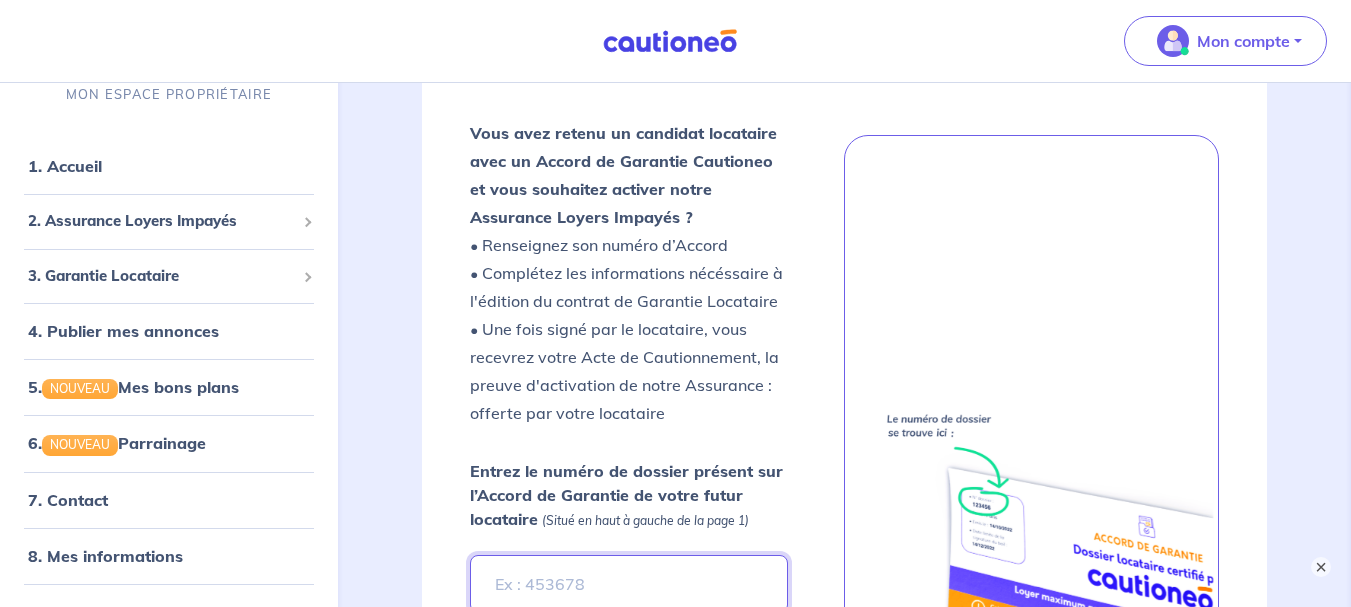 scroll, scrollTop: 502, scrollLeft: 0, axis: vertical 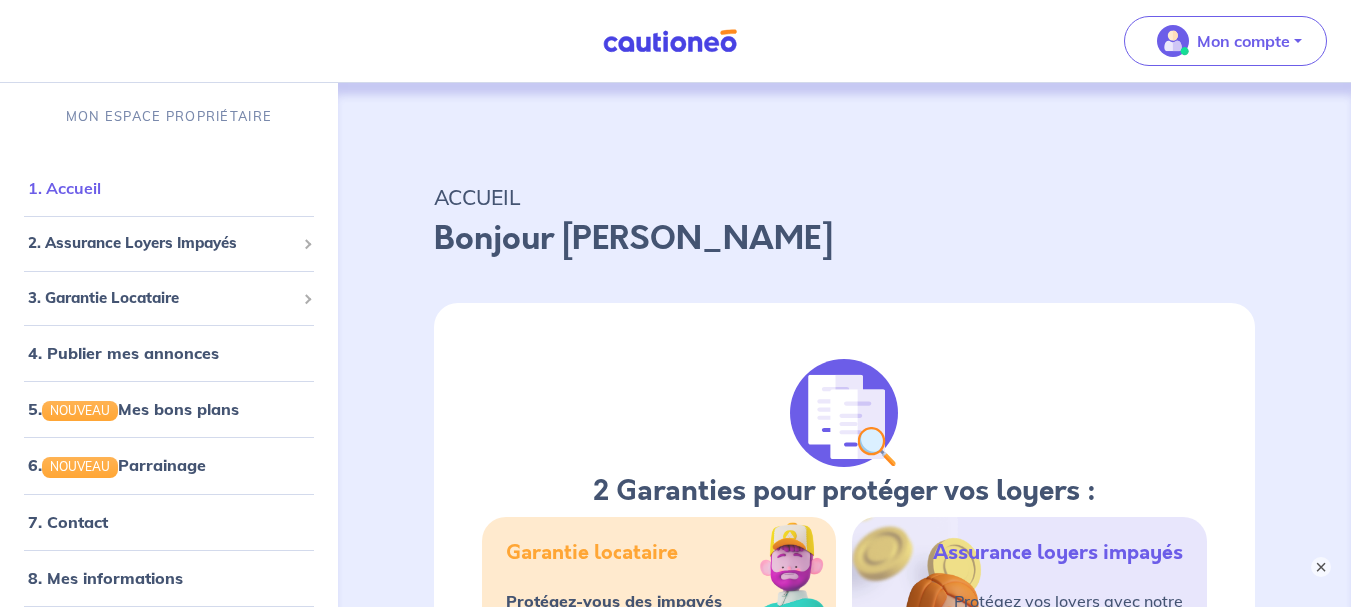 click on "1. Accueil" at bounding box center (64, 188) 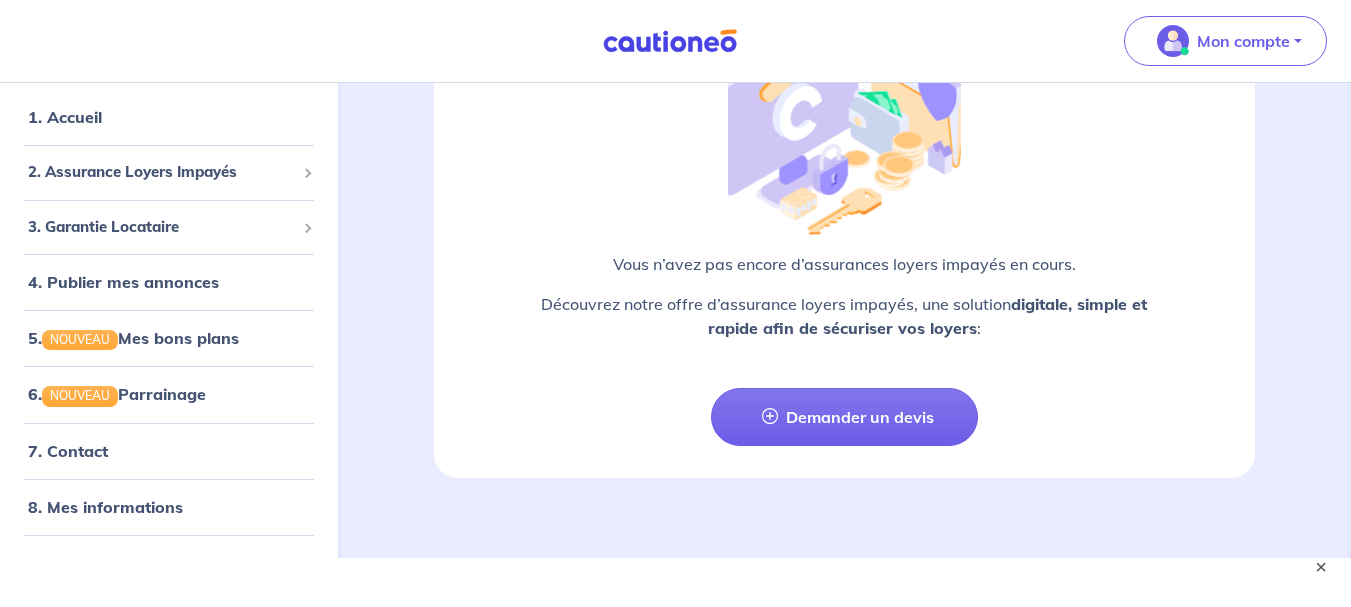 scroll, scrollTop: 2637, scrollLeft: 0, axis: vertical 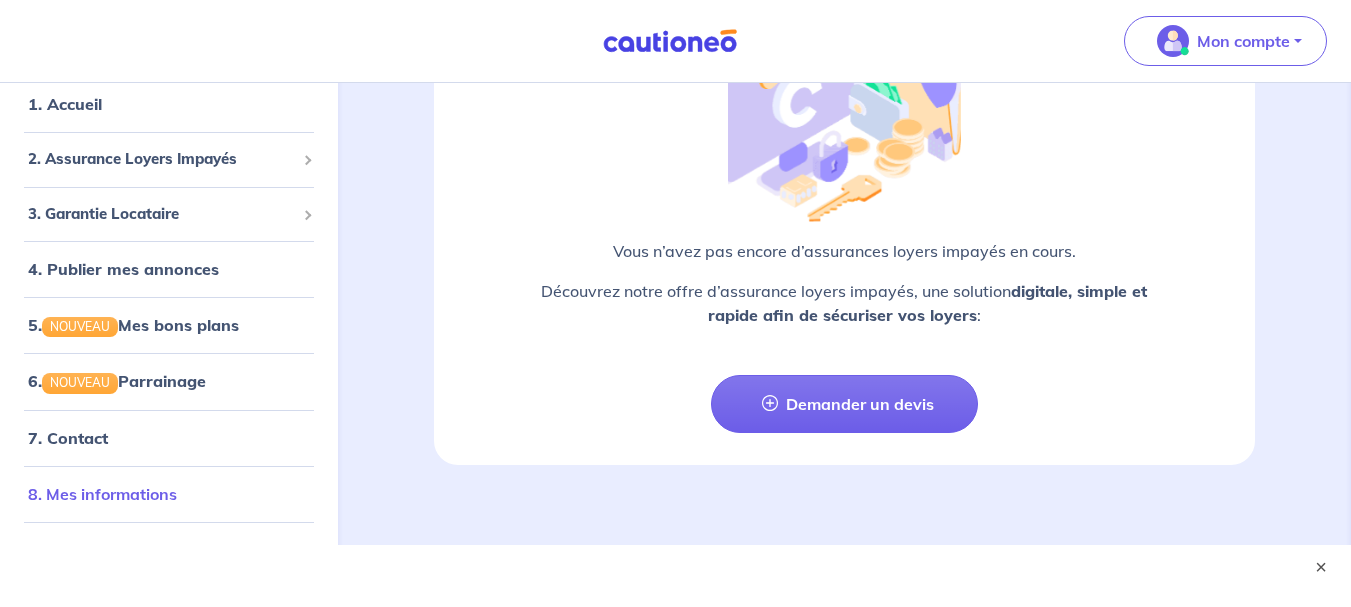 click on "8. Mes informations" at bounding box center [102, 493] 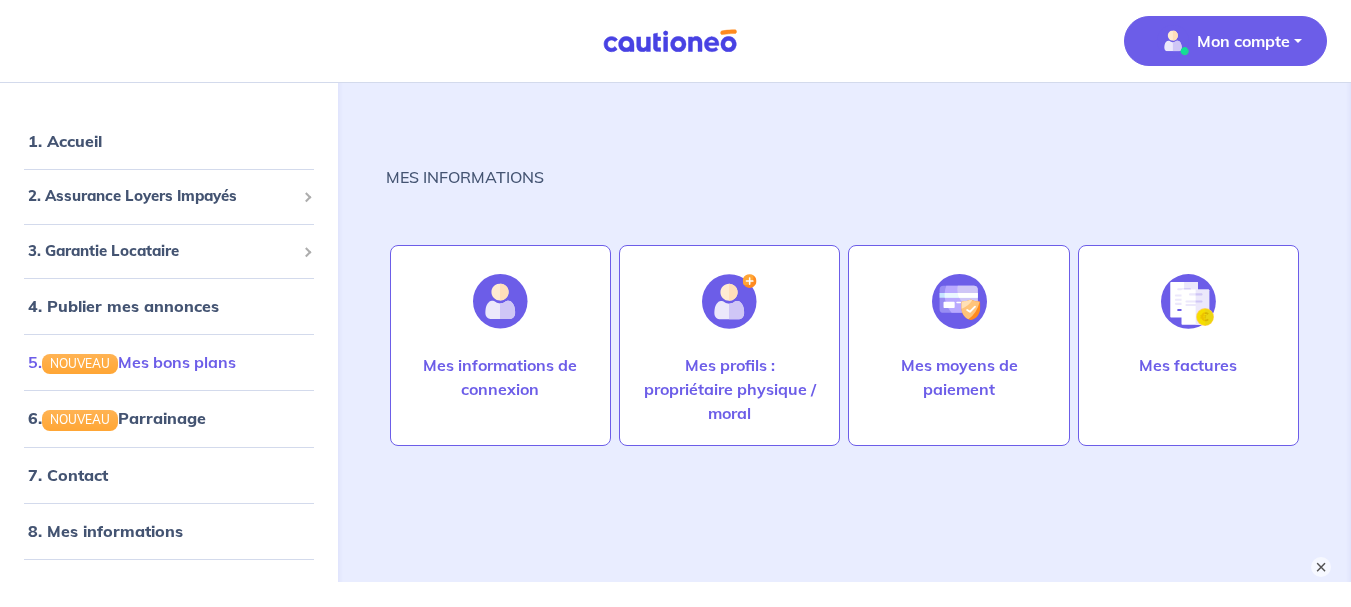 scroll, scrollTop: 0, scrollLeft: 0, axis: both 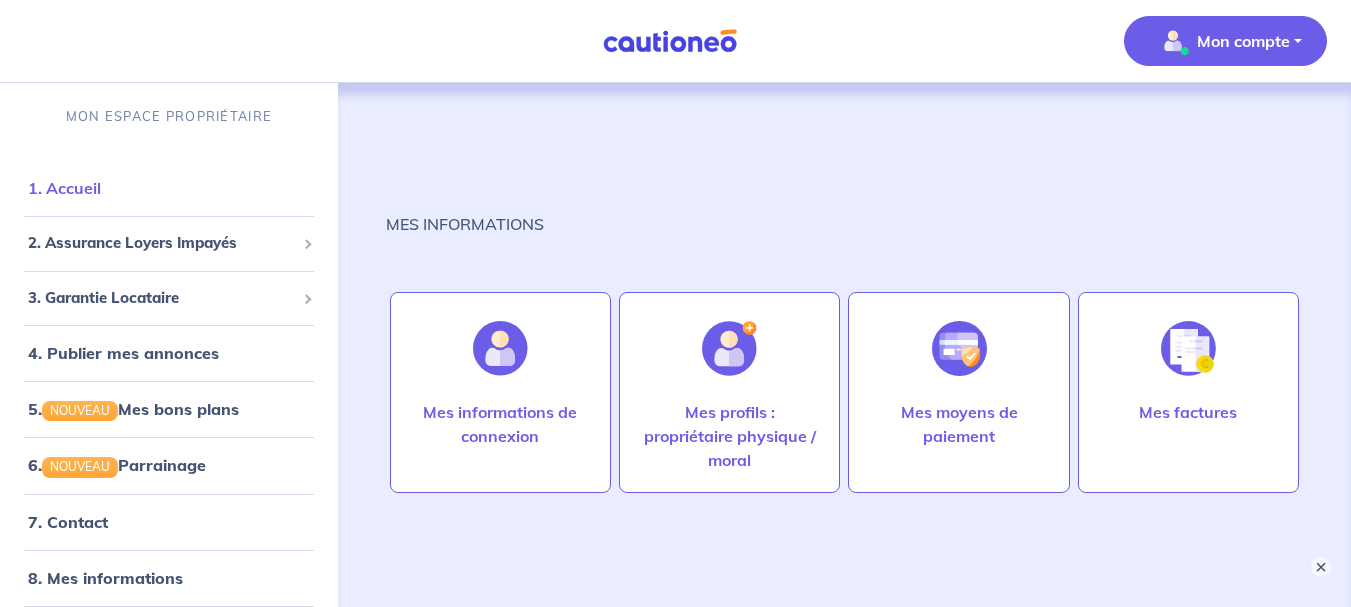 click on "1. Accueil" at bounding box center (64, 188) 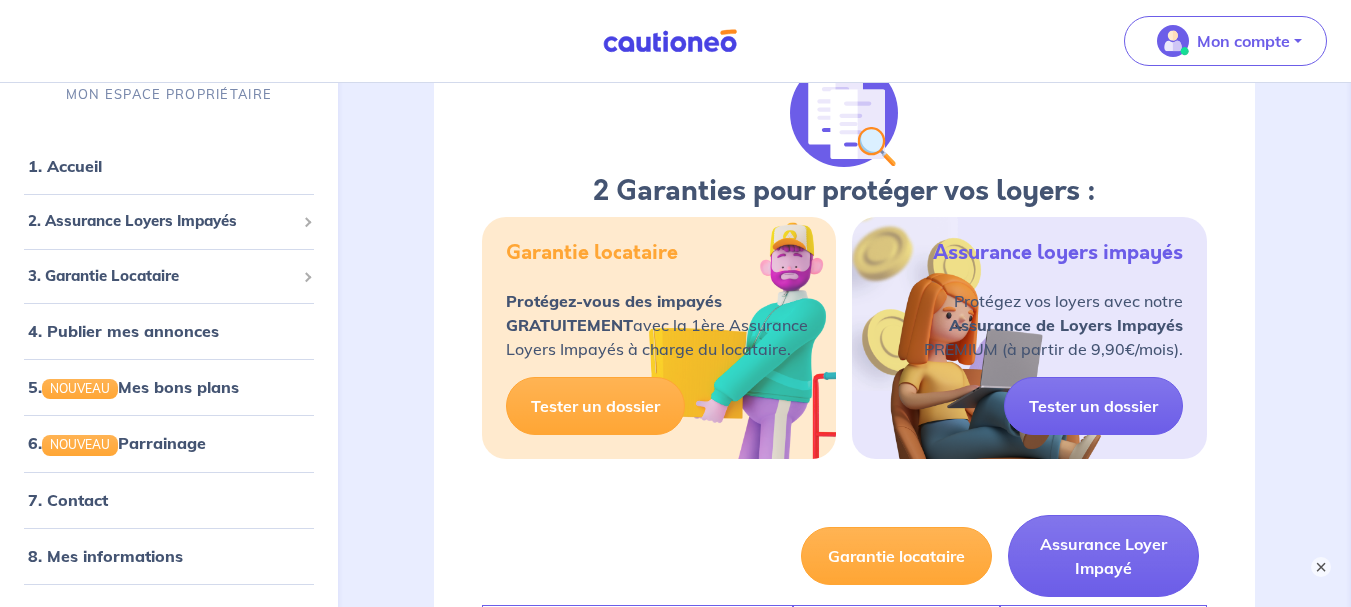scroll, scrollTop: 400, scrollLeft: 0, axis: vertical 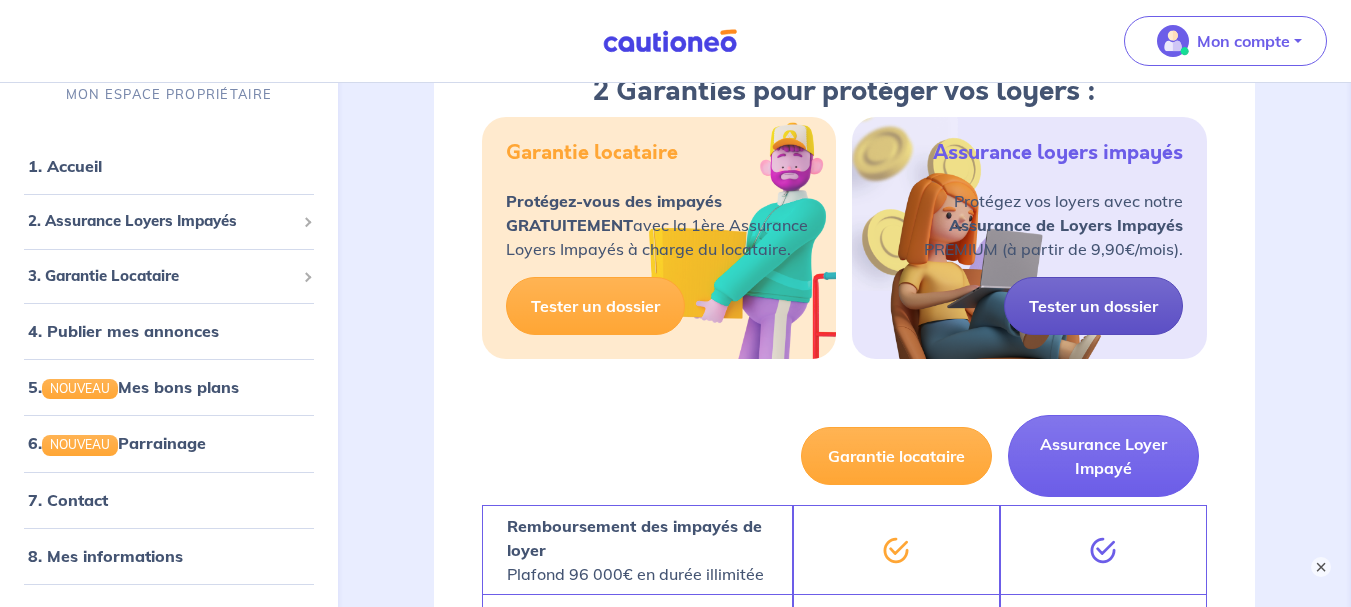 click on "Tester un dossier" at bounding box center [1093, 306] 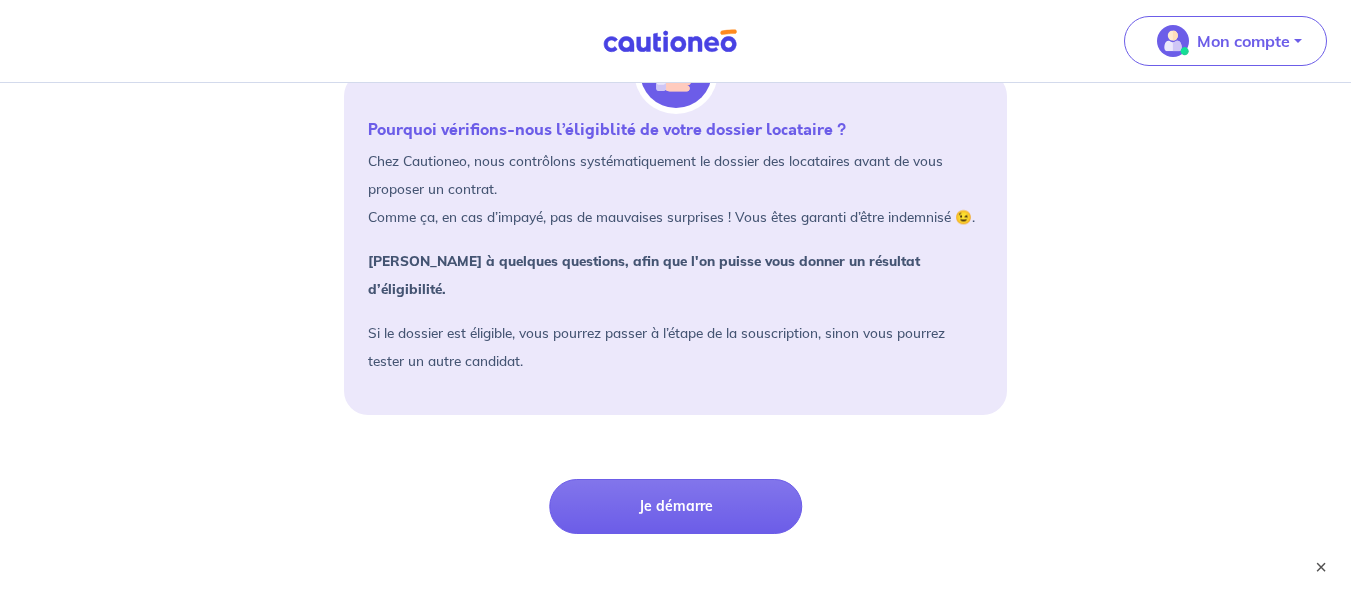 scroll, scrollTop: 269, scrollLeft: 0, axis: vertical 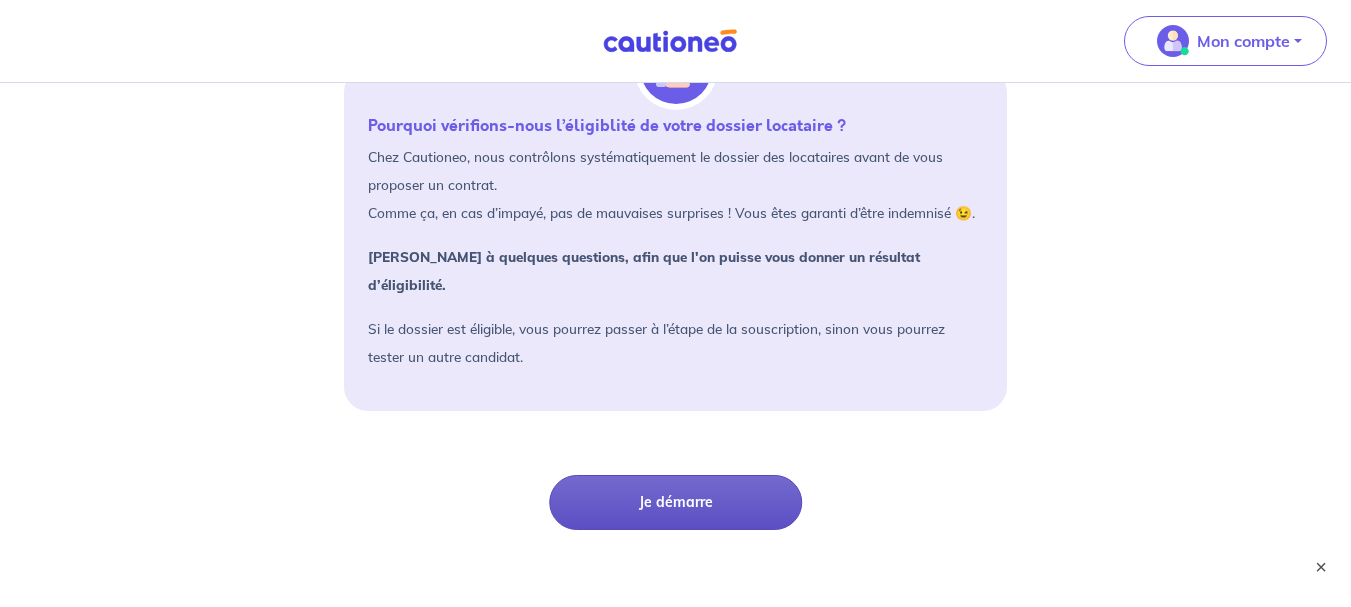 click on "Je démarre" at bounding box center [675, 502] 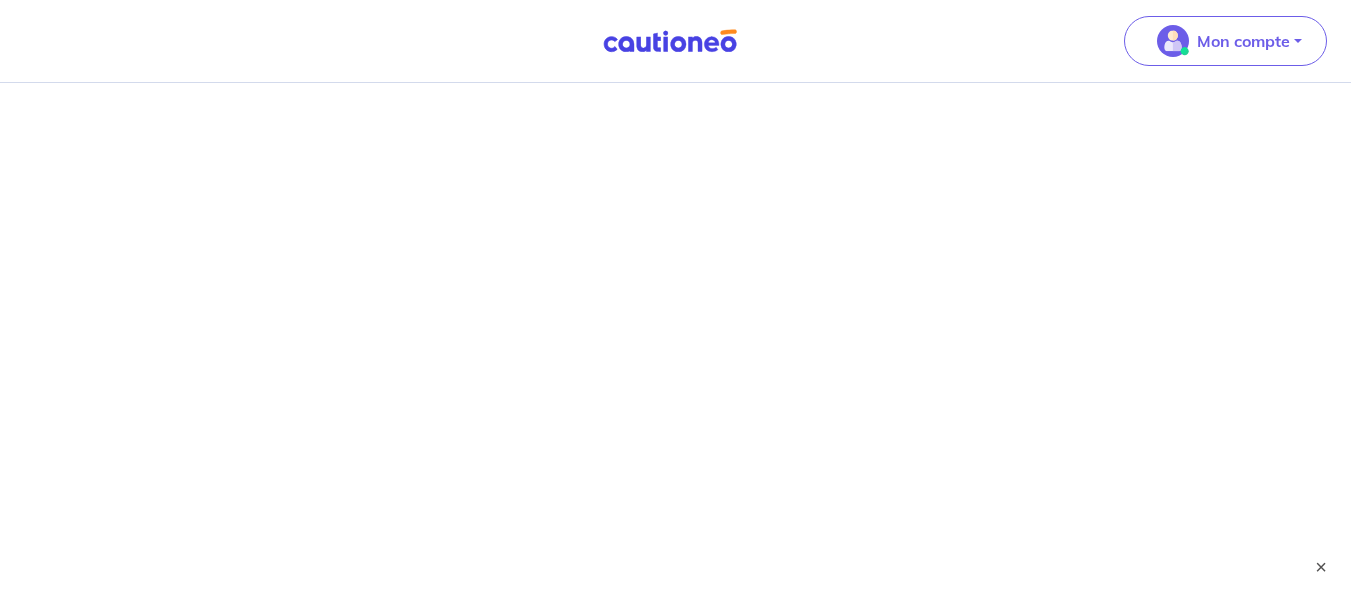 scroll, scrollTop: 0, scrollLeft: 0, axis: both 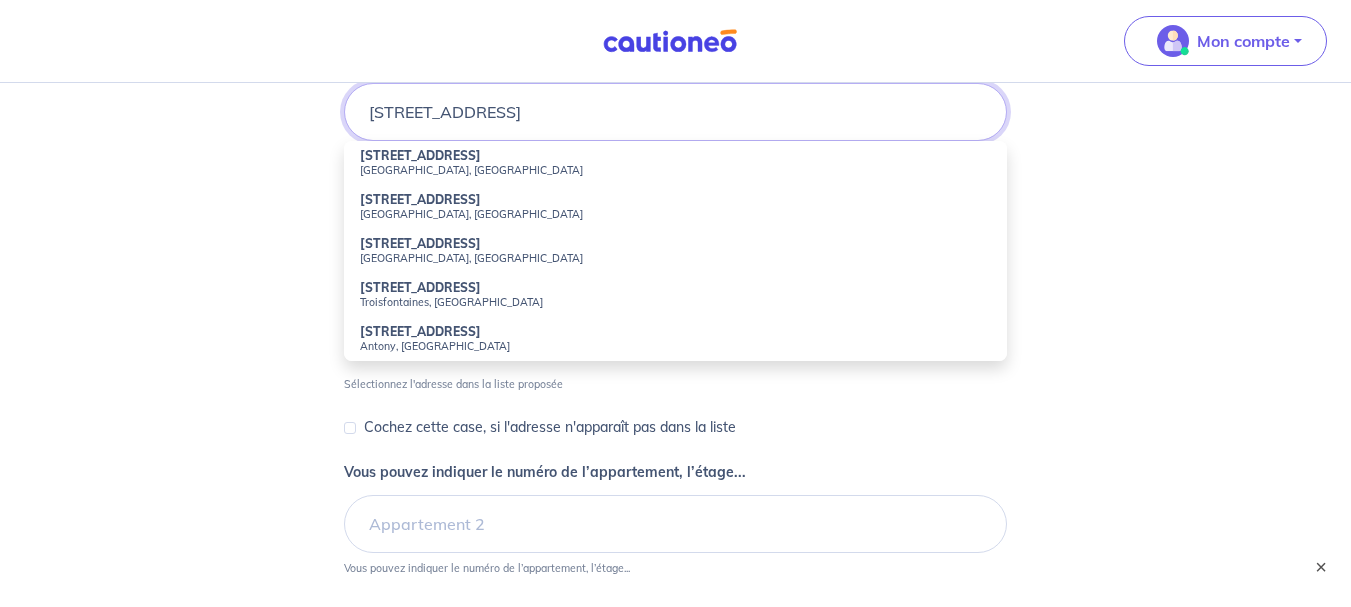 click on "[STREET_ADDRESS]" at bounding box center (676, 112) 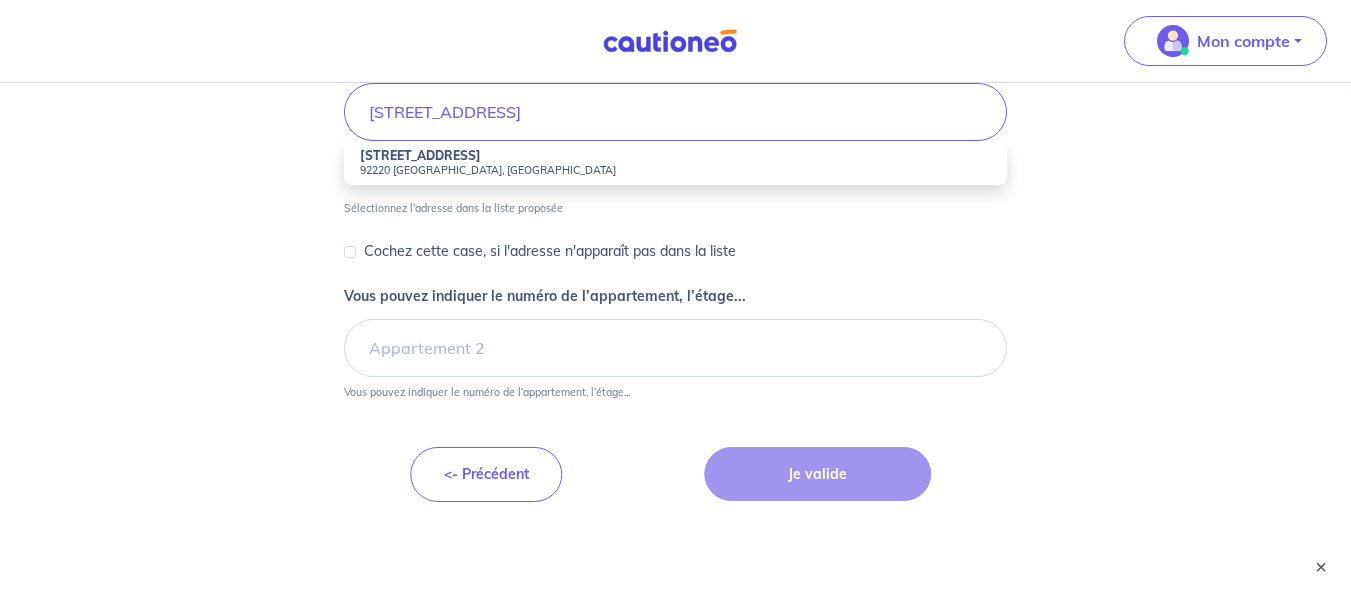 click on "[STREET_ADDRESS]" at bounding box center (420, 155) 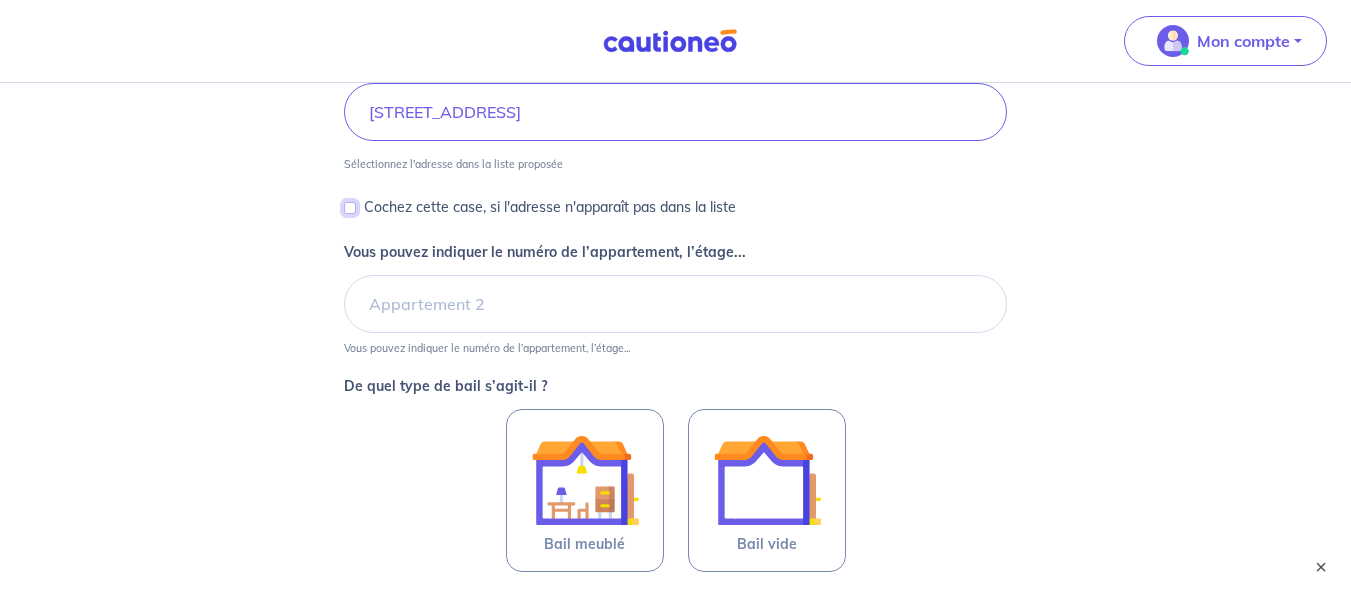 click on "Cochez cette case, si l'adresse n'apparaît pas dans la liste" at bounding box center (350, 208) 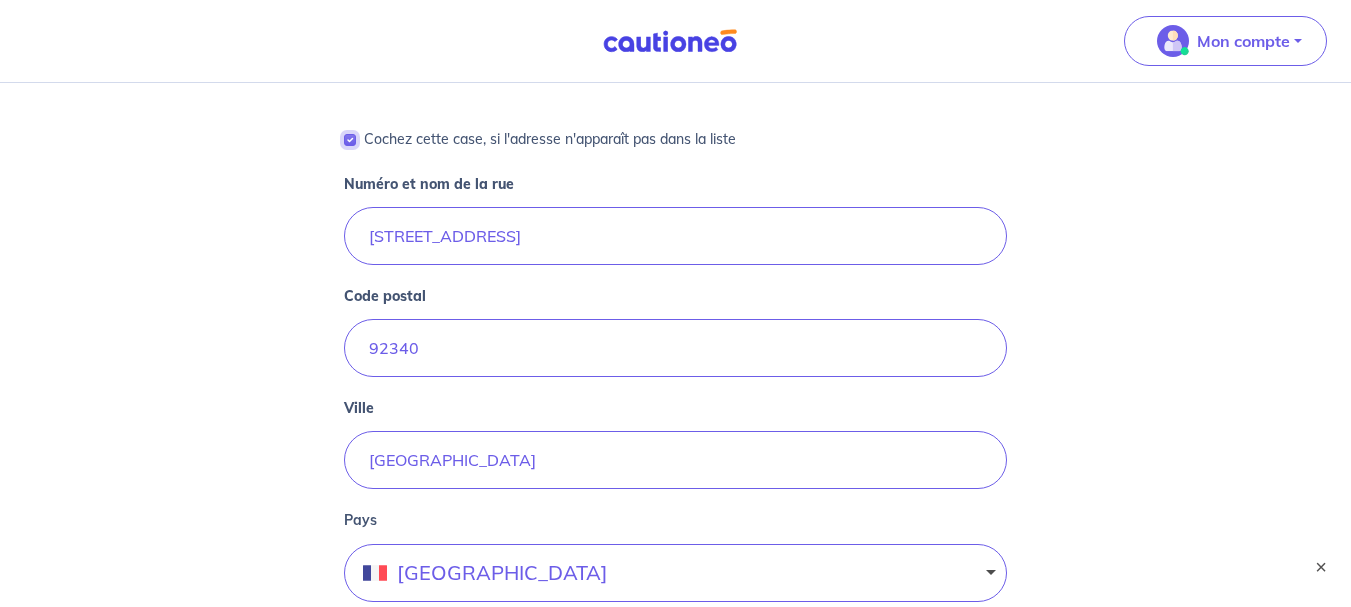 scroll, scrollTop: 258, scrollLeft: 0, axis: vertical 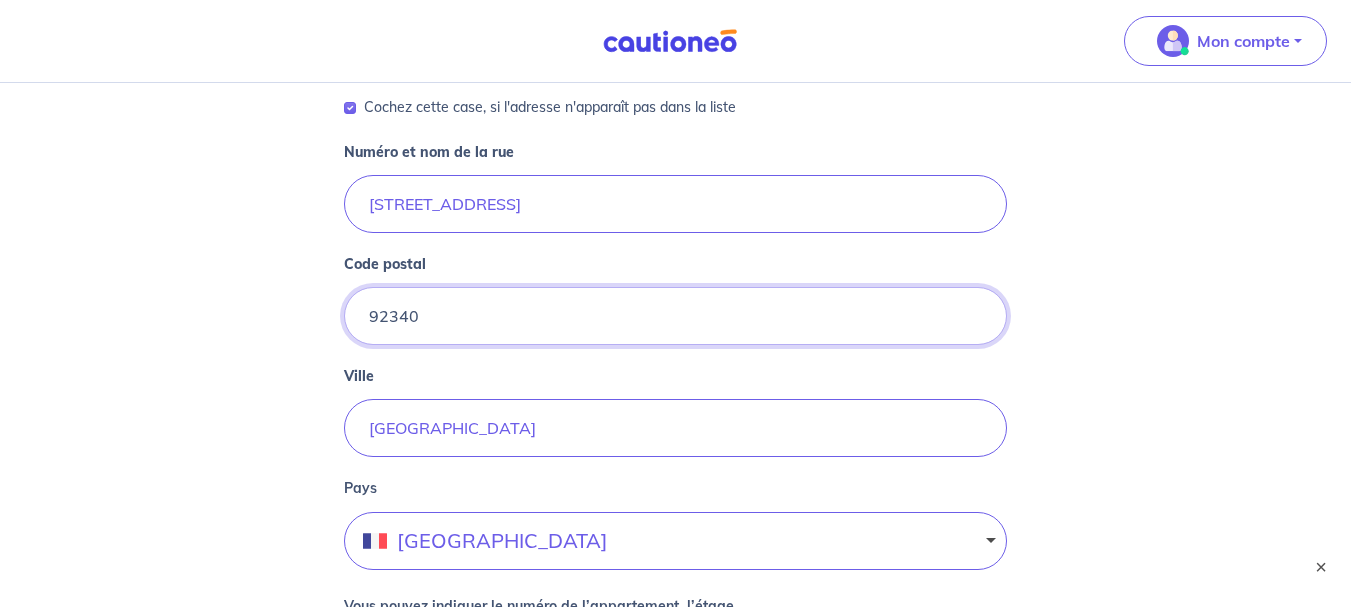 drag, startPoint x: 387, startPoint y: 316, endPoint x: 423, endPoint y: 314, distance: 36.05551 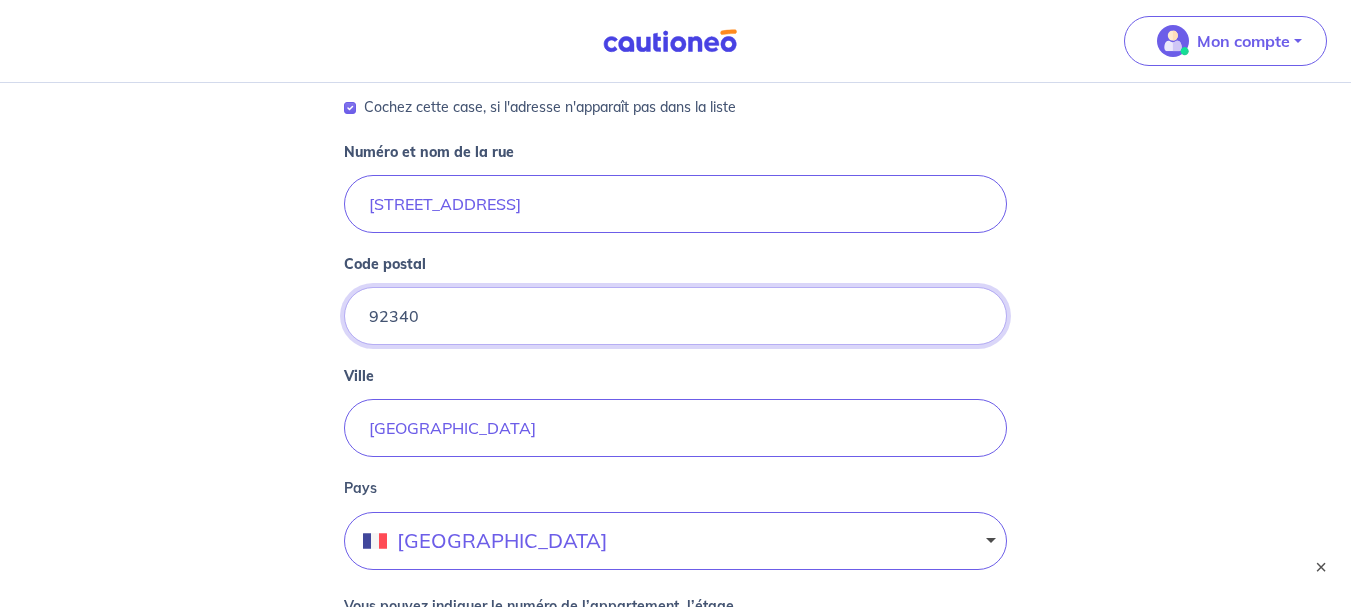 click on "92340" at bounding box center (676, 316) 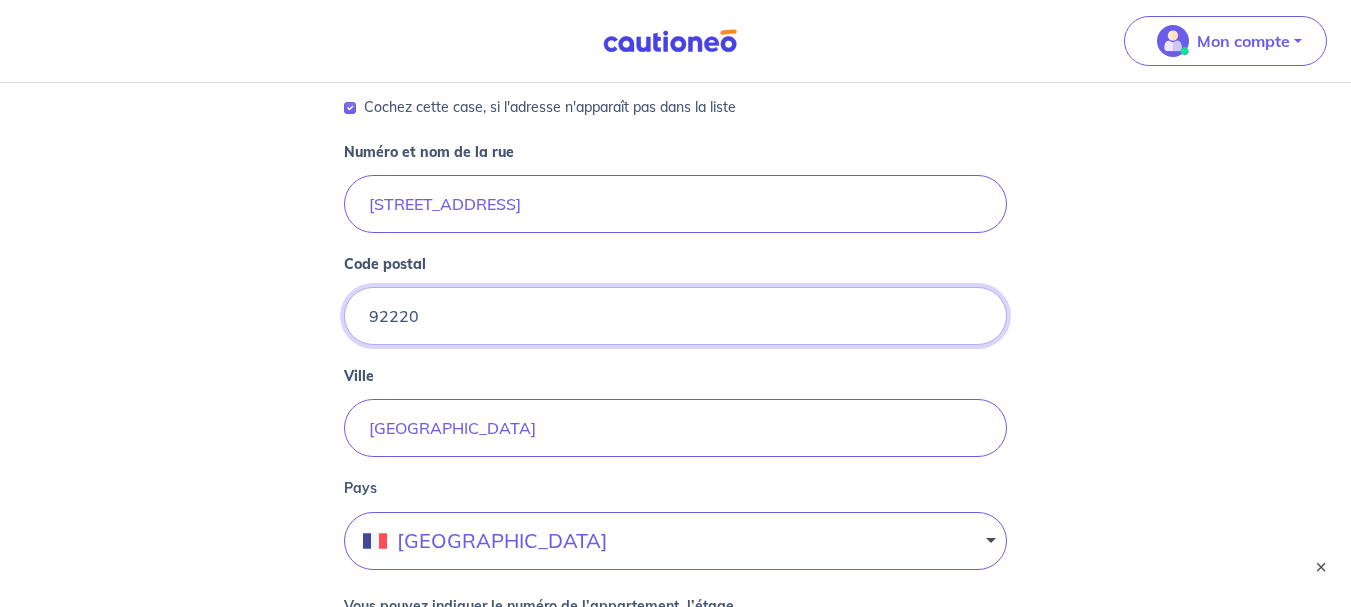 type on "92220" 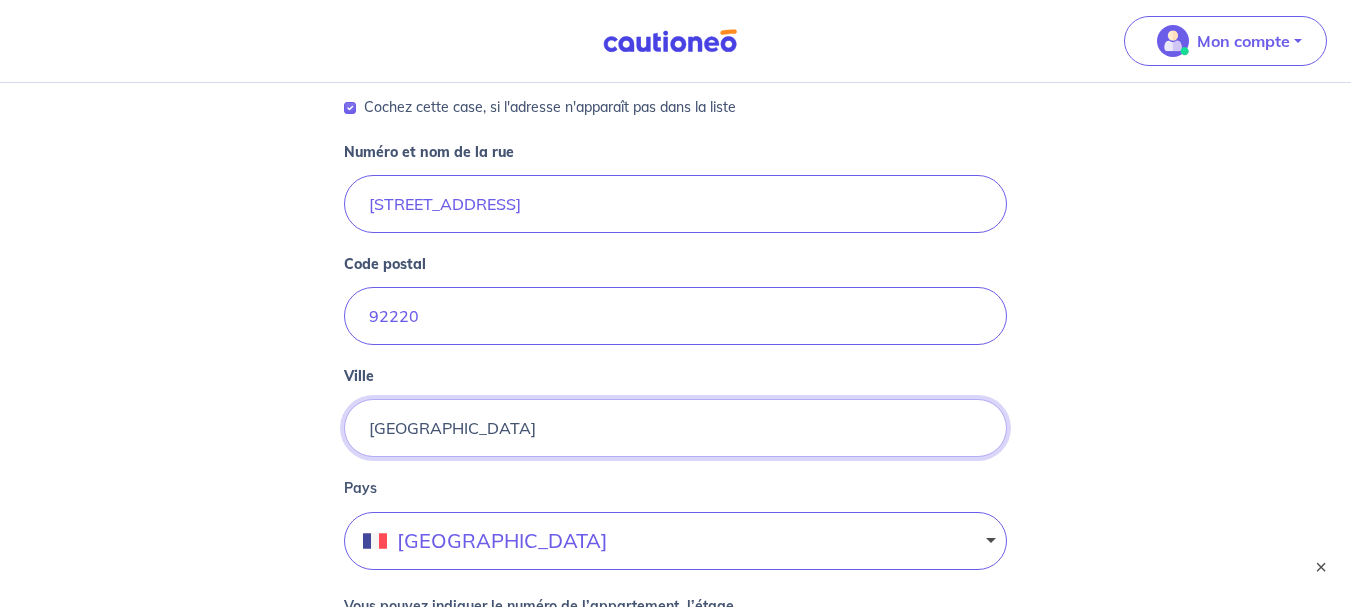 drag, startPoint x: 542, startPoint y: 427, endPoint x: 376, endPoint y: 434, distance: 166.14752 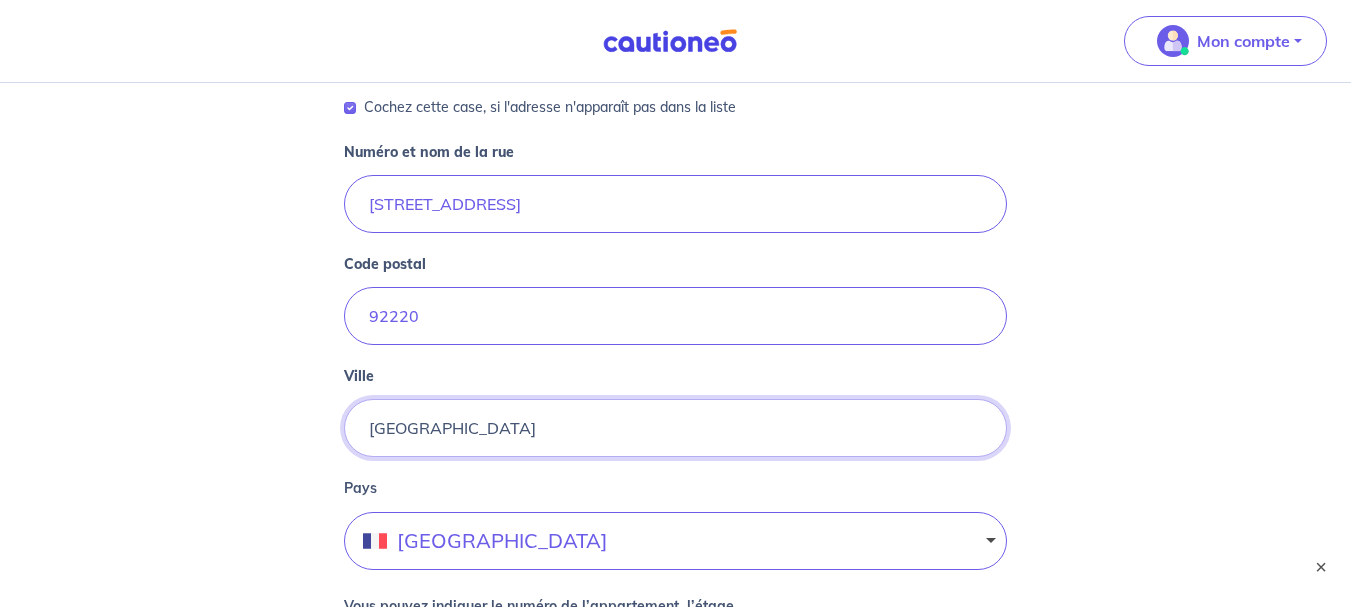 click on "[GEOGRAPHIC_DATA]" at bounding box center [676, 428] 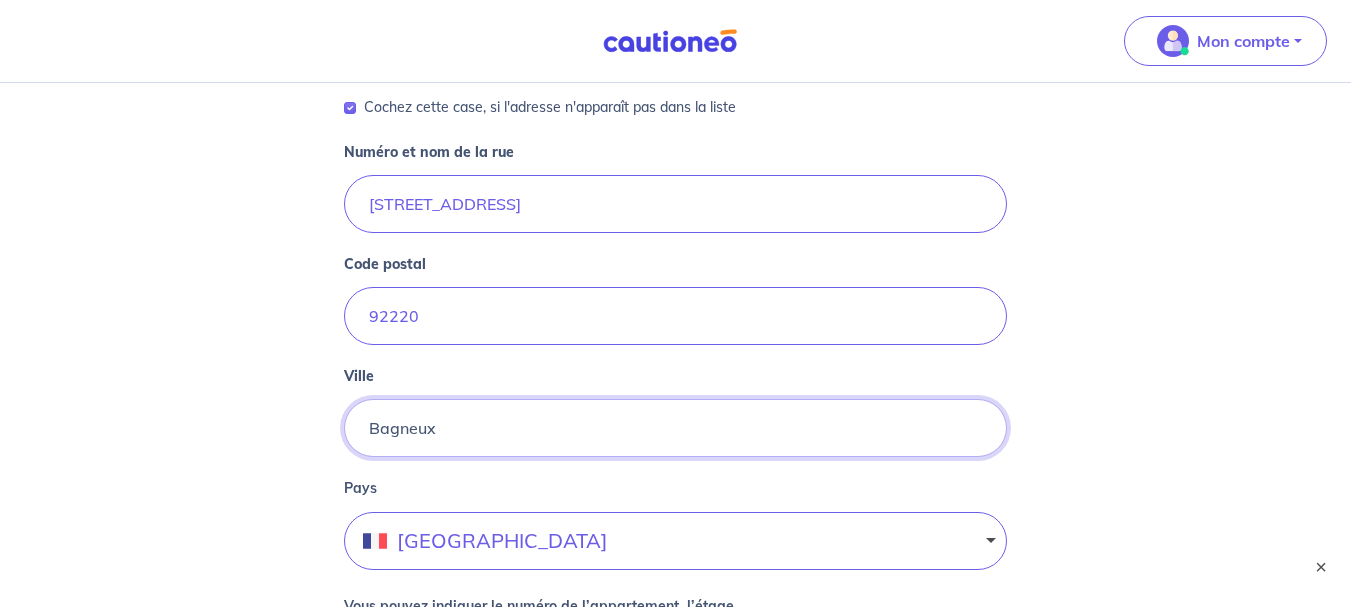 type on "BAGNEUX" 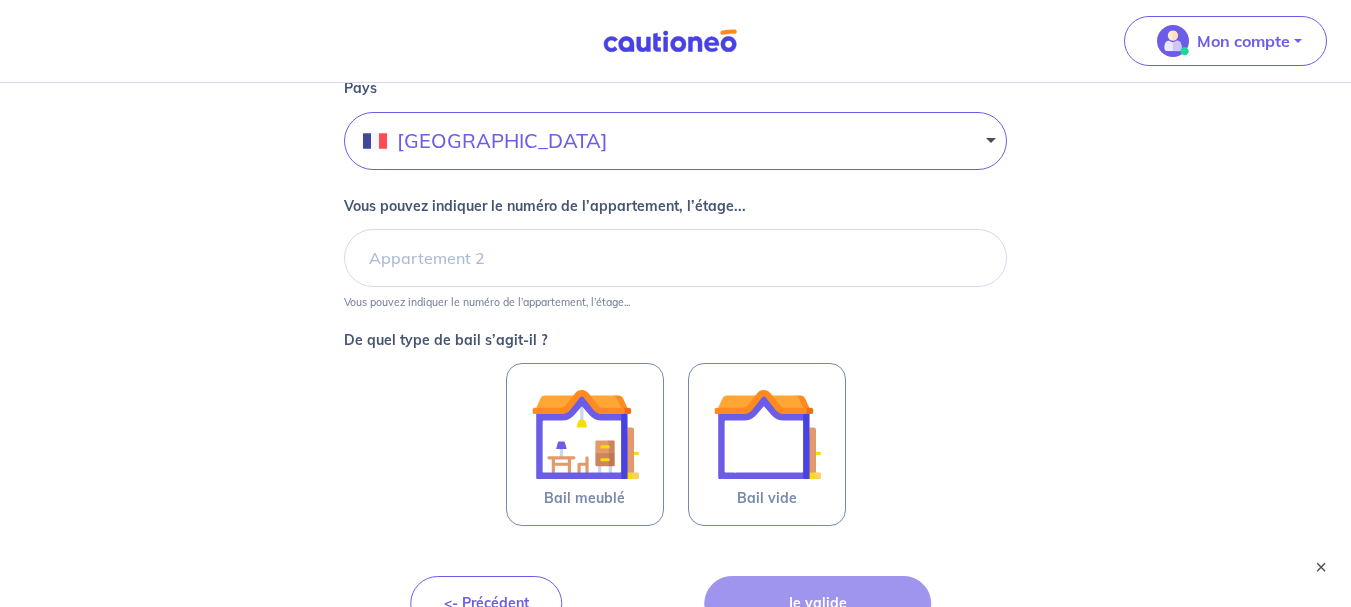 scroll, scrollTop: 758, scrollLeft: 0, axis: vertical 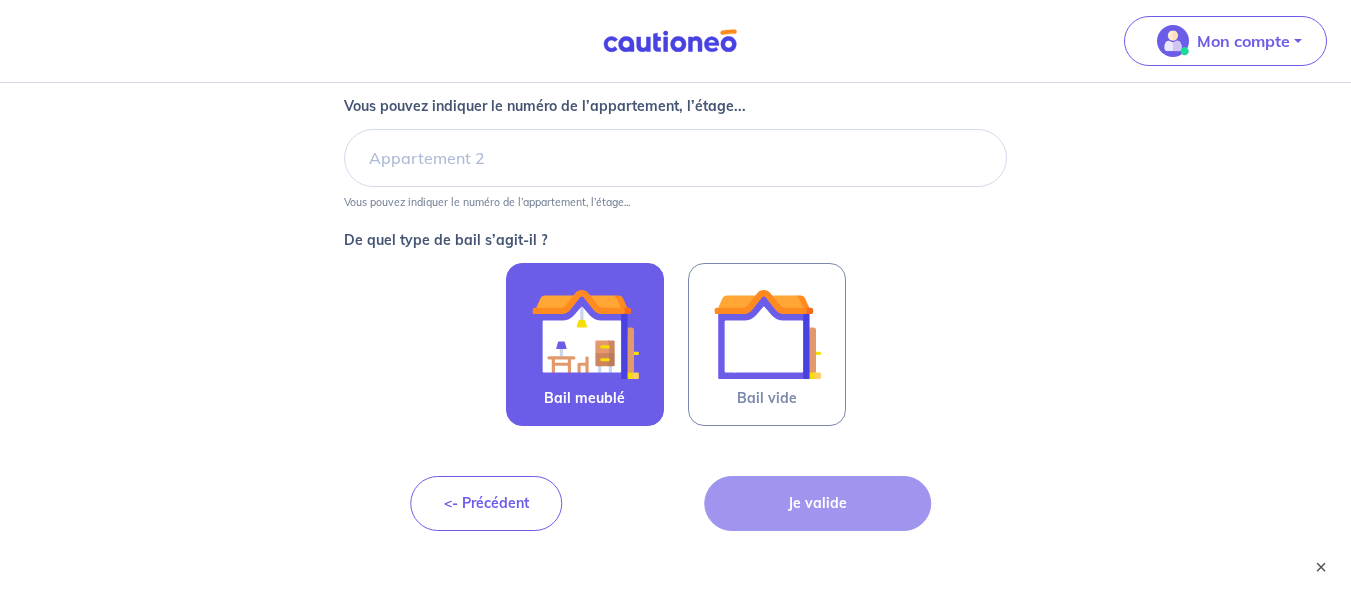 click at bounding box center (585, 334) 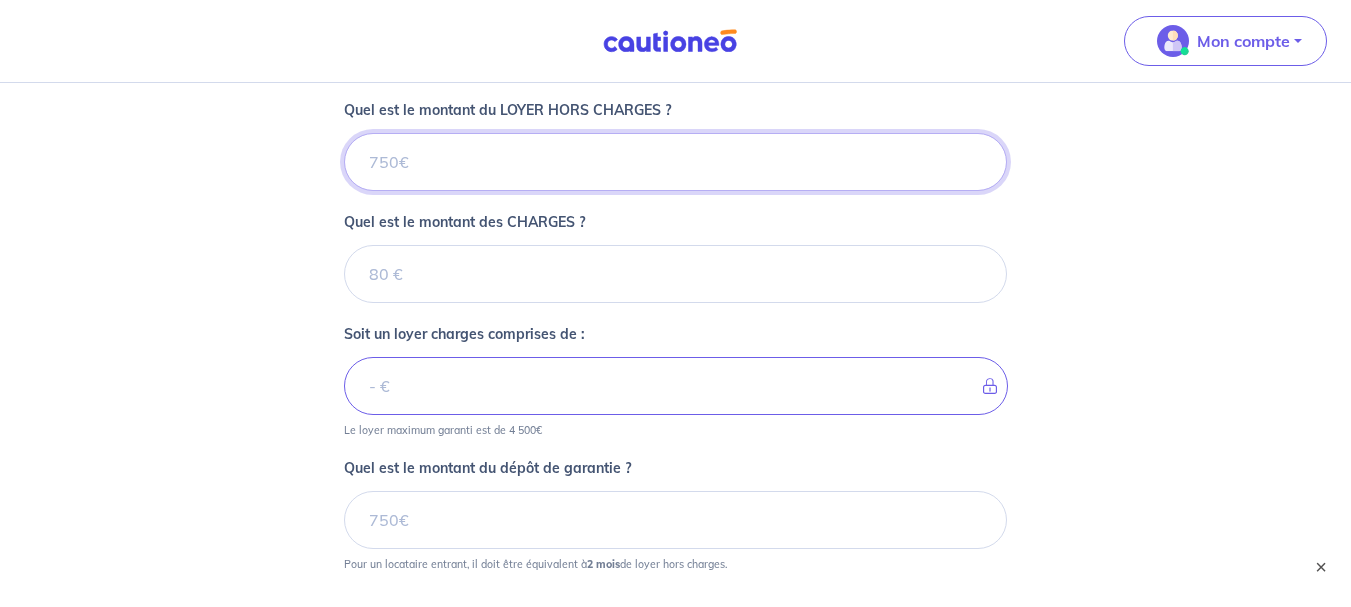 scroll, scrollTop: 1242, scrollLeft: 0, axis: vertical 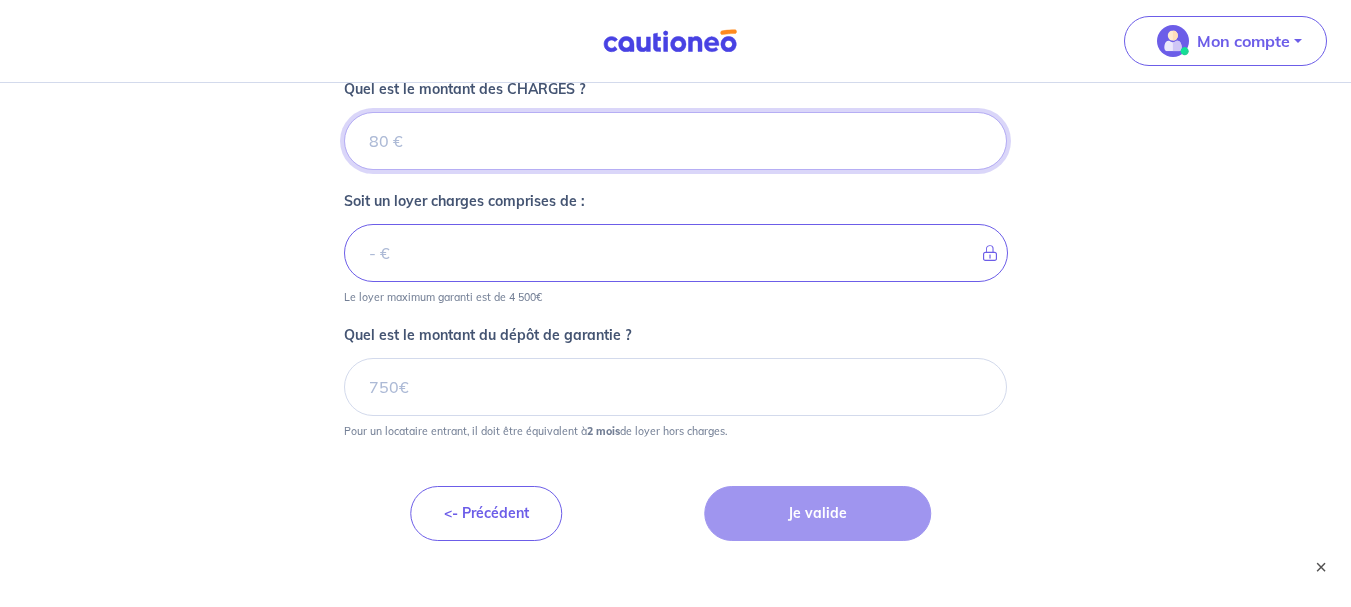 click on "Quel est le montant des CHARGES ?" at bounding box center [676, 141] 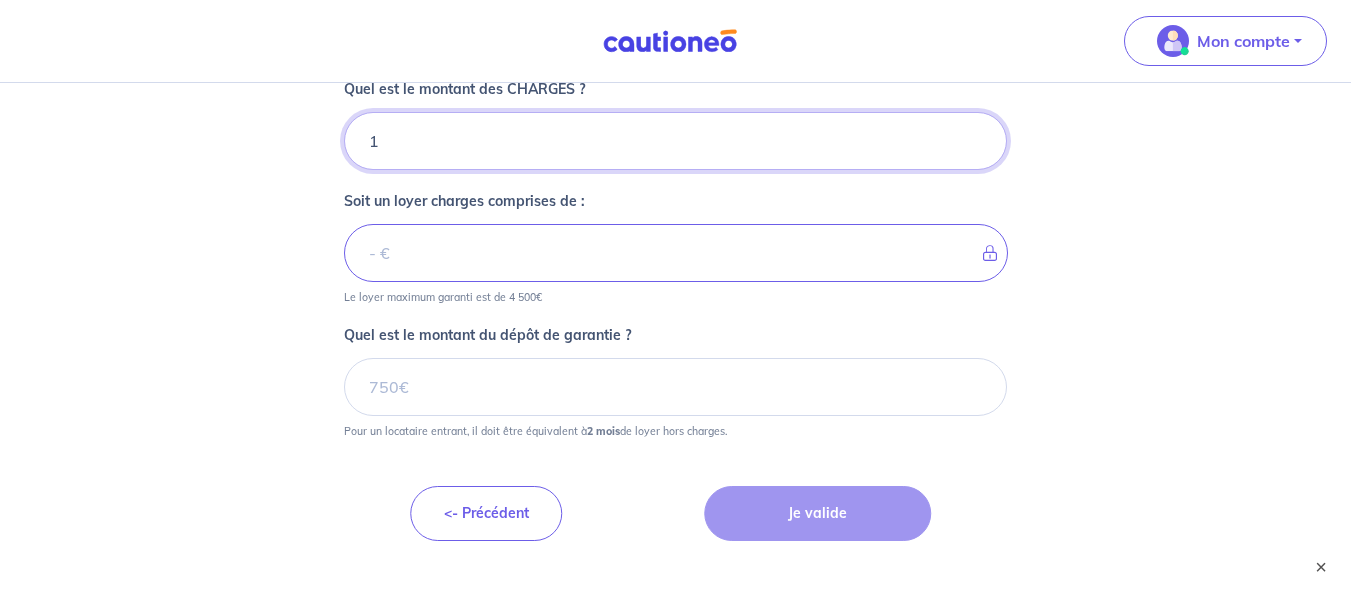 type on "10" 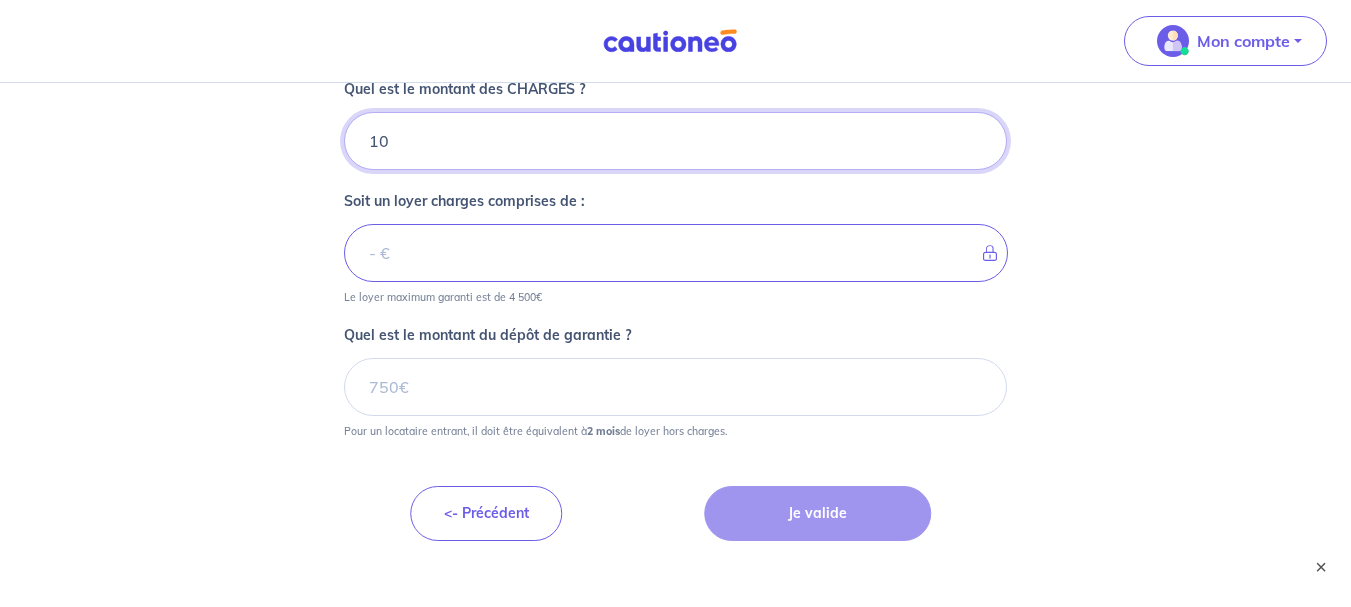 type 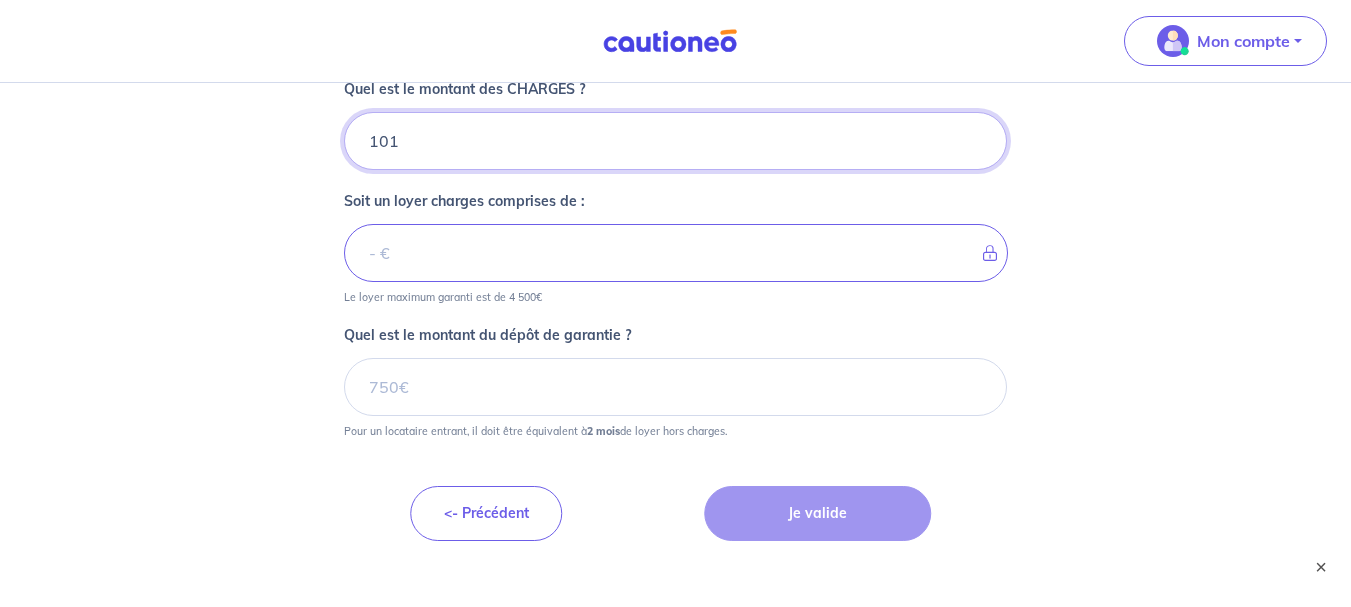 type 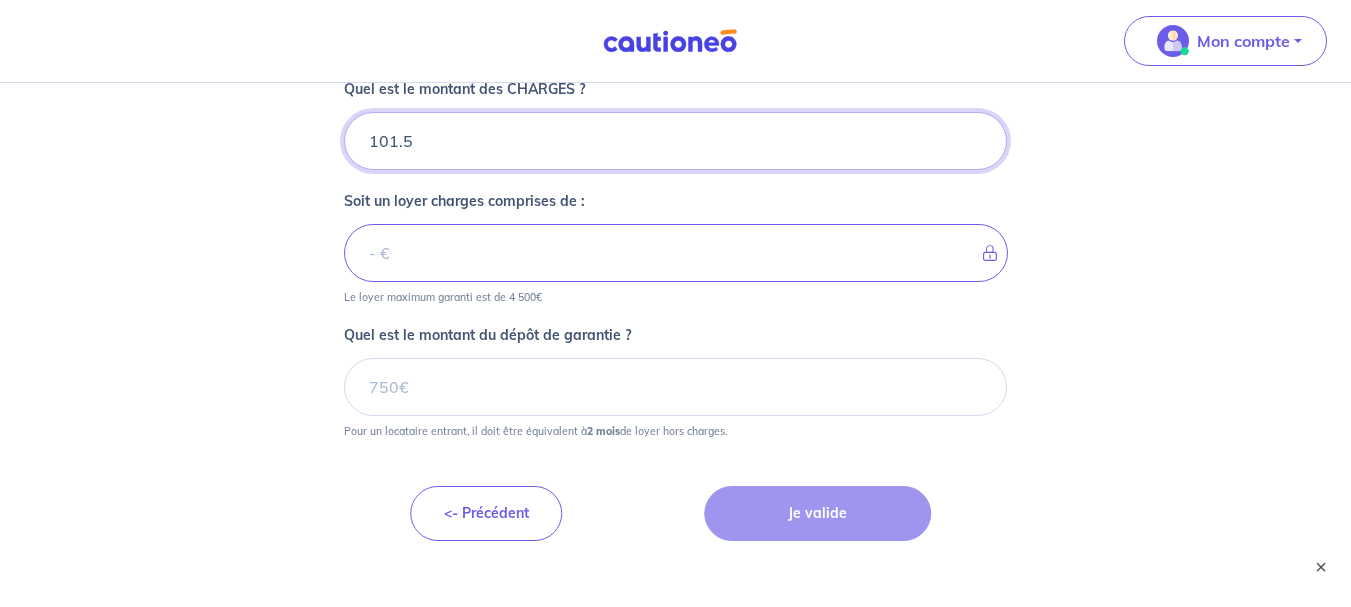 type on "101.58" 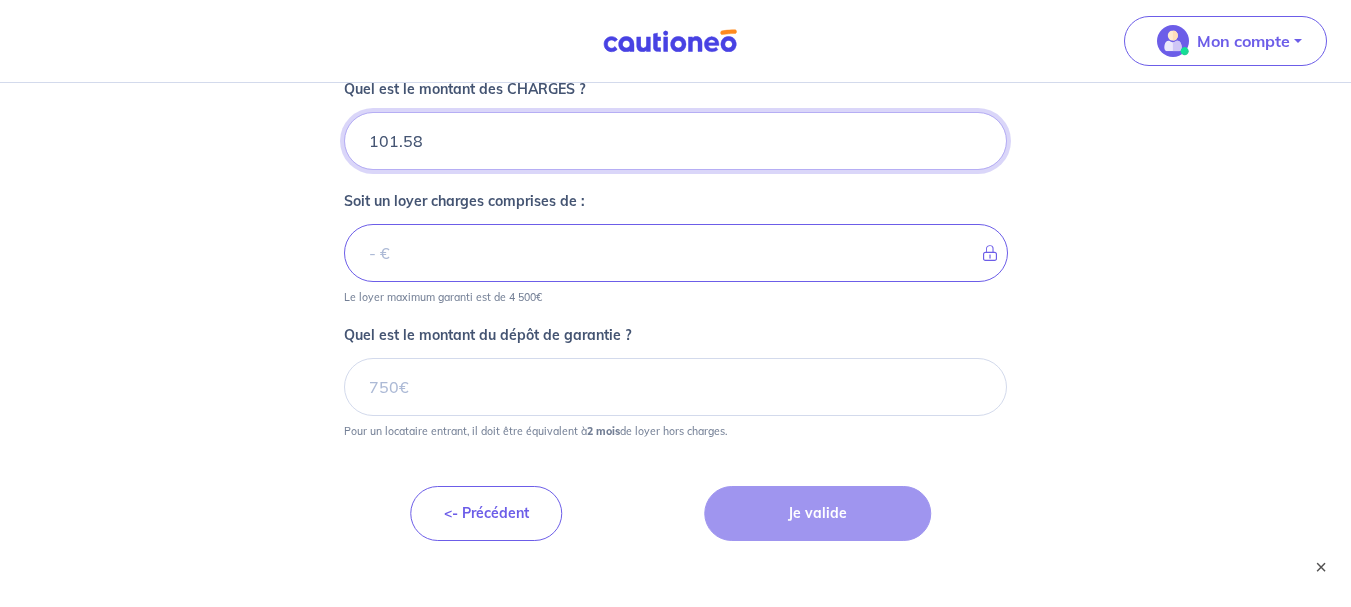 type 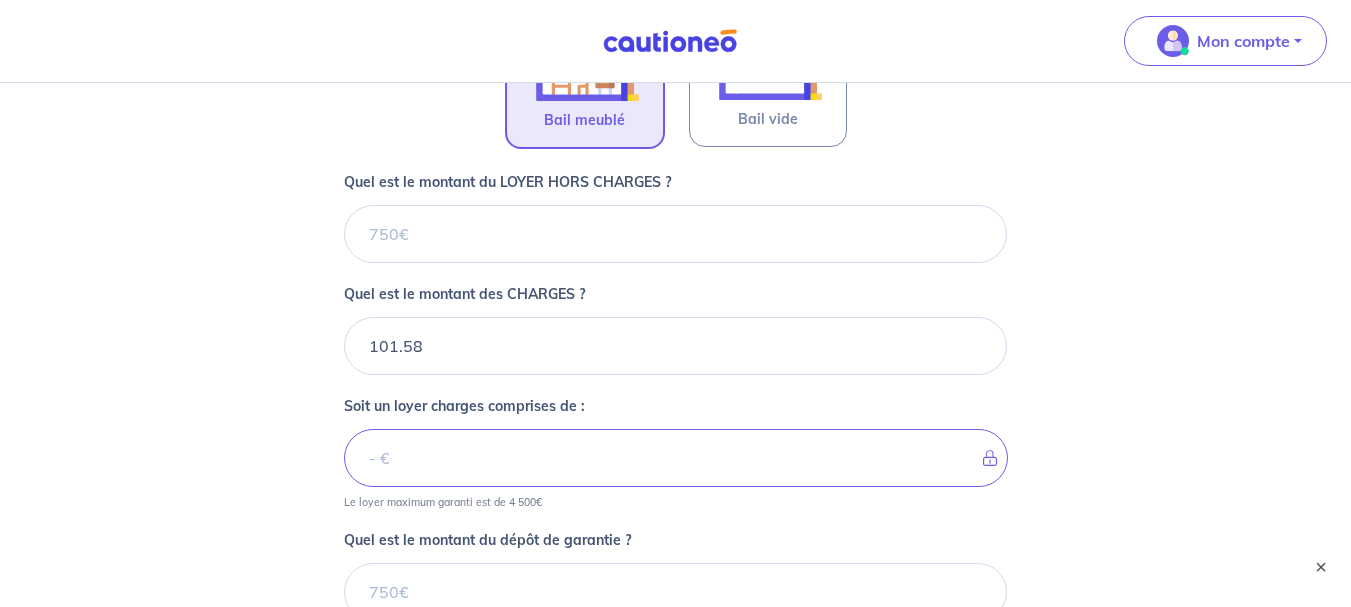 scroll, scrollTop: 942, scrollLeft: 0, axis: vertical 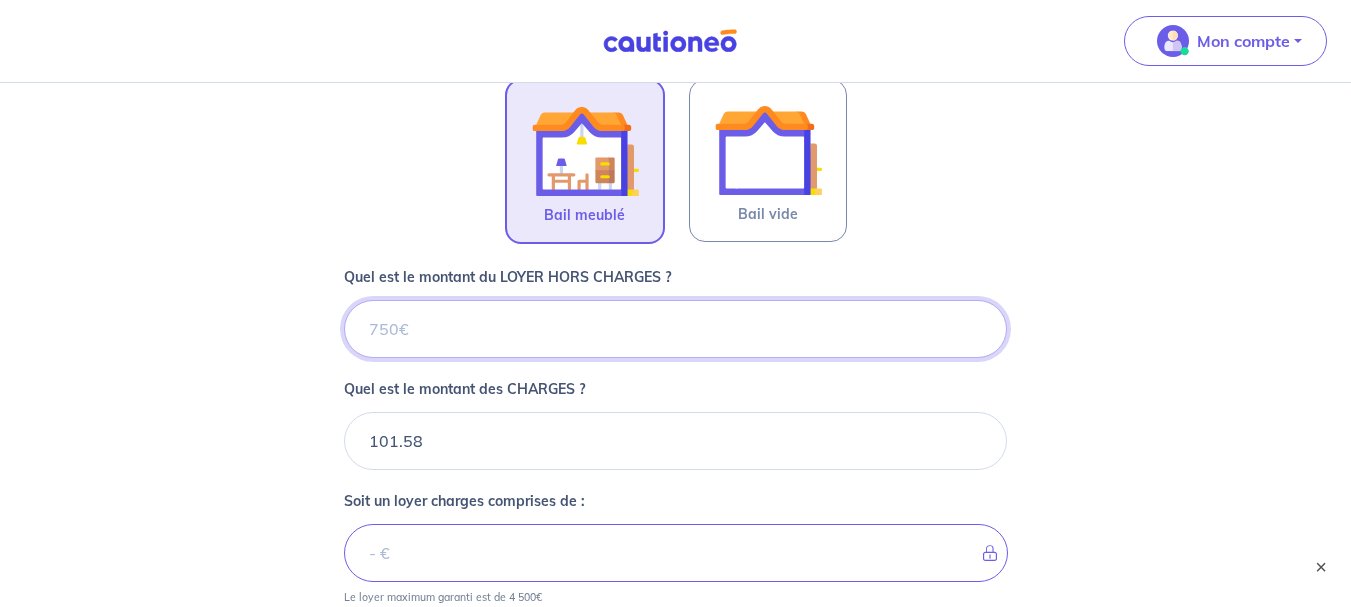 click on "Quel est le montant du LOYER HORS CHARGES ?" at bounding box center [676, 329] 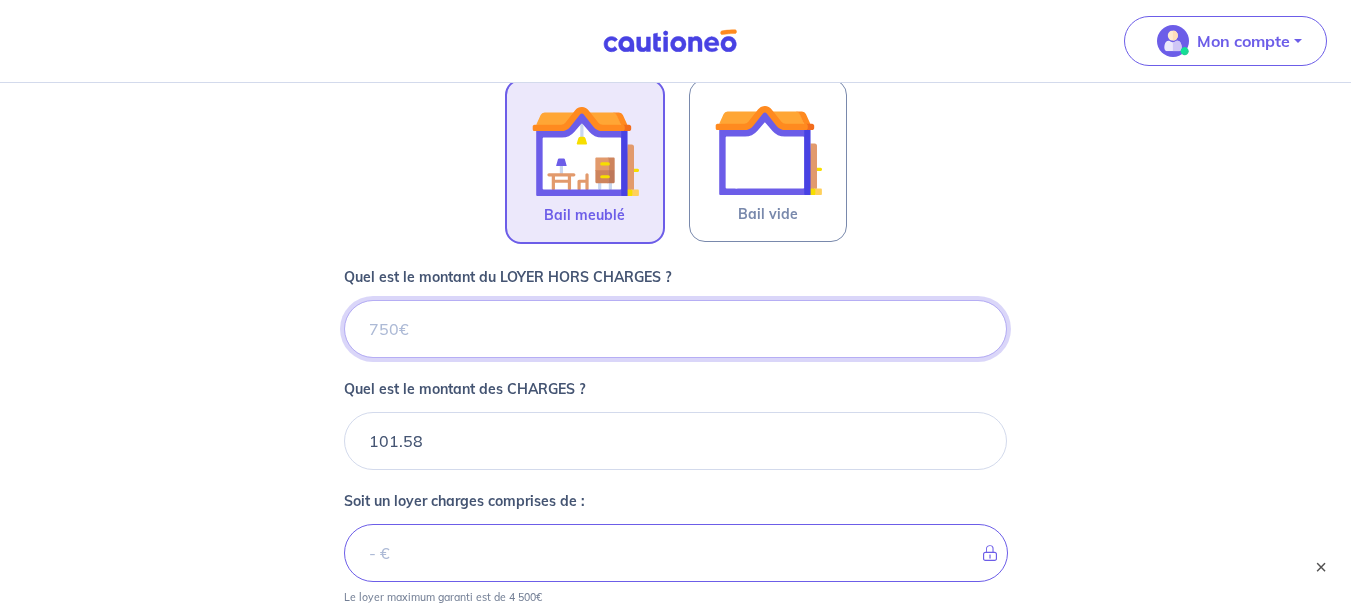 type on "1" 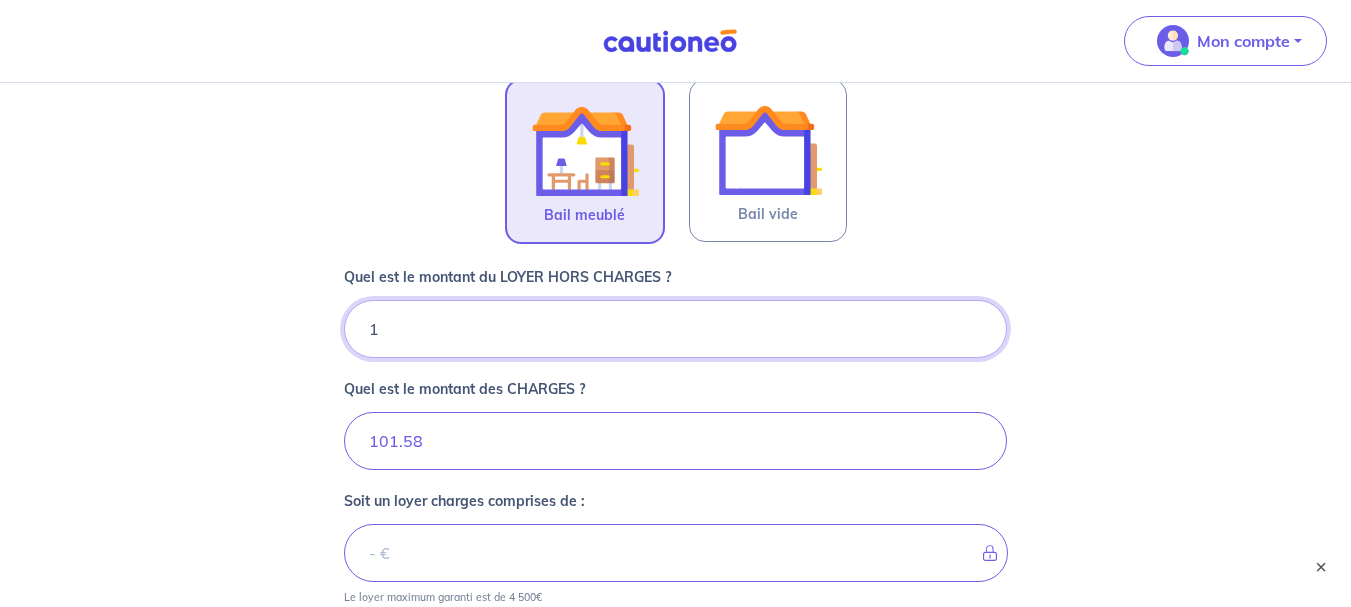 type on "102.58" 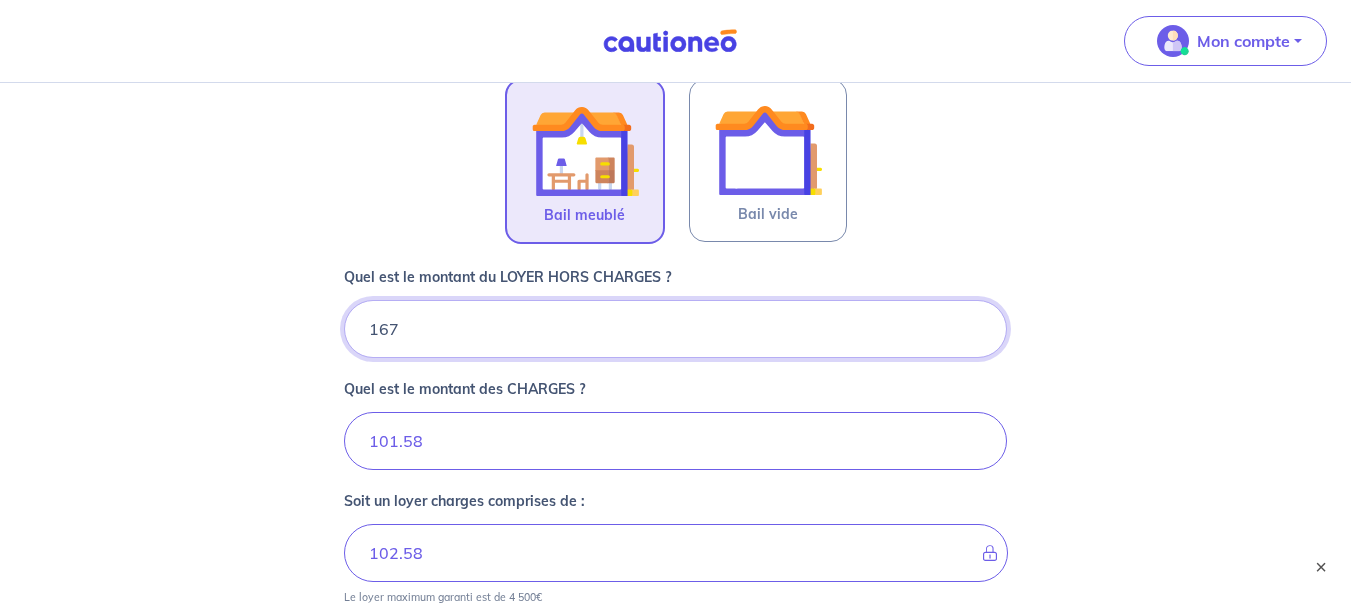 type on "1678" 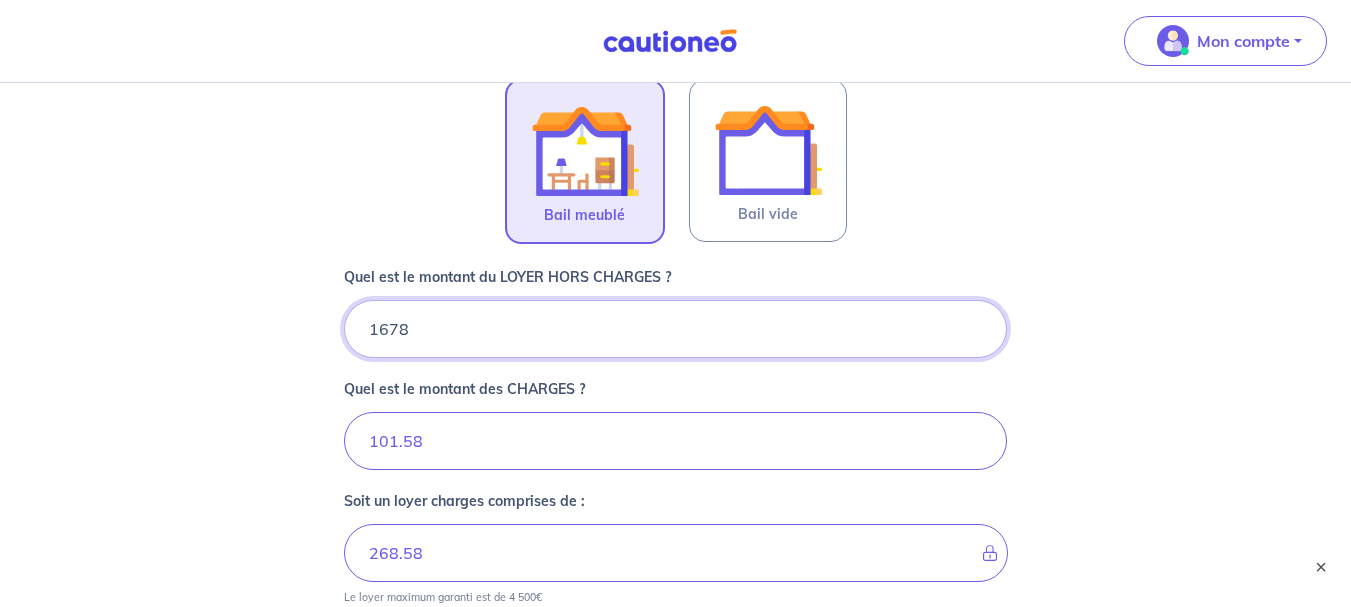 type on "1779.58" 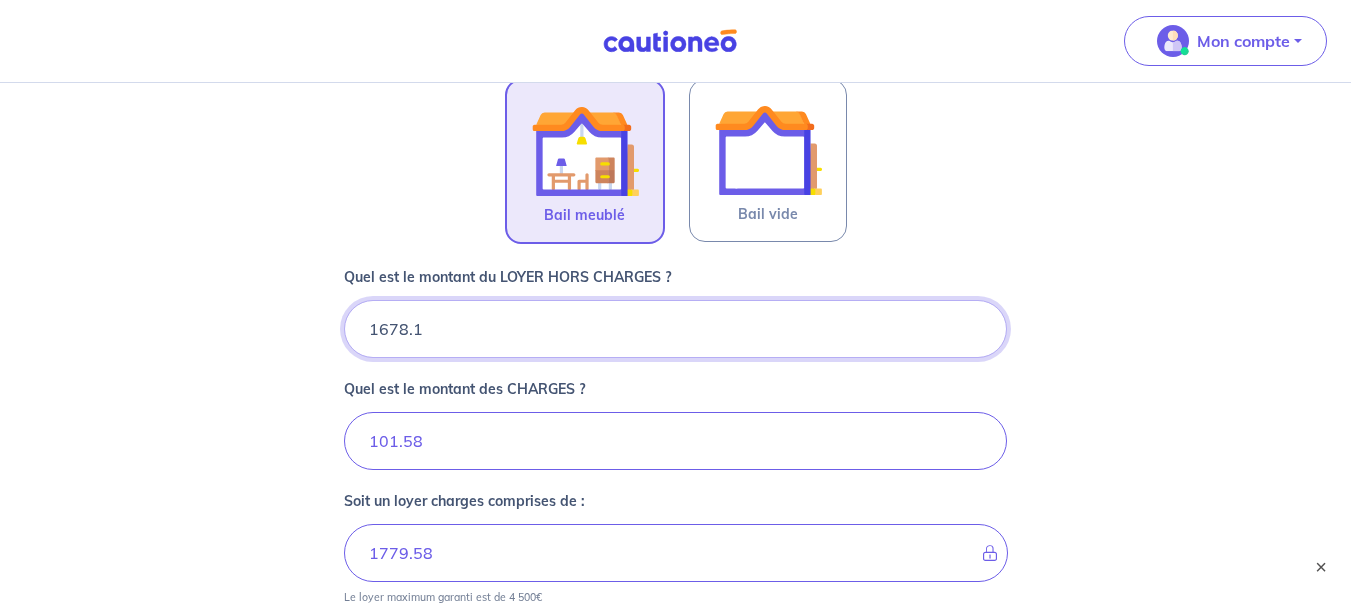 type on "1678.13" 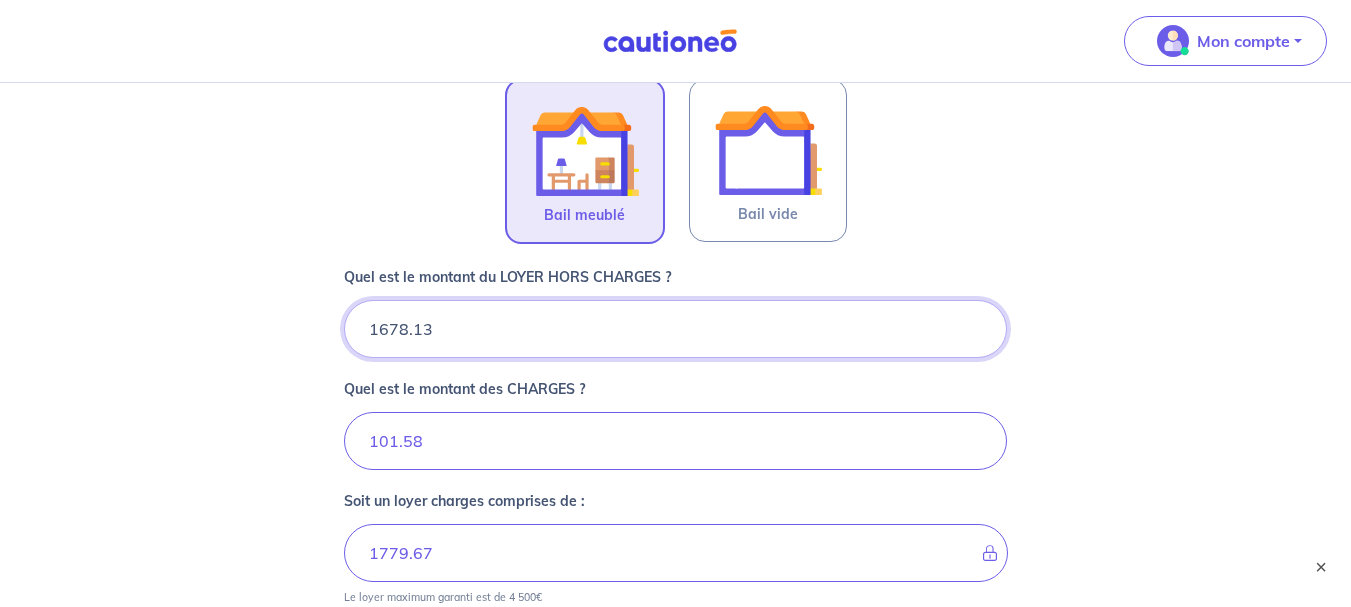 type on "1779.71" 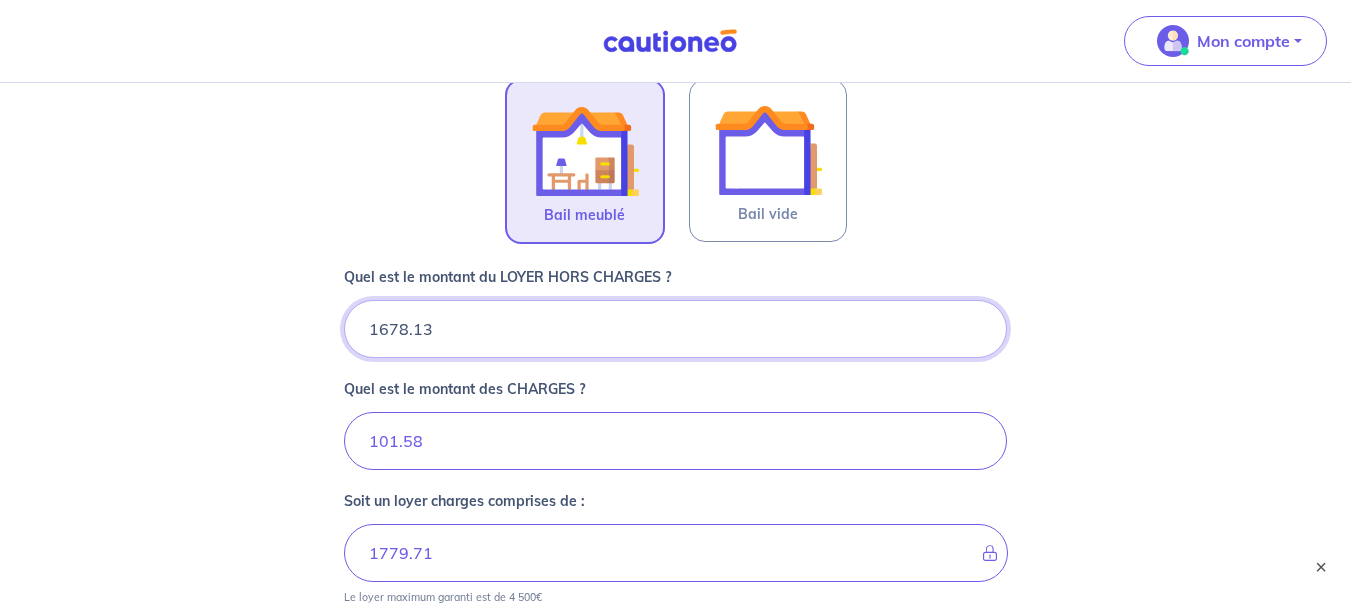 type on "1678.13" 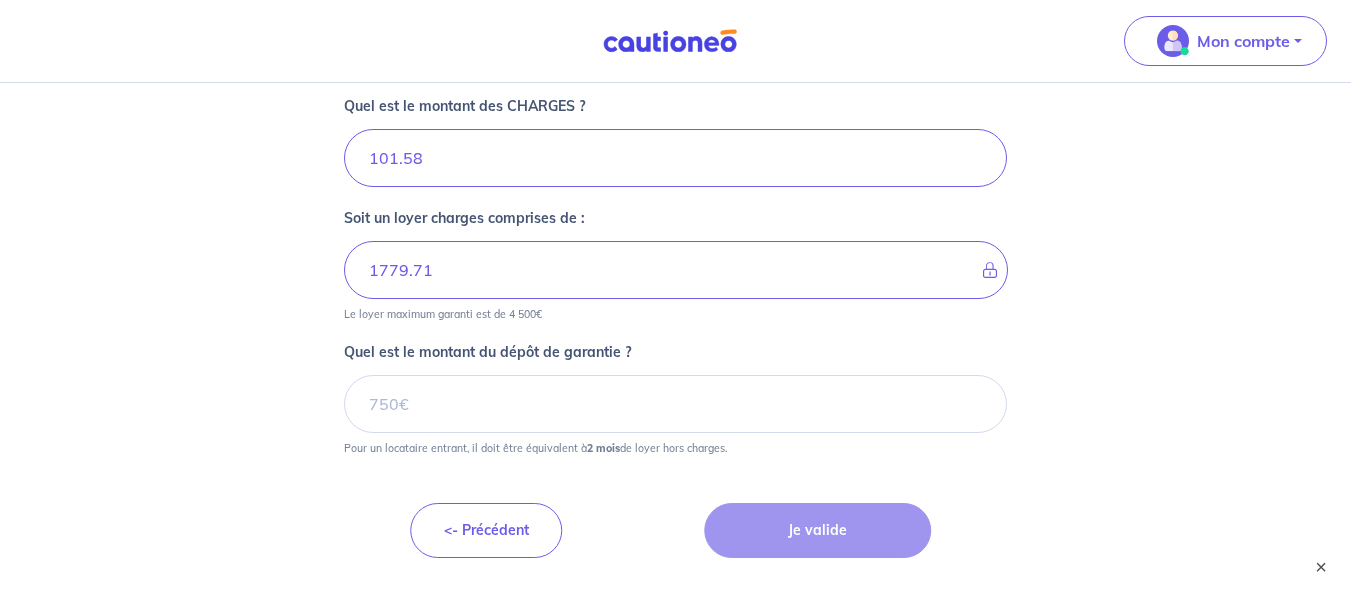 scroll, scrollTop: 1242, scrollLeft: 0, axis: vertical 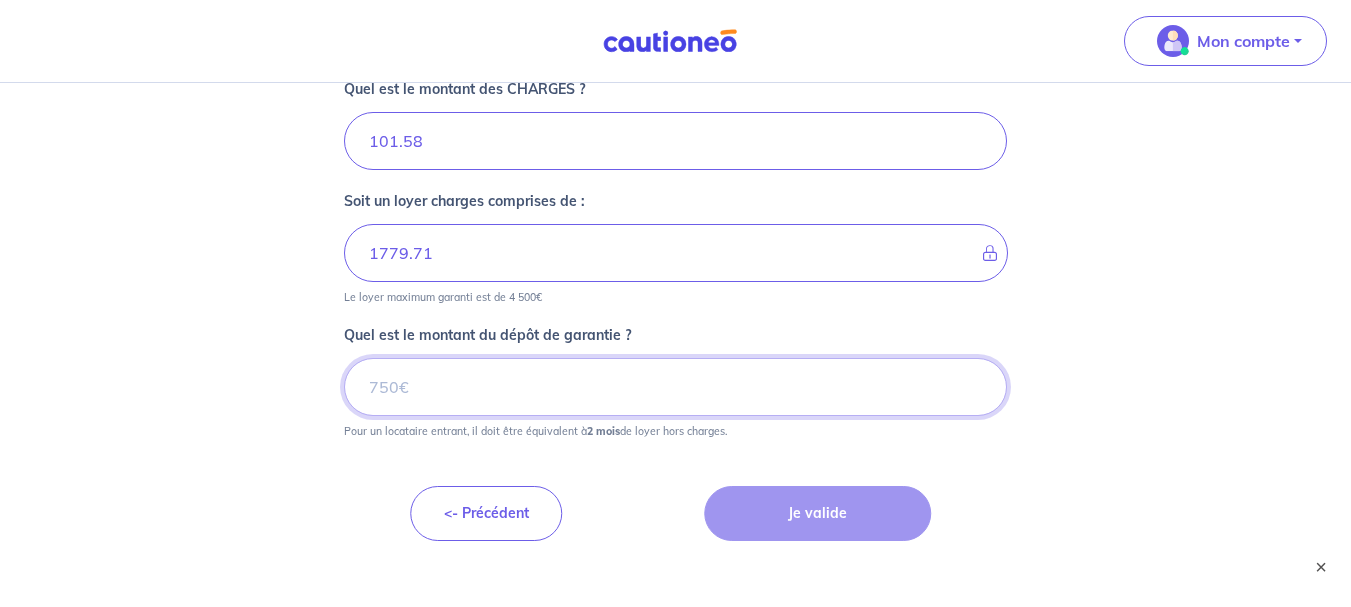 click on "Quel est le montant du dépôt de garantie ?" at bounding box center [676, 387] 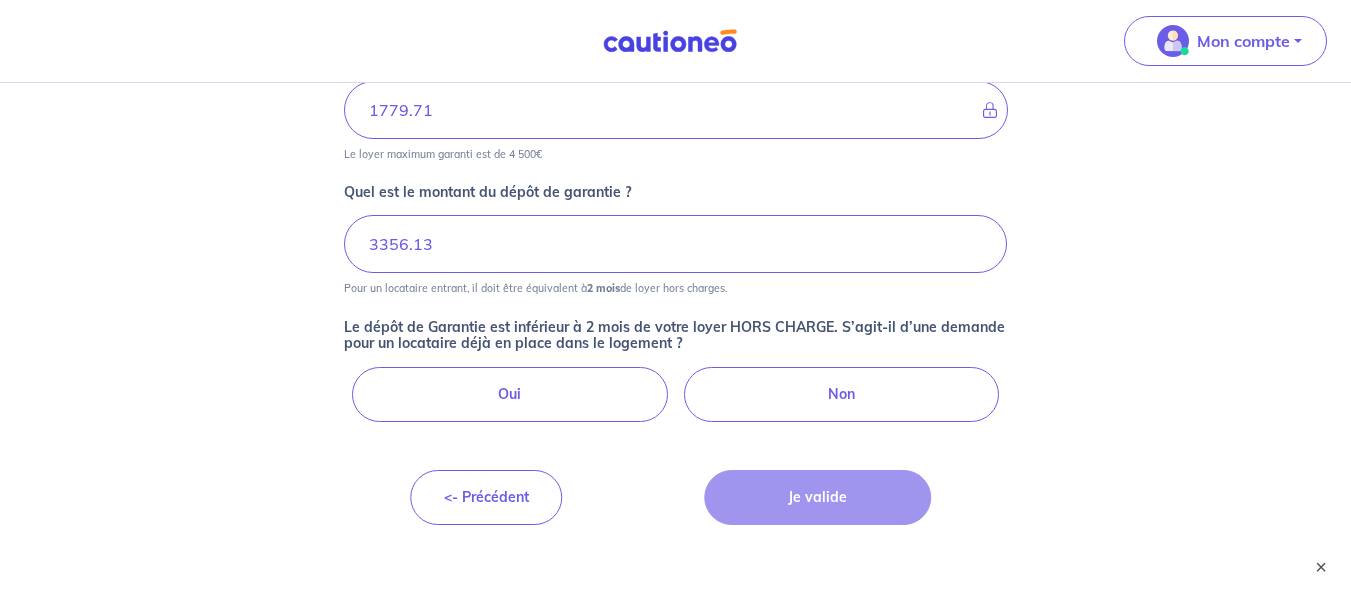 scroll, scrollTop: 1408, scrollLeft: 0, axis: vertical 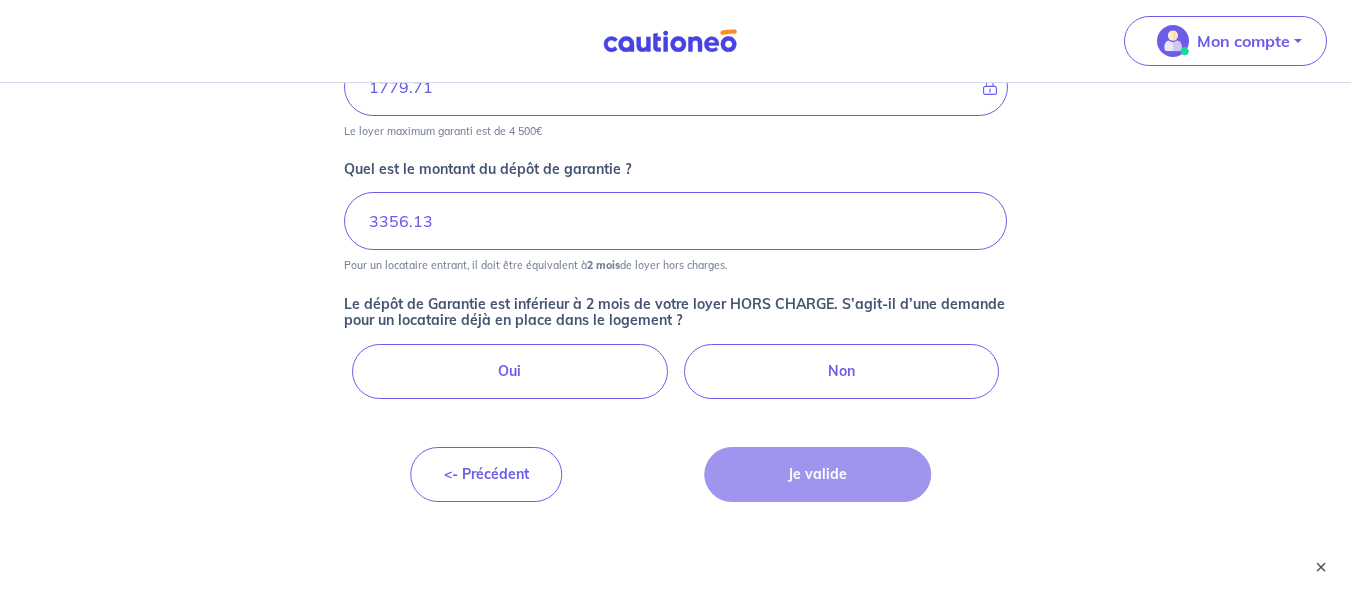 click on "Pour un locataire entrant, il doit être équivalent à  2 mois  de loyer hors charges." at bounding box center [676, 261] 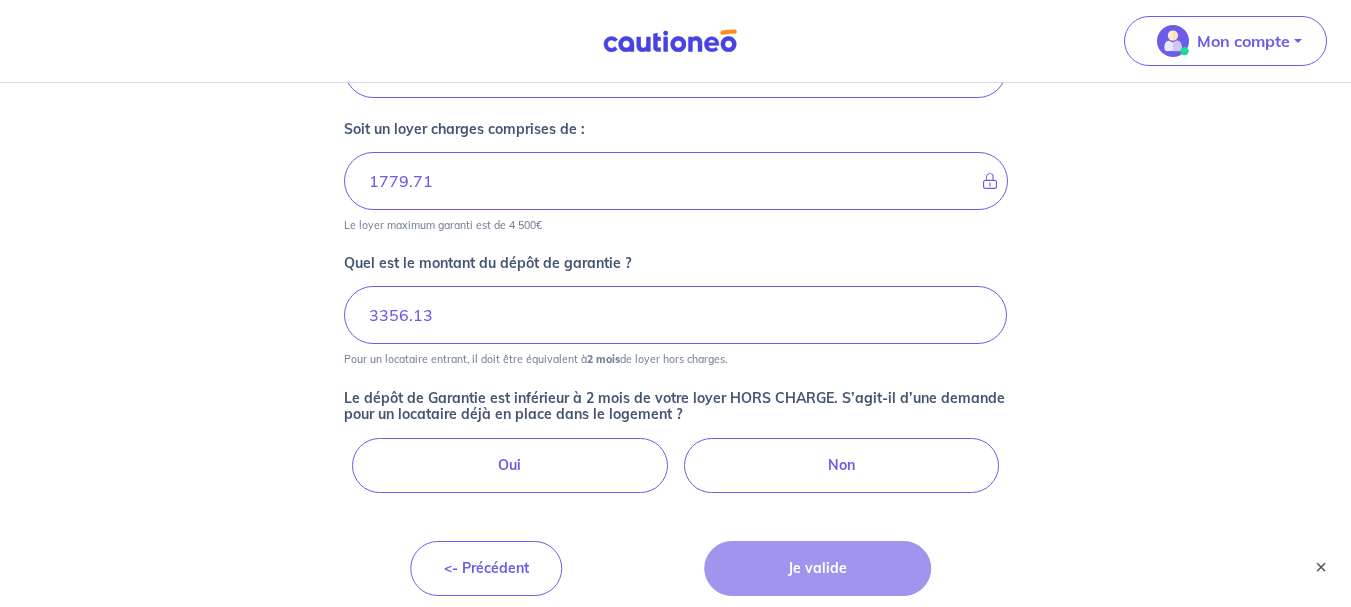 scroll, scrollTop: 1408, scrollLeft: 0, axis: vertical 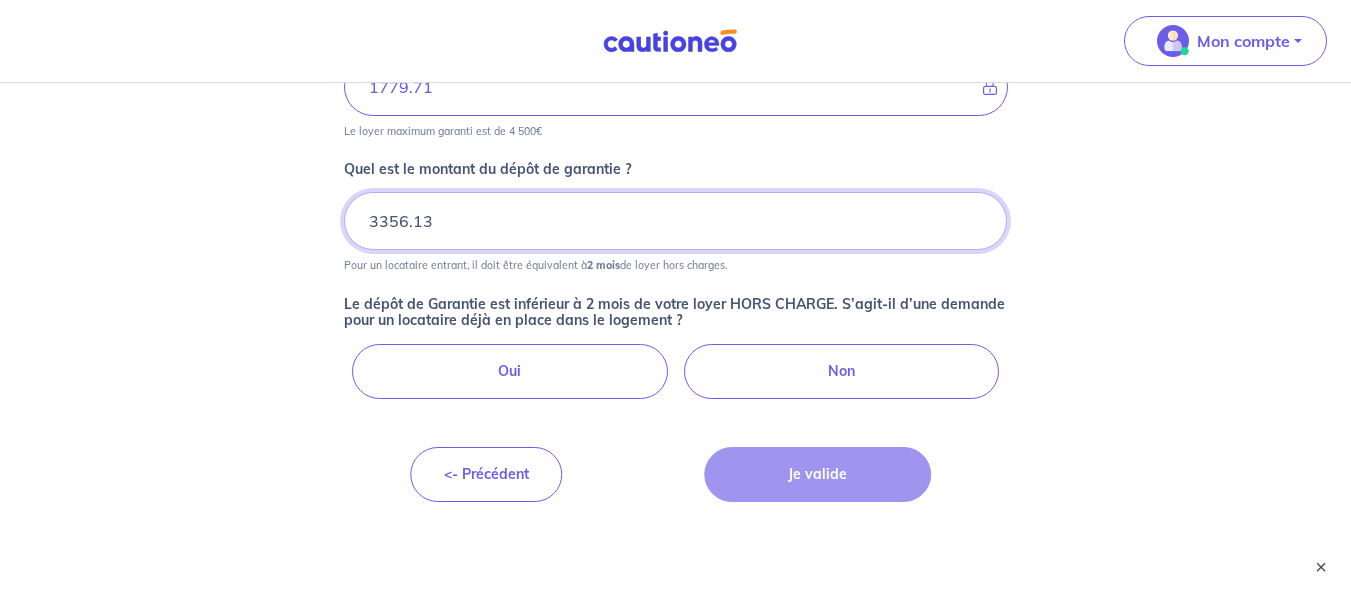 drag, startPoint x: 412, startPoint y: 222, endPoint x: 428, endPoint y: 222, distance: 16 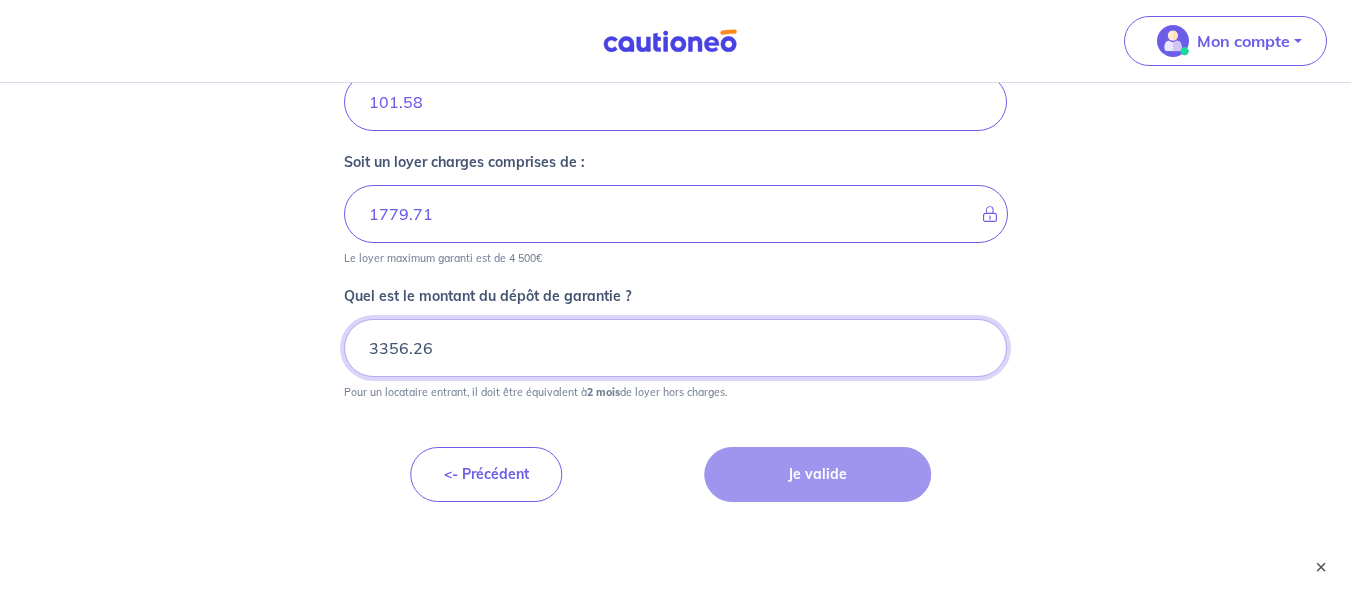 scroll, scrollTop: 1281, scrollLeft: 0, axis: vertical 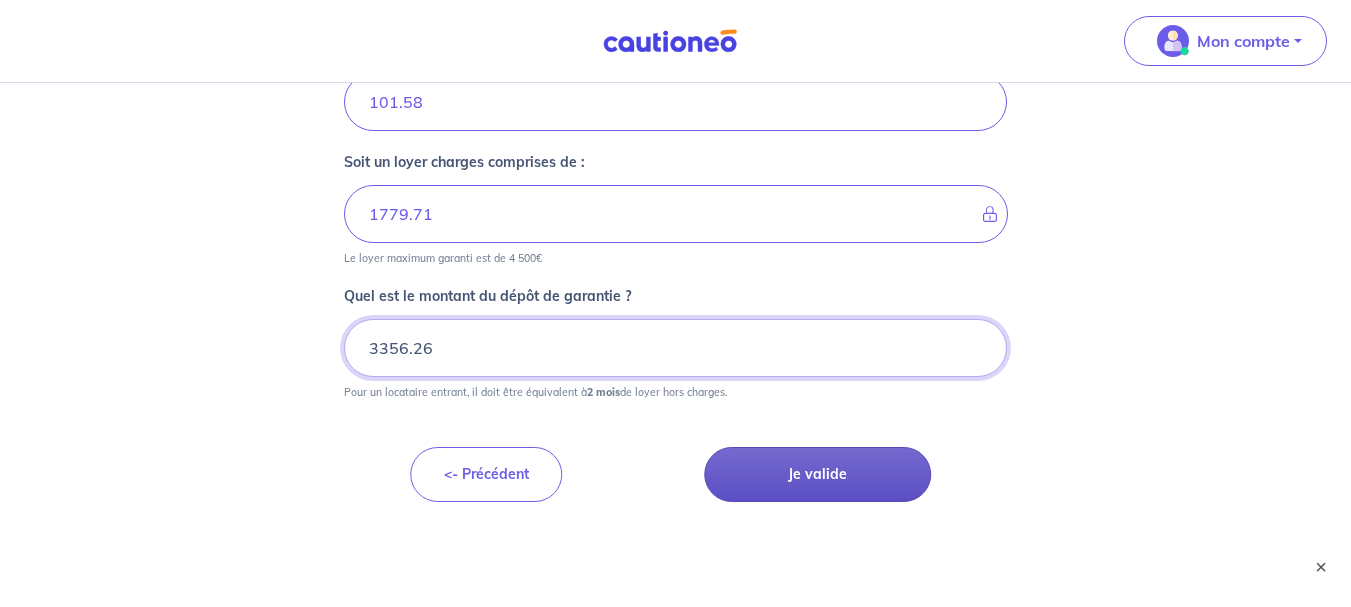 type on "3356.26" 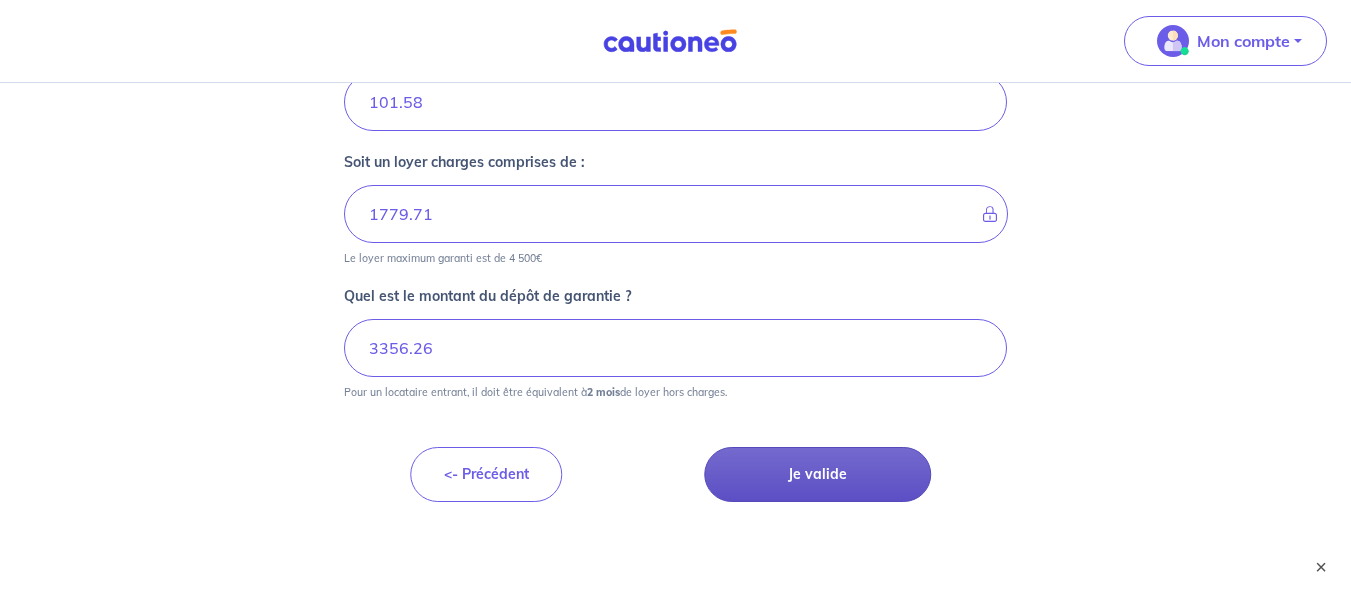 click on "Je valide" at bounding box center [817, 474] 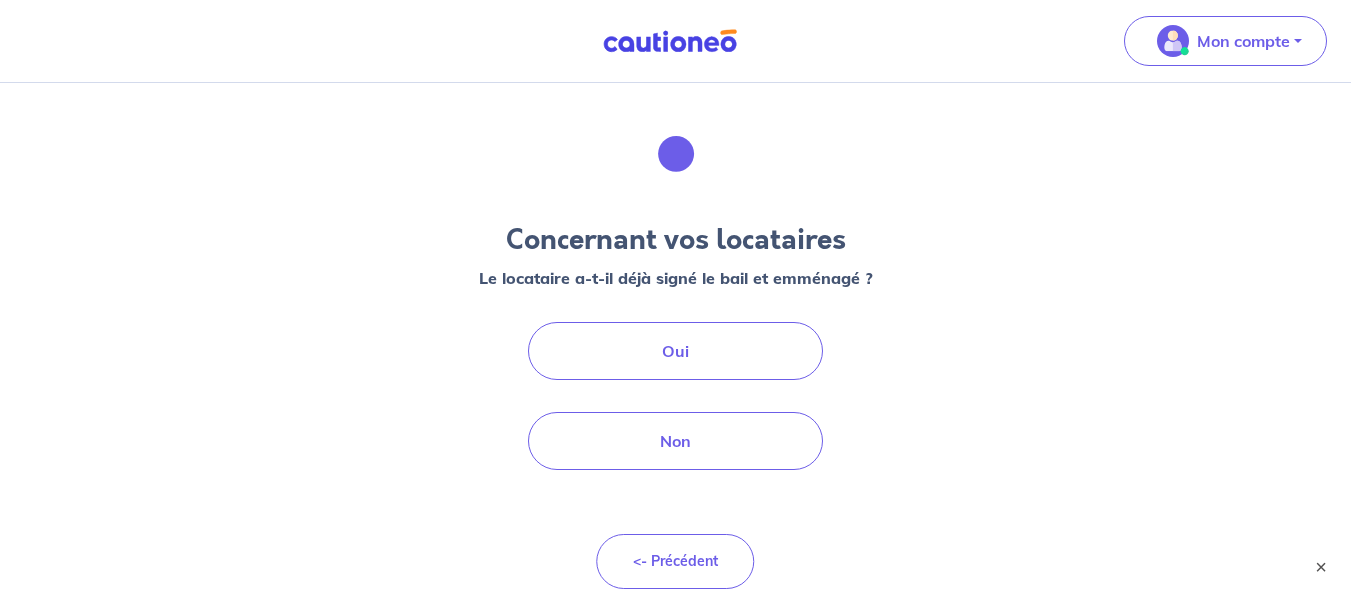 scroll, scrollTop: 0, scrollLeft: 0, axis: both 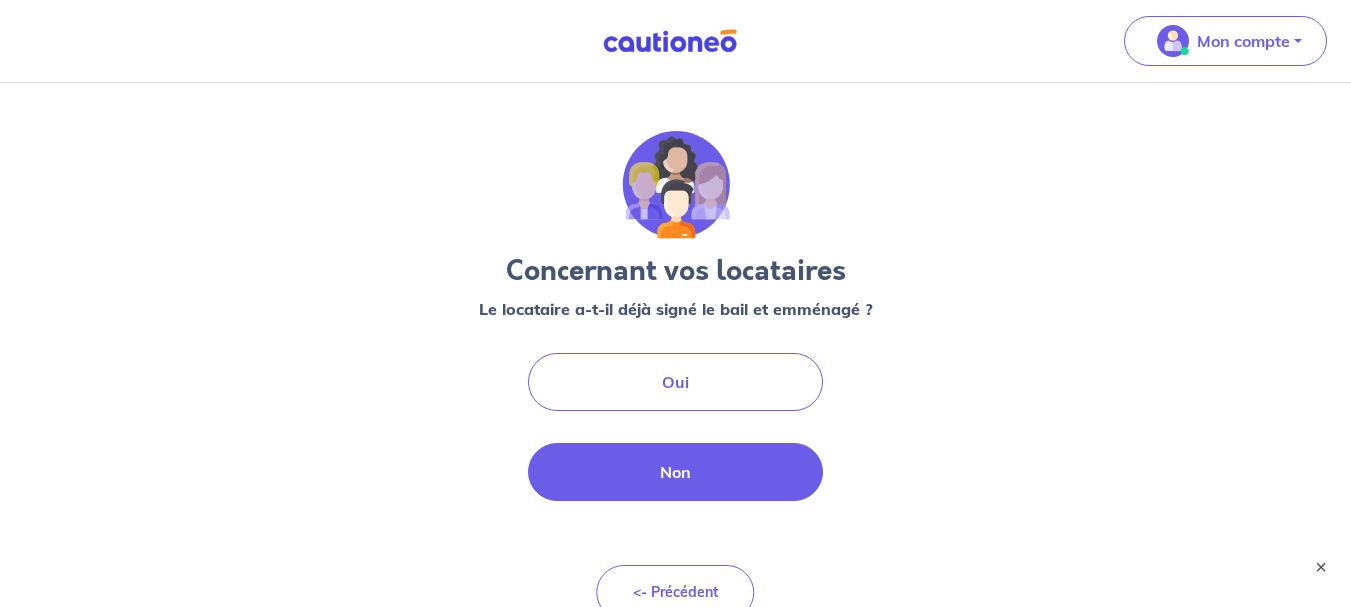 click on "Non" at bounding box center [676, 472] 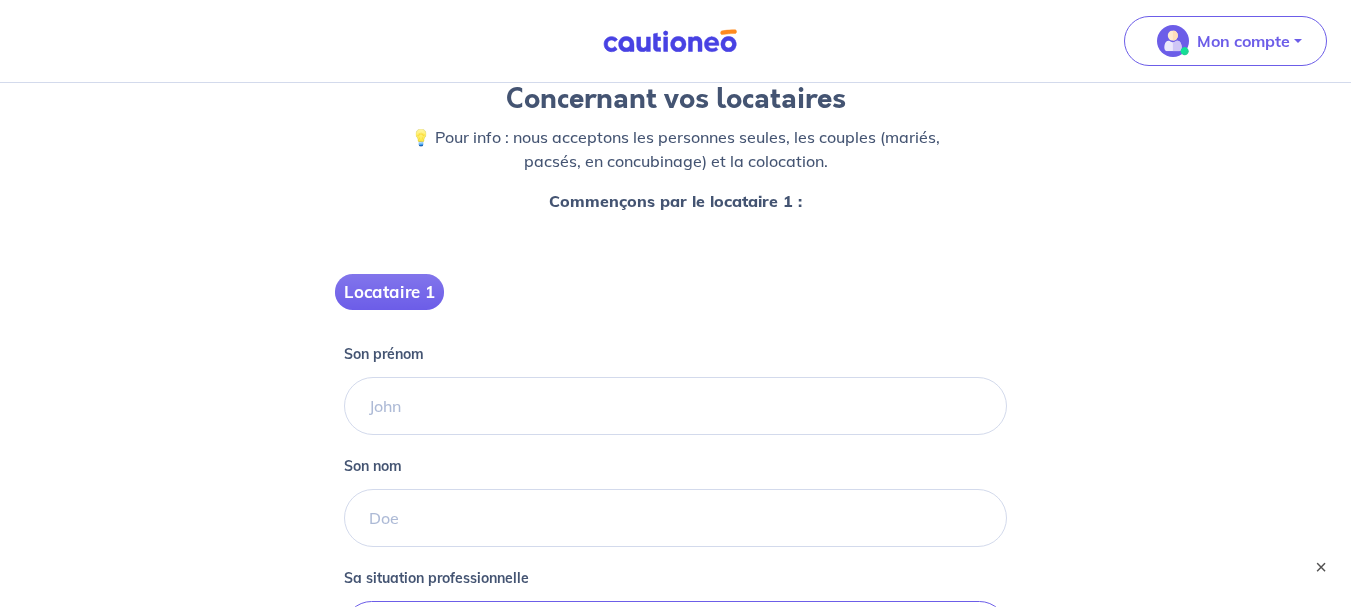 scroll, scrollTop: 200, scrollLeft: 0, axis: vertical 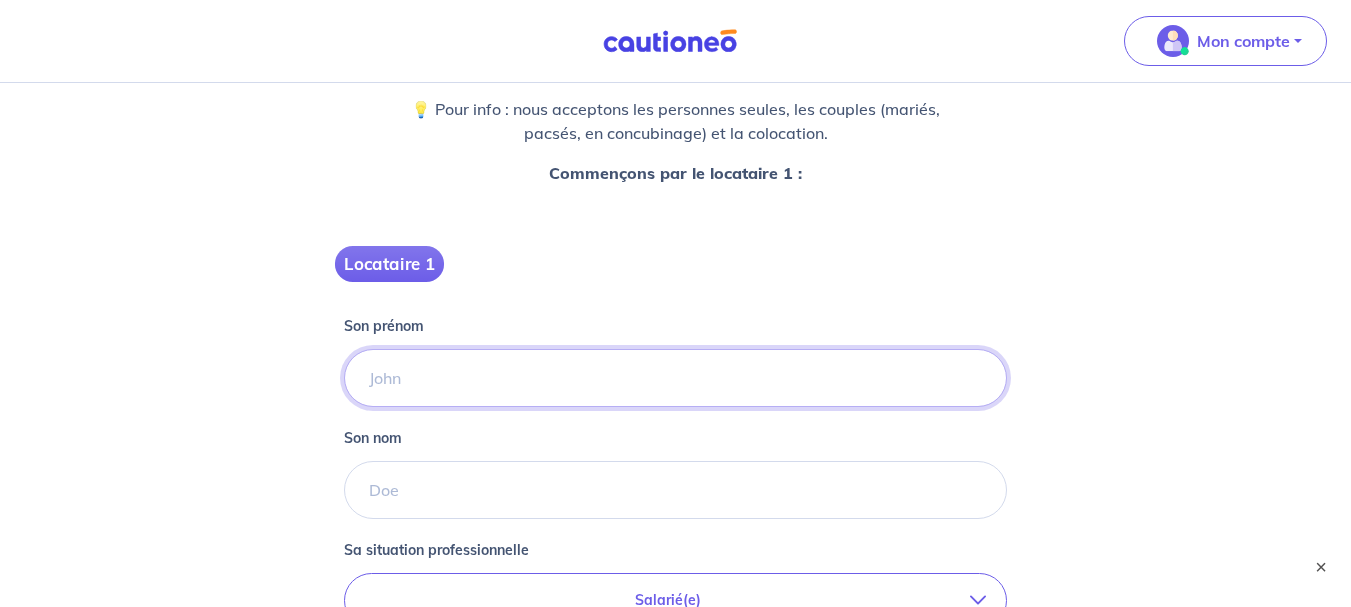 click on "Son prénom" at bounding box center (676, 378) 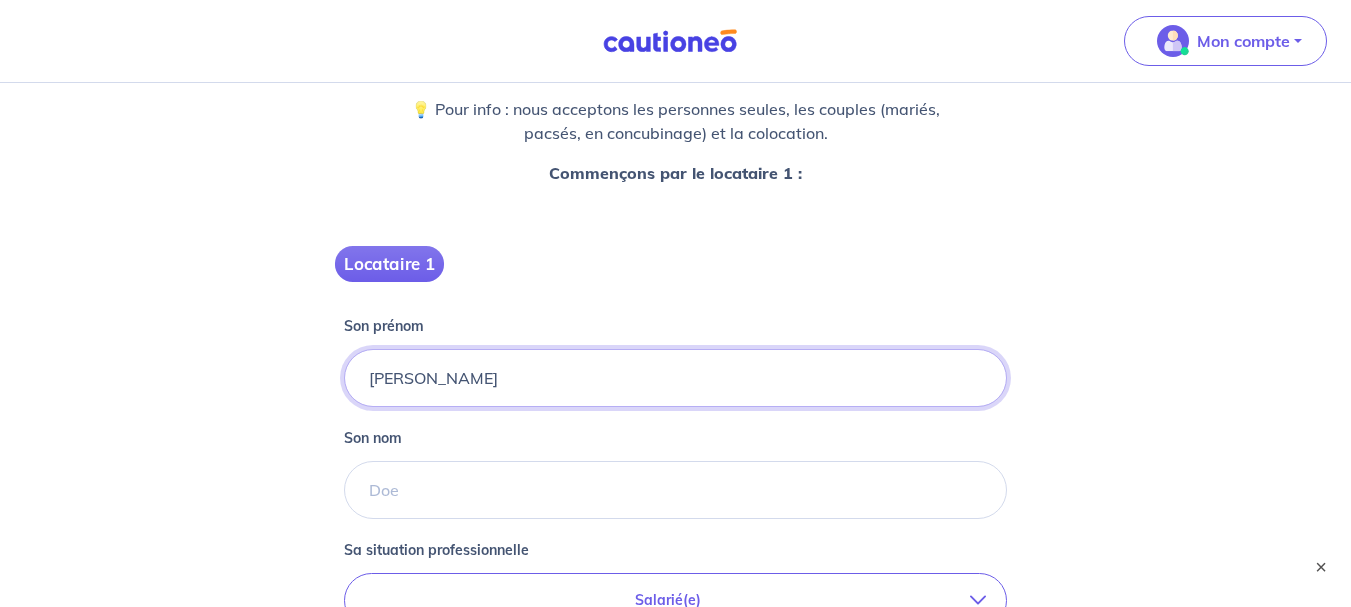 type on "[PERSON_NAME]" 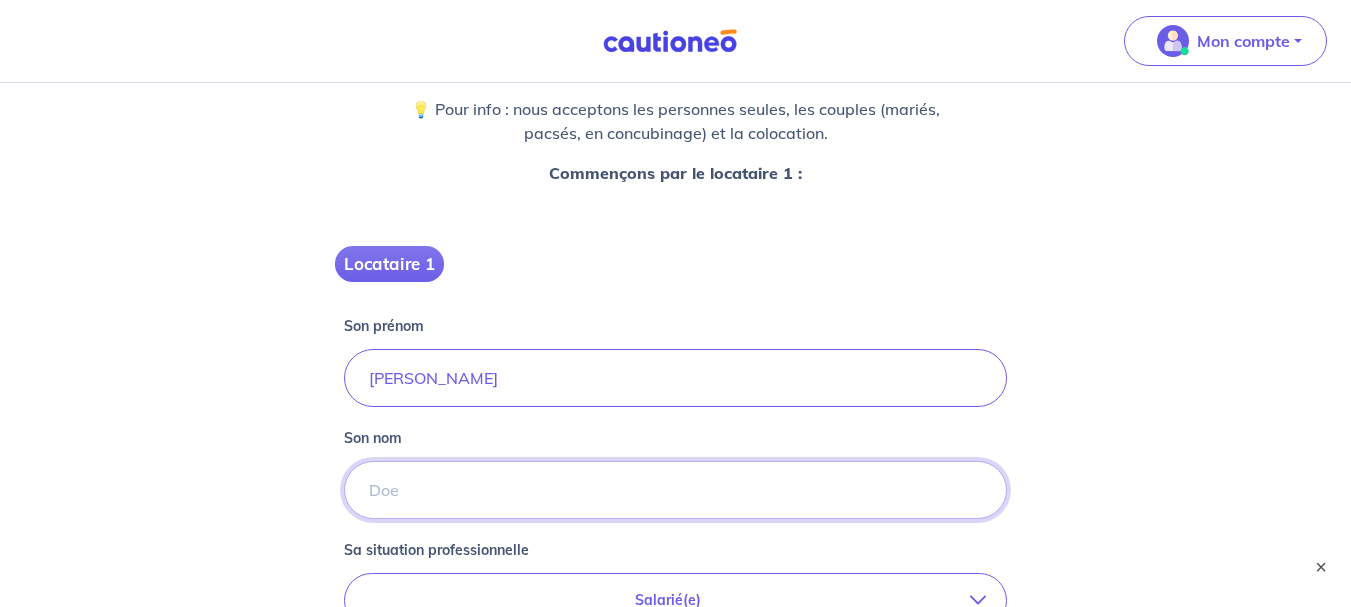 click on "Son nom" at bounding box center (676, 490) 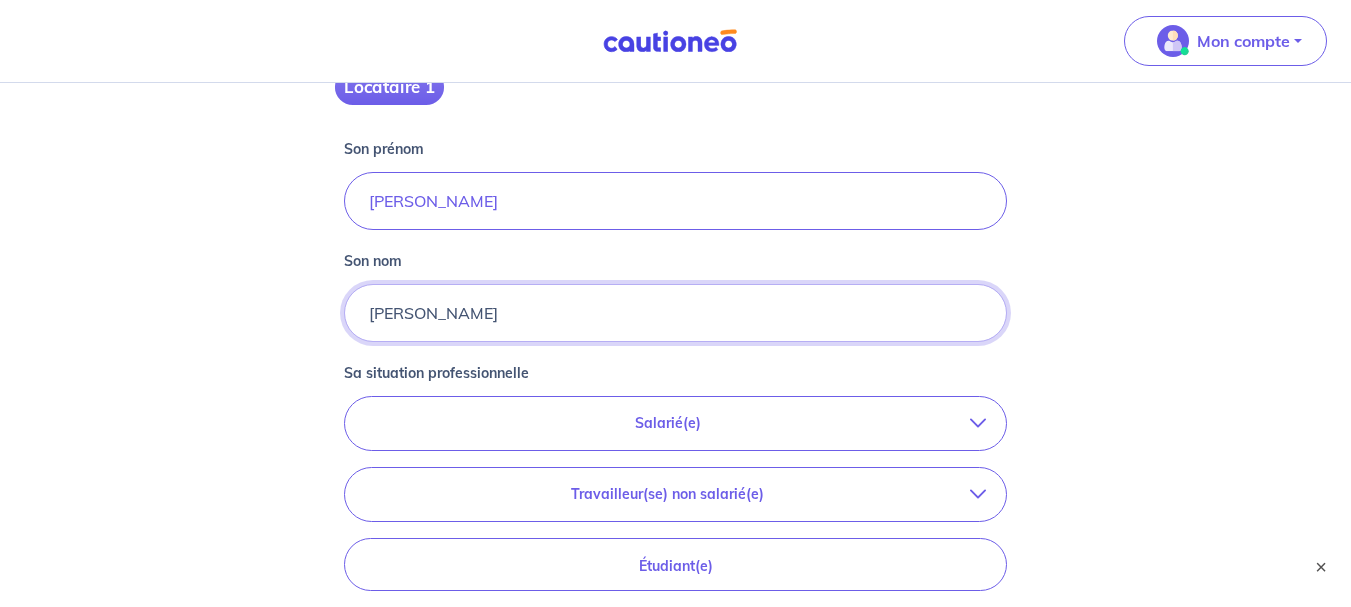 scroll, scrollTop: 400, scrollLeft: 0, axis: vertical 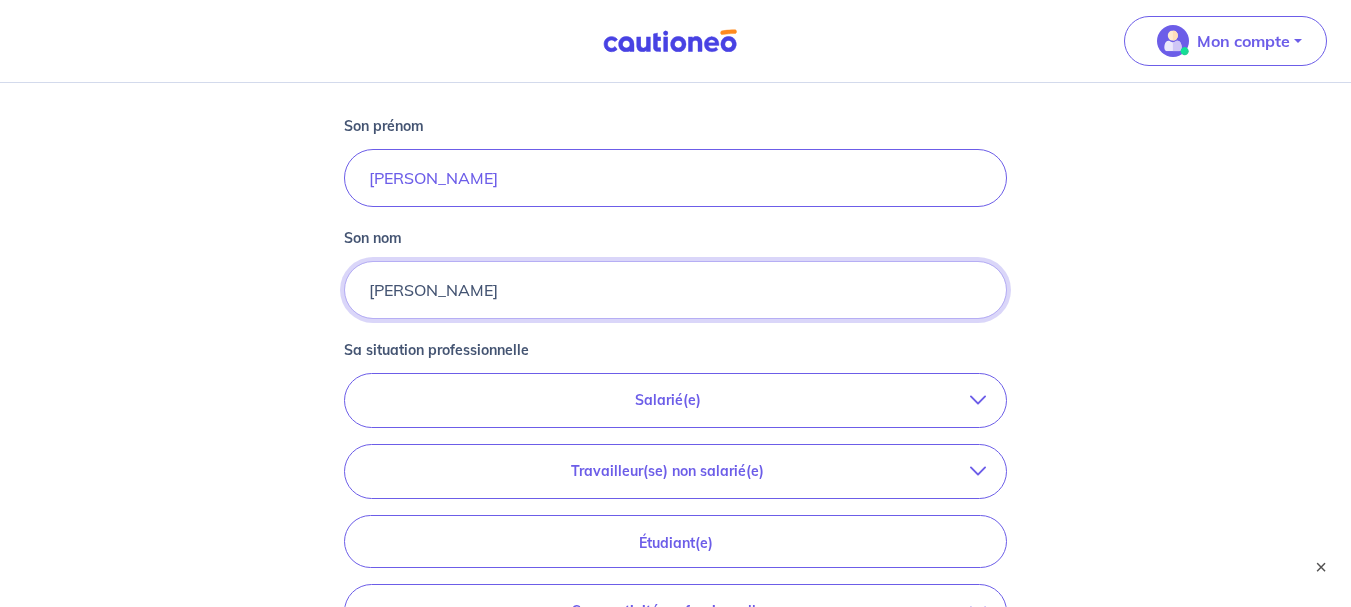 type on "[PERSON_NAME]" 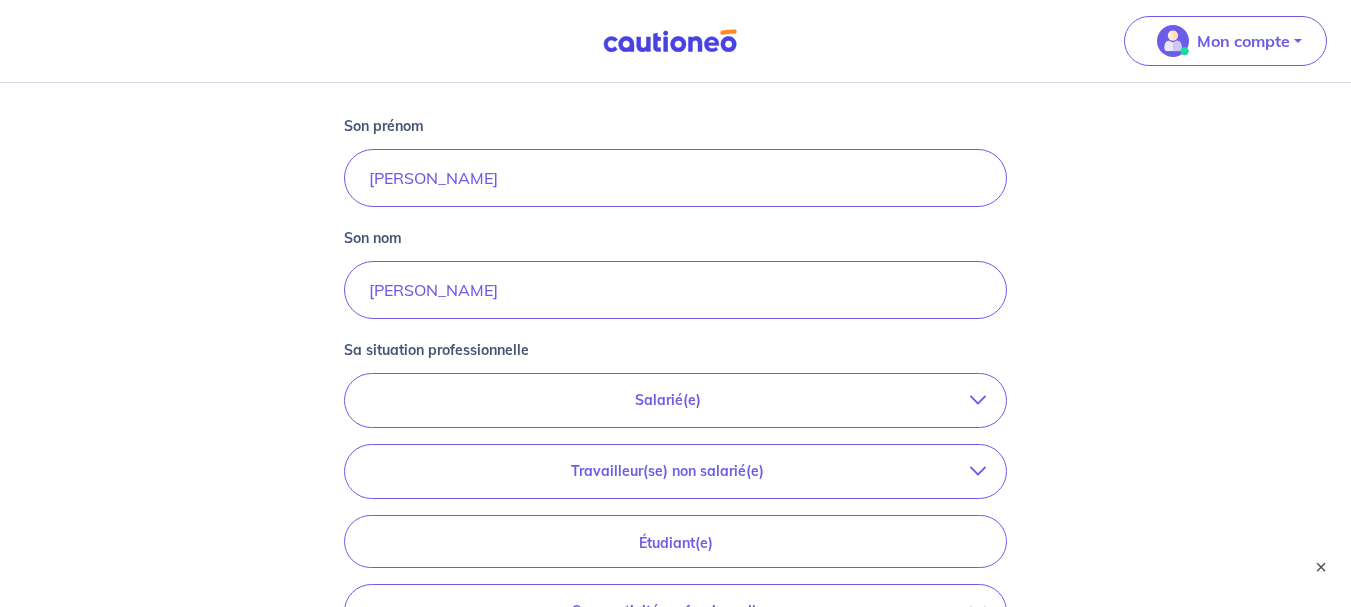 click on "Salarié(e)" at bounding box center (668, 400) 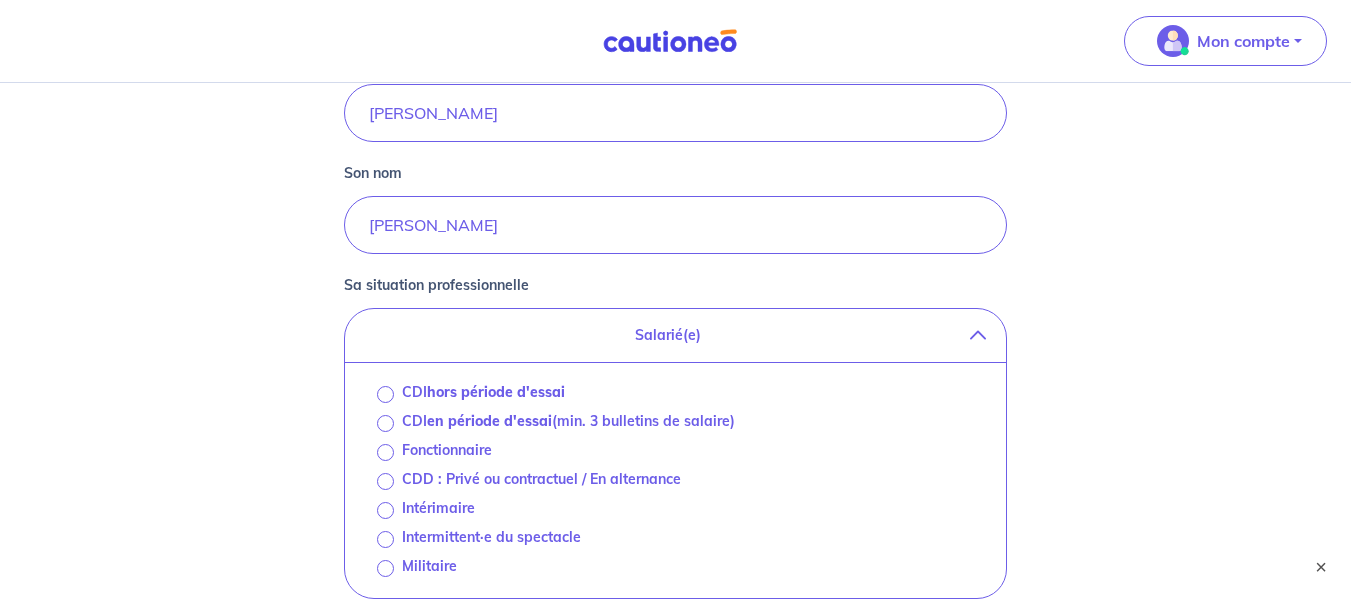 scroll, scrollTop: 500, scrollLeft: 0, axis: vertical 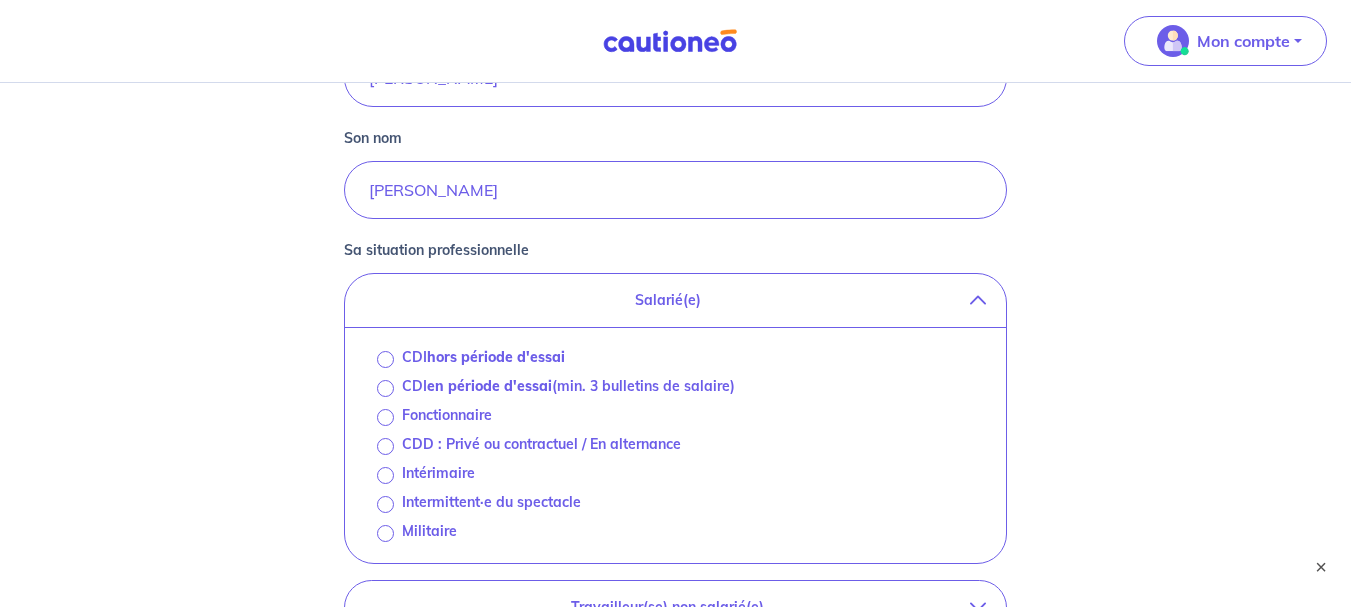 click on "hors période d'essai" at bounding box center (496, 357) 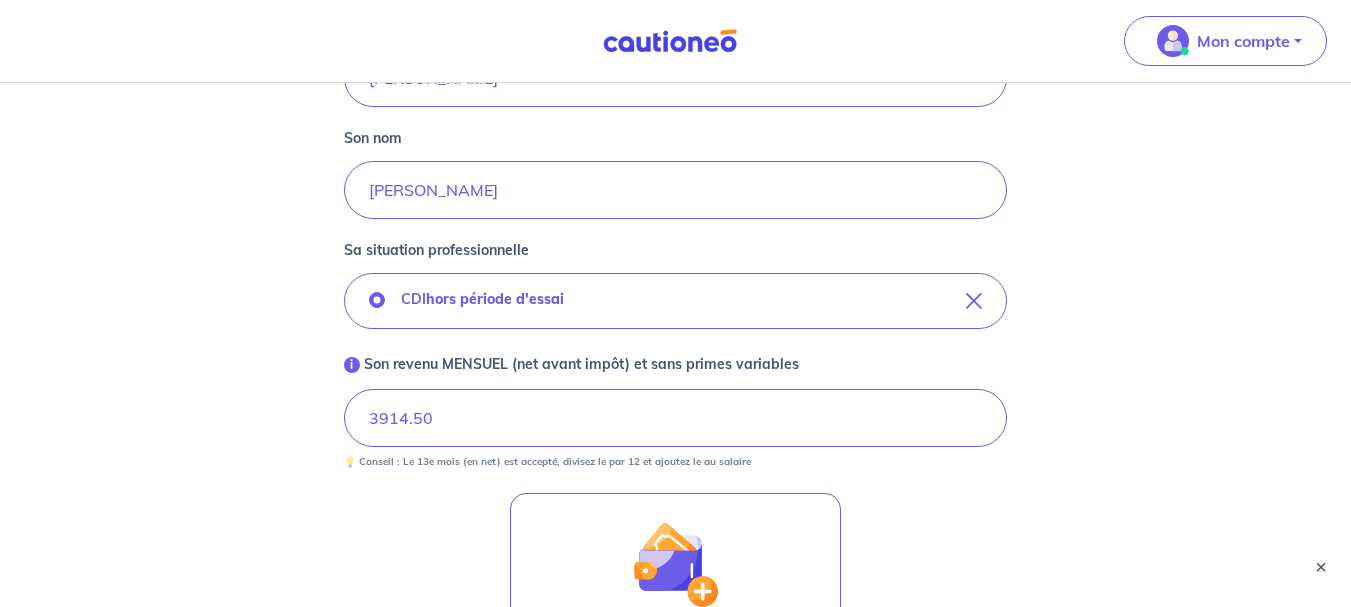 type on "3914.50" 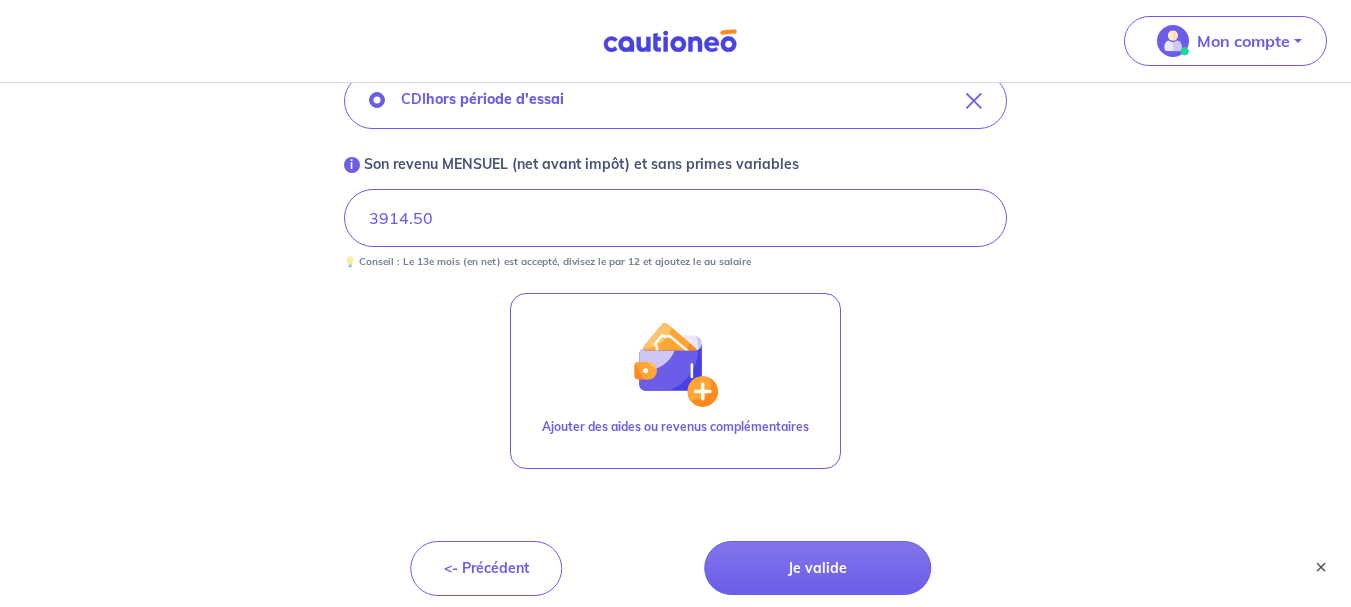 scroll, scrollTop: 794, scrollLeft: 0, axis: vertical 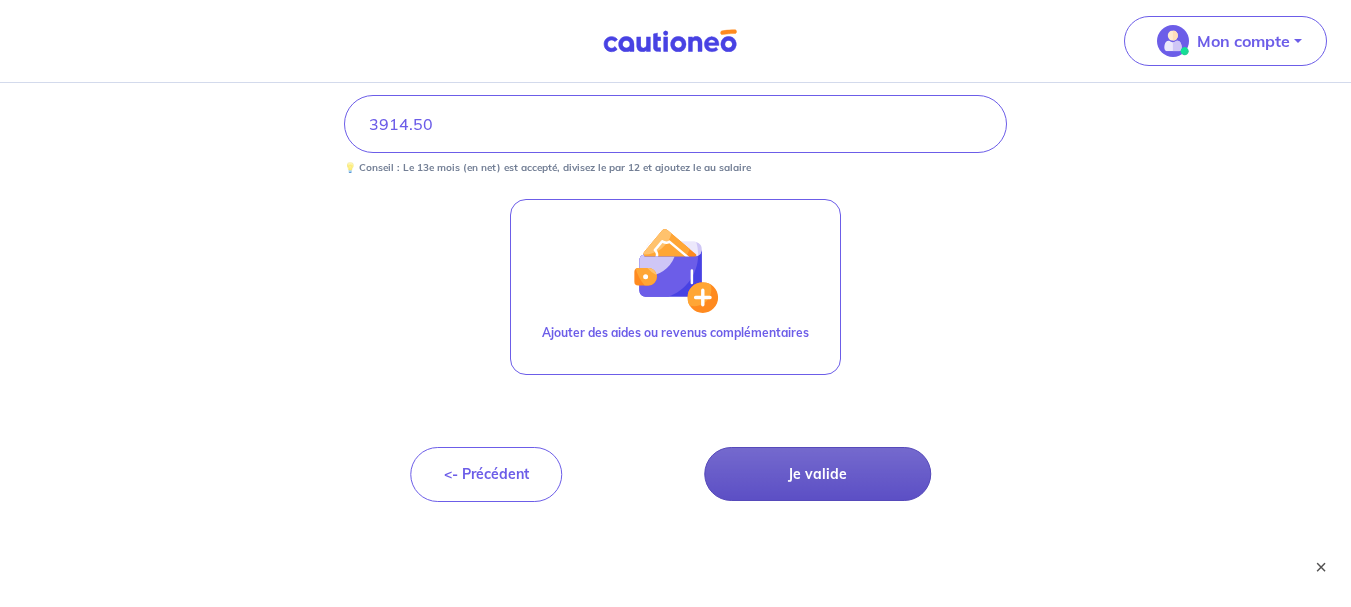 click on "Je valide" at bounding box center [817, 474] 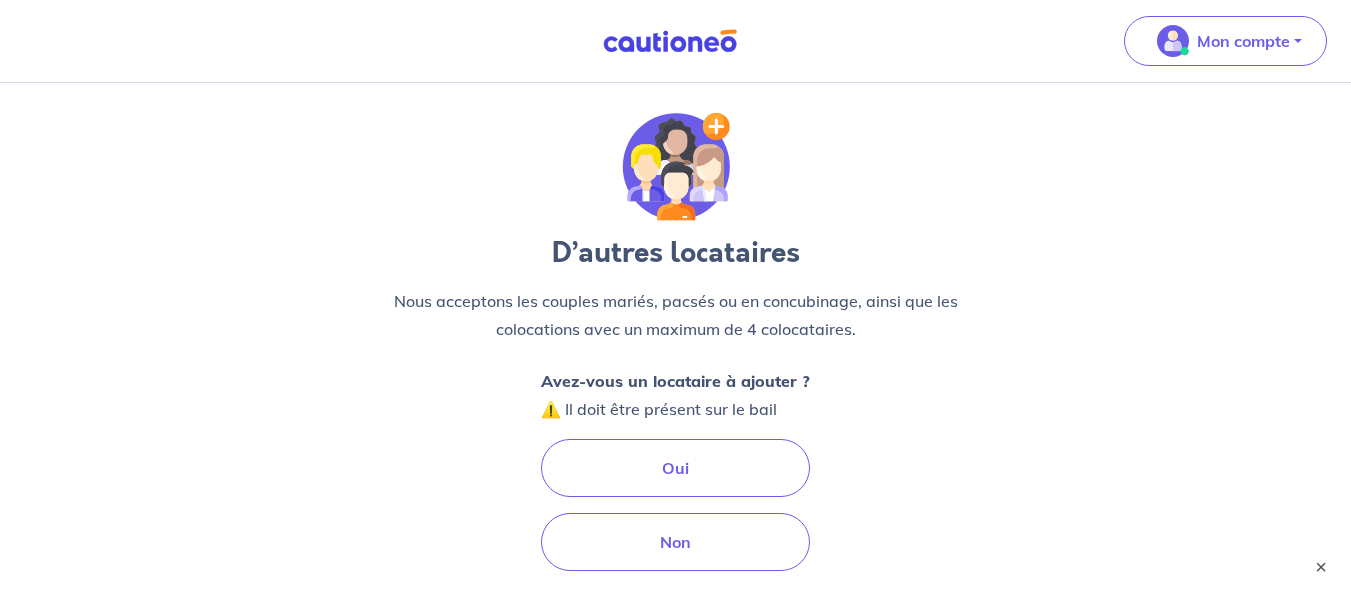scroll, scrollTop: 0, scrollLeft: 0, axis: both 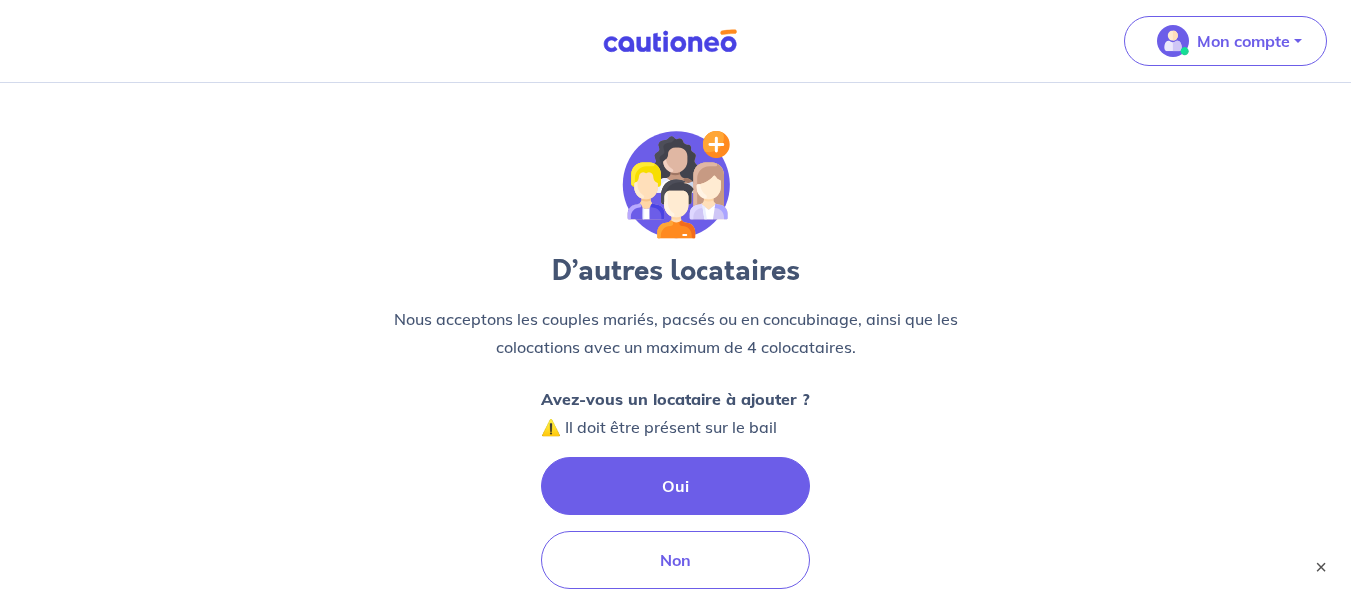 click on "Oui" at bounding box center [675, 486] 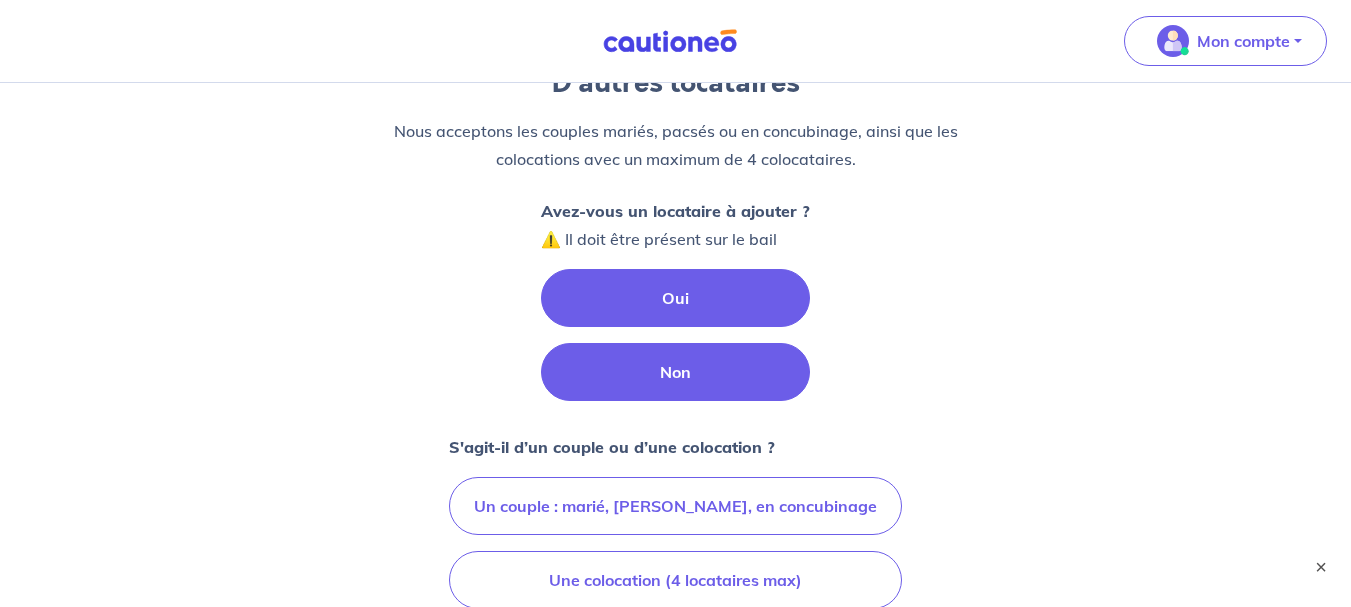 scroll, scrollTop: 200, scrollLeft: 0, axis: vertical 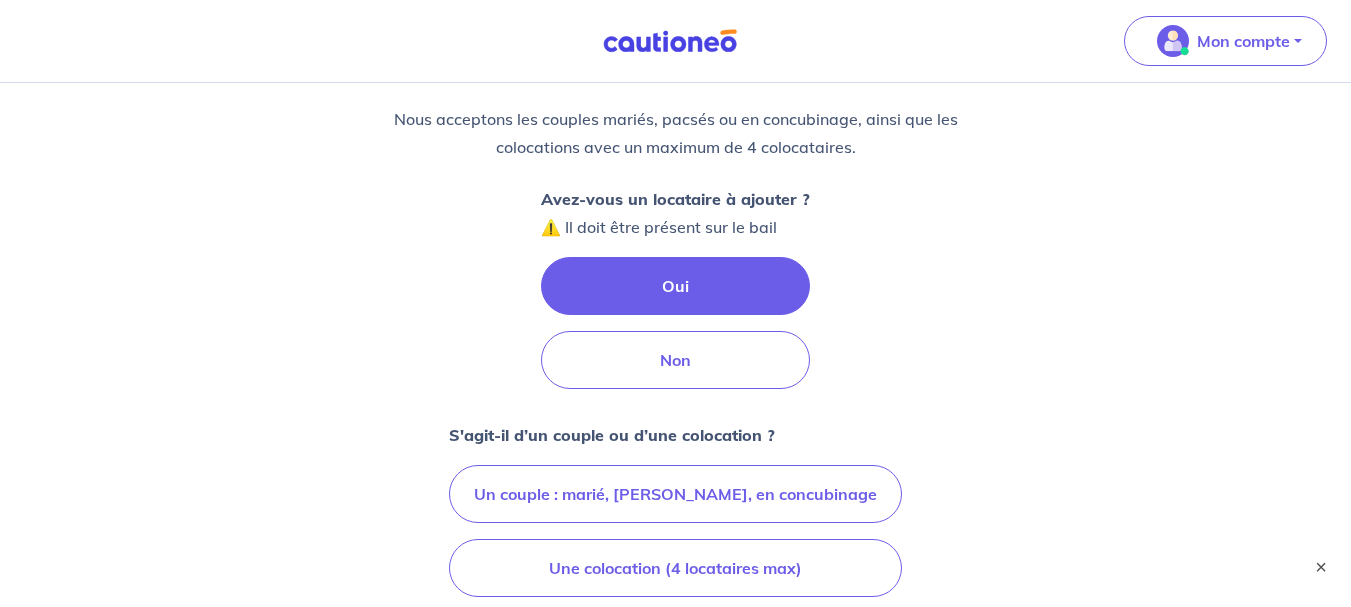click on "Oui" at bounding box center [675, 286] 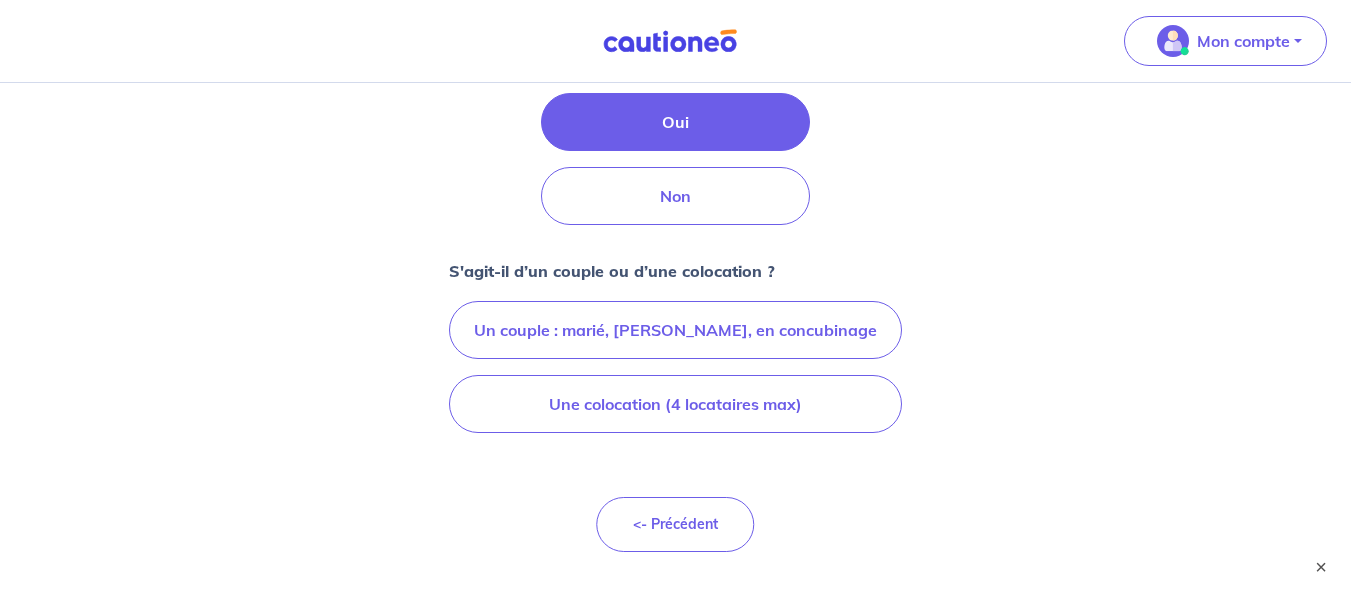 scroll, scrollTop: 400, scrollLeft: 0, axis: vertical 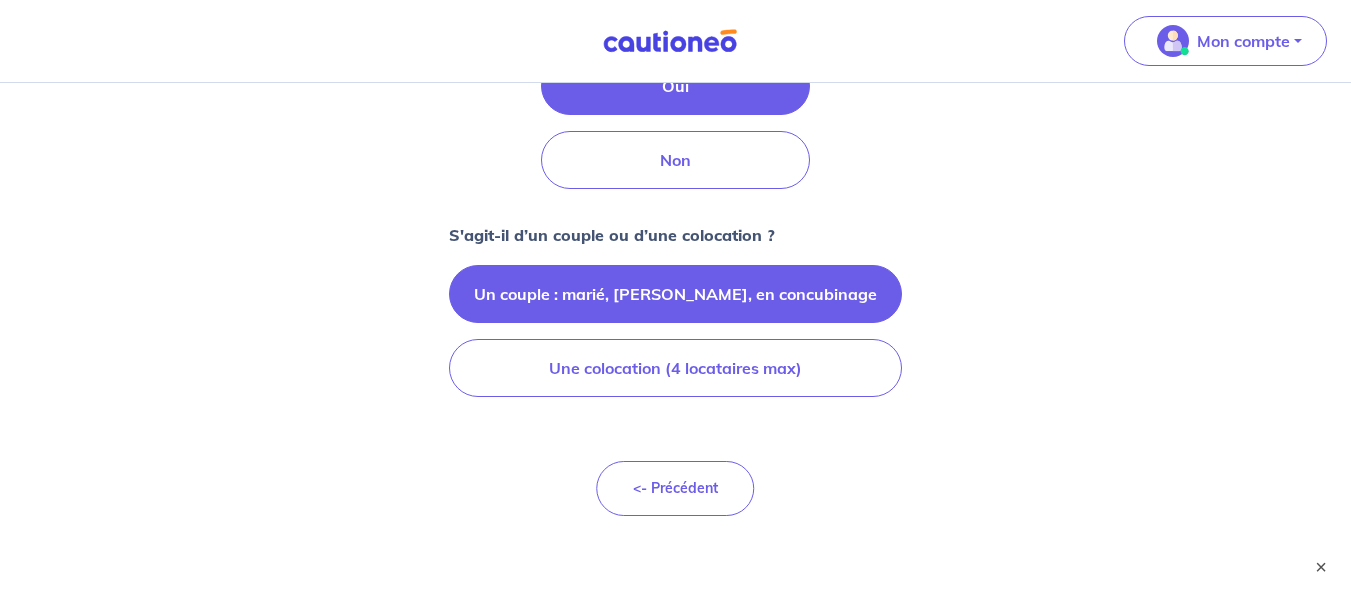 click on "Un couple : marié, [PERSON_NAME], en concubinage" at bounding box center [675, 294] 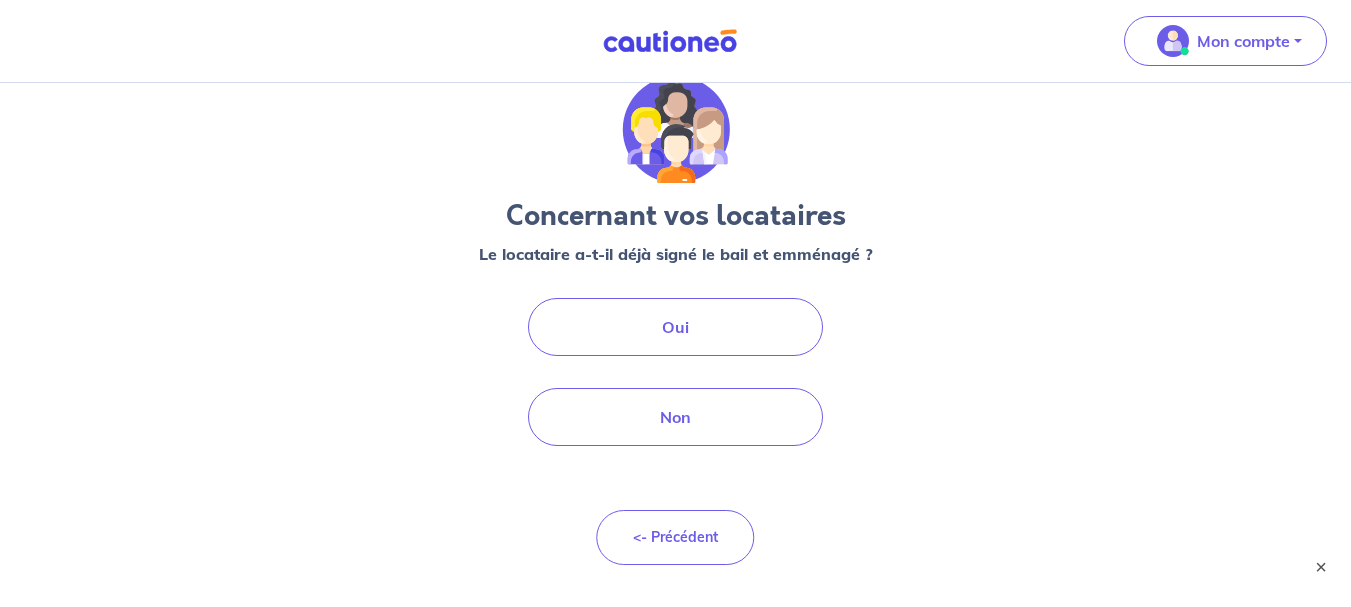 scroll, scrollTop: 100, scrollLeft: 0, axis: vertical 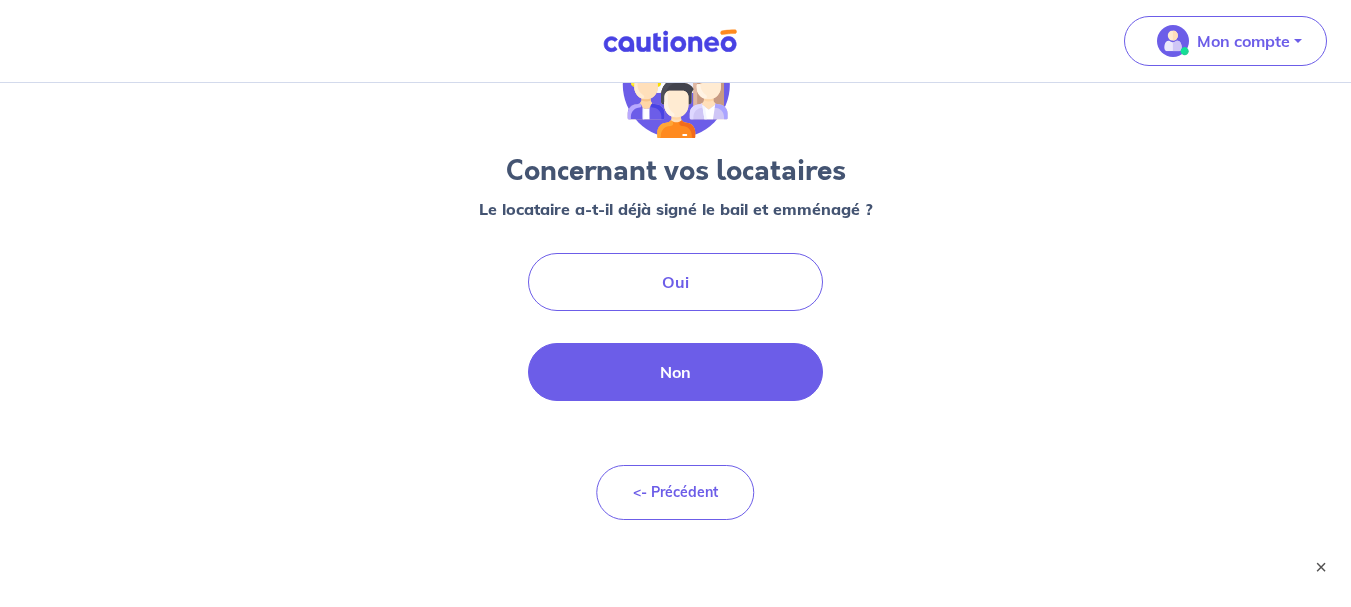 click on "Non" at bounding box center (676, 372) 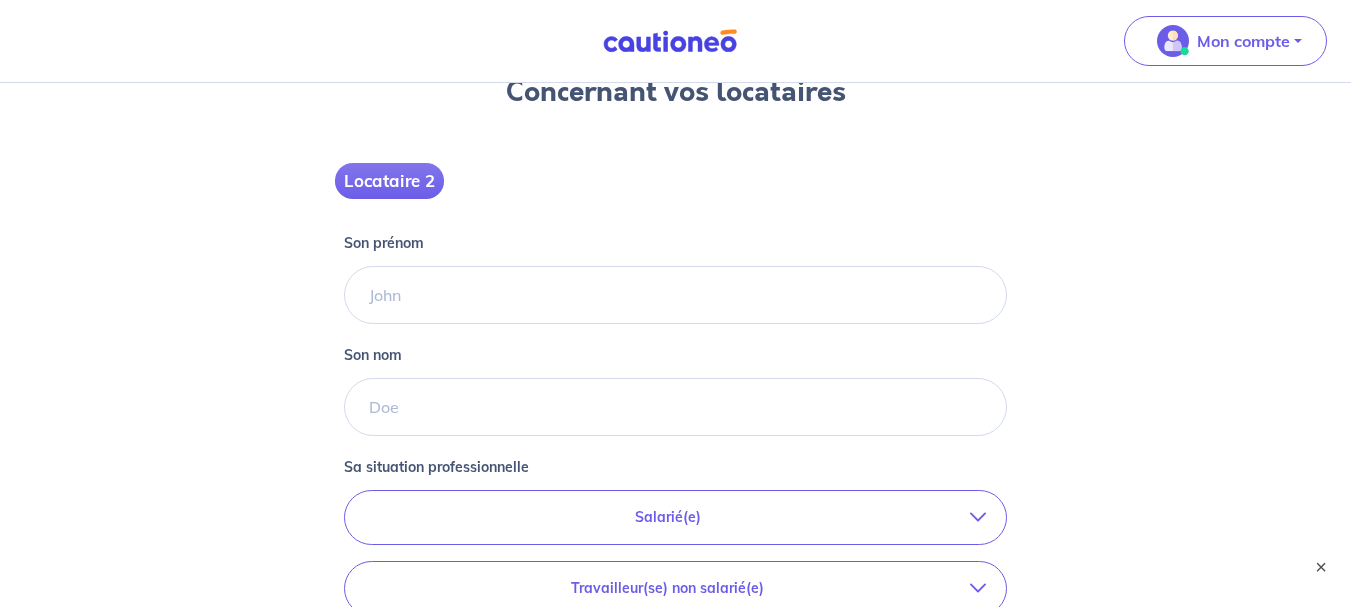 scroll, scrollTop: 200, scrollLeft: 0, axis: vertical 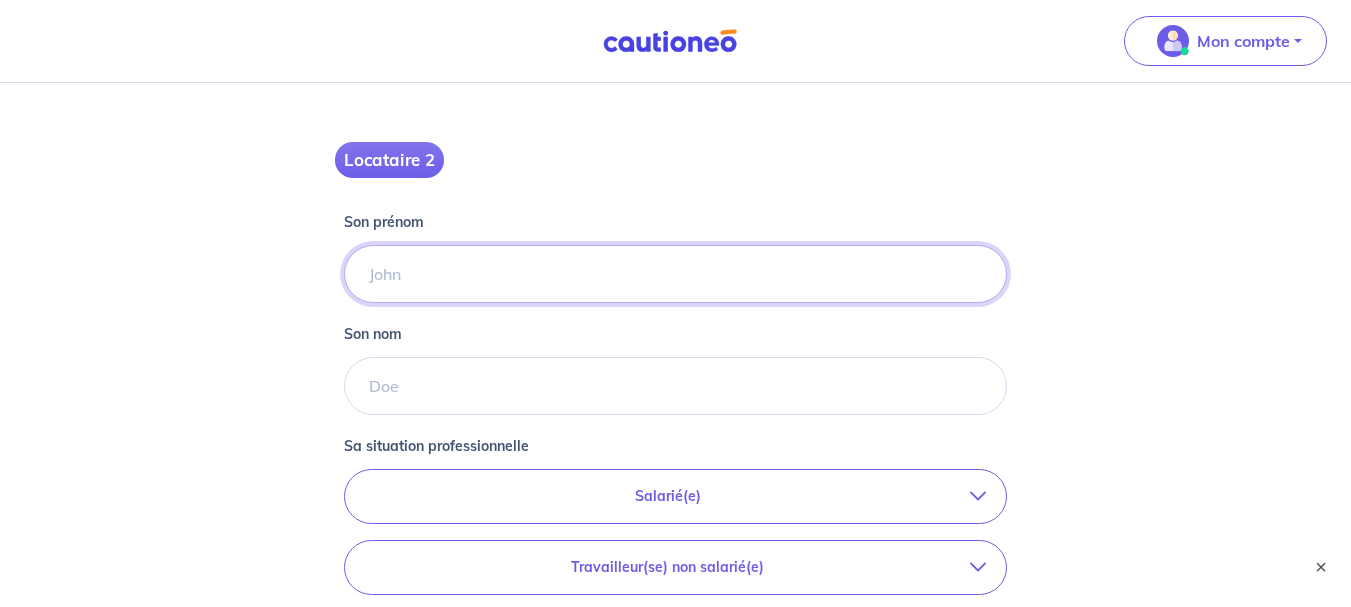 click on "Son prénom" at bounding box center (676, 274) 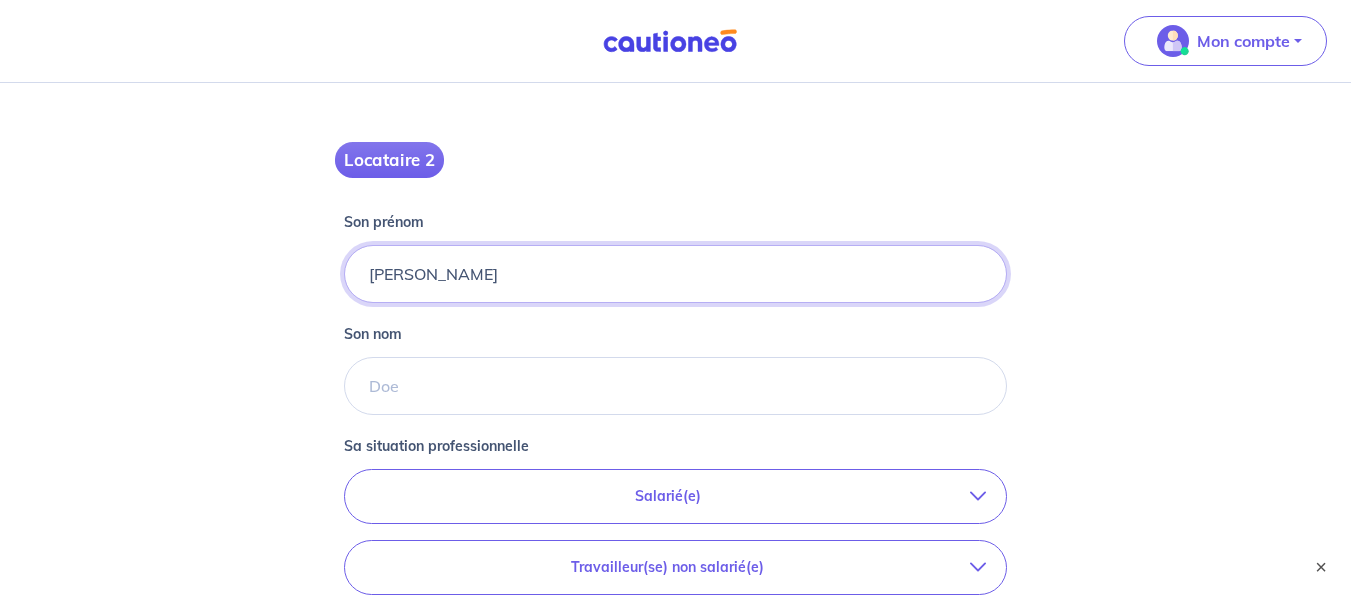 drag, startPoint x: 422, startPoint y: 277, endPoint x: 511, endPoint y: 276, distance: 89.005615 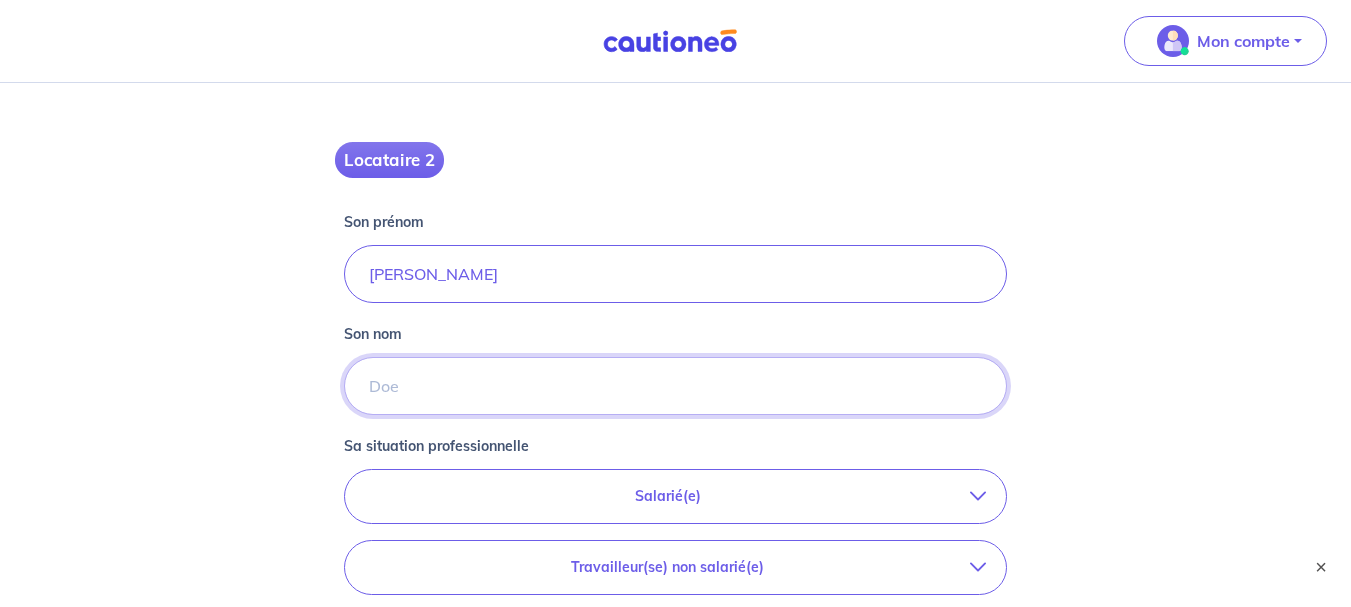 click on "Son nom" at bounding box center (676, 386) 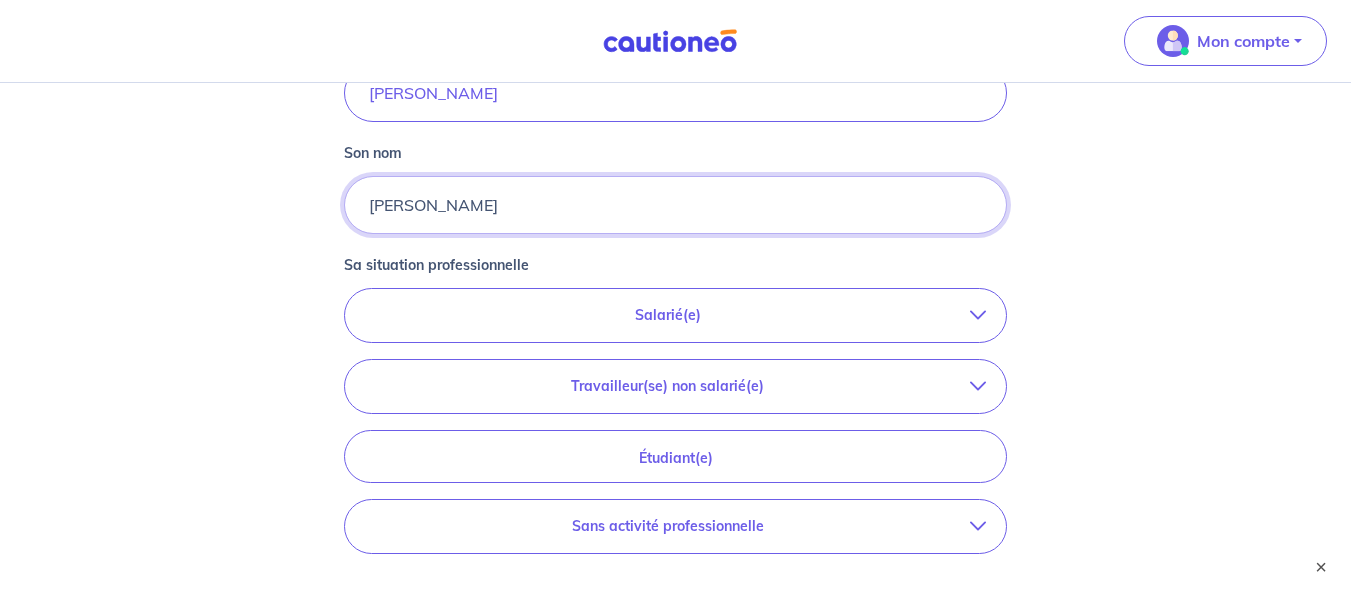 scroll, scrollTop: 400, scrollLeft: 0, axis: vertical 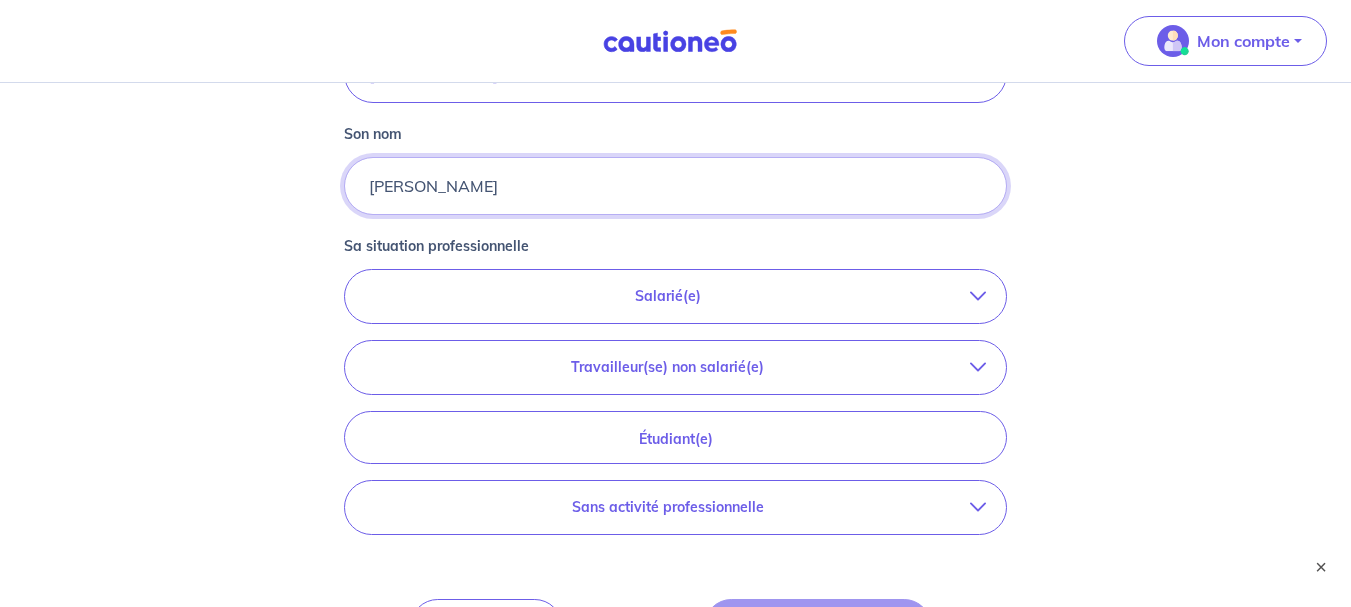 type on "[PERSON_NAME]" 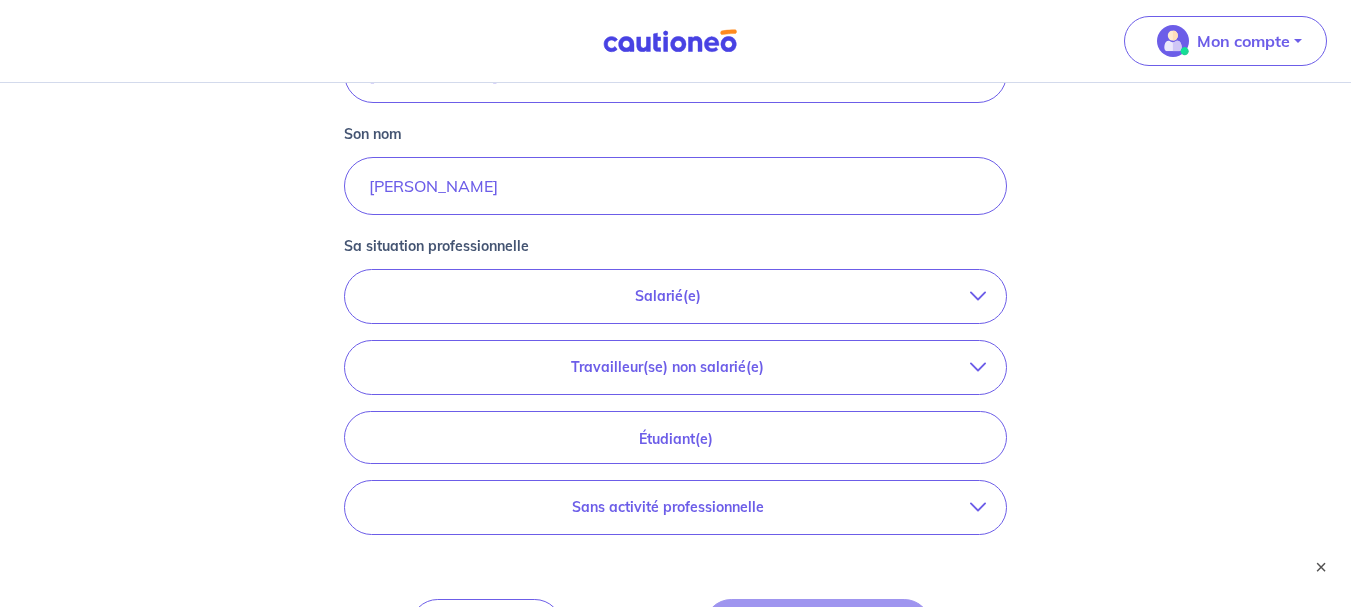 click on "Salarié(e)" at bounding box center [676, 296] 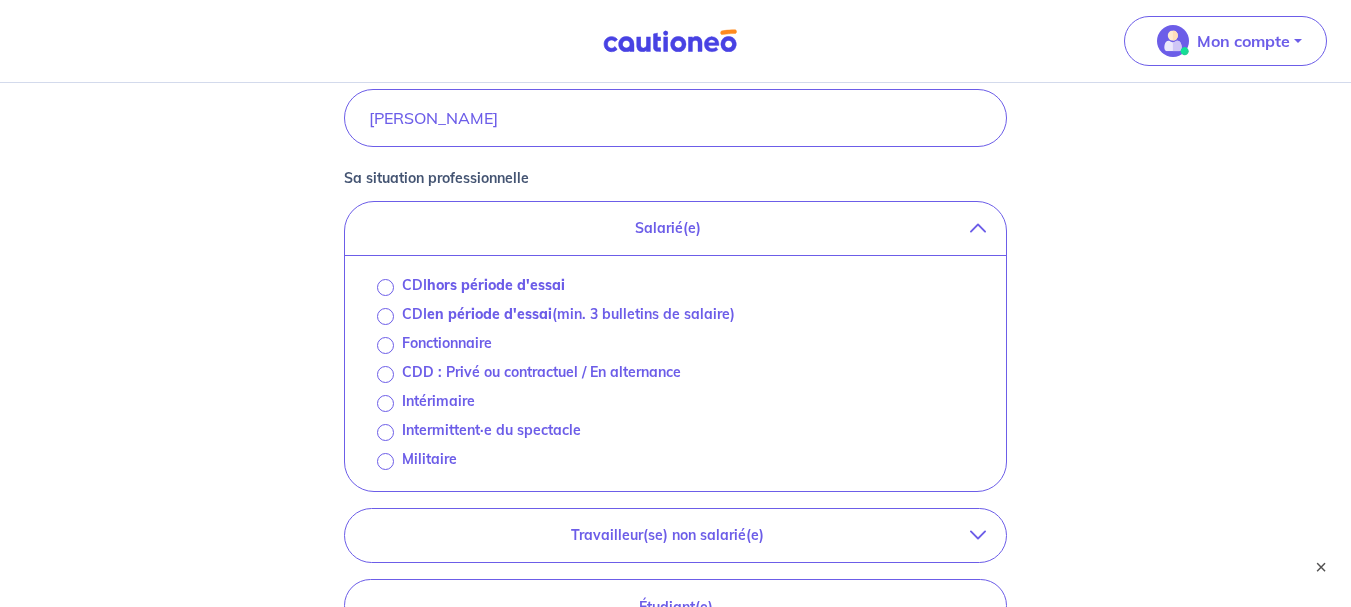 scroll, scrollTop: 500, scrollLeft: 0, axis: vertical 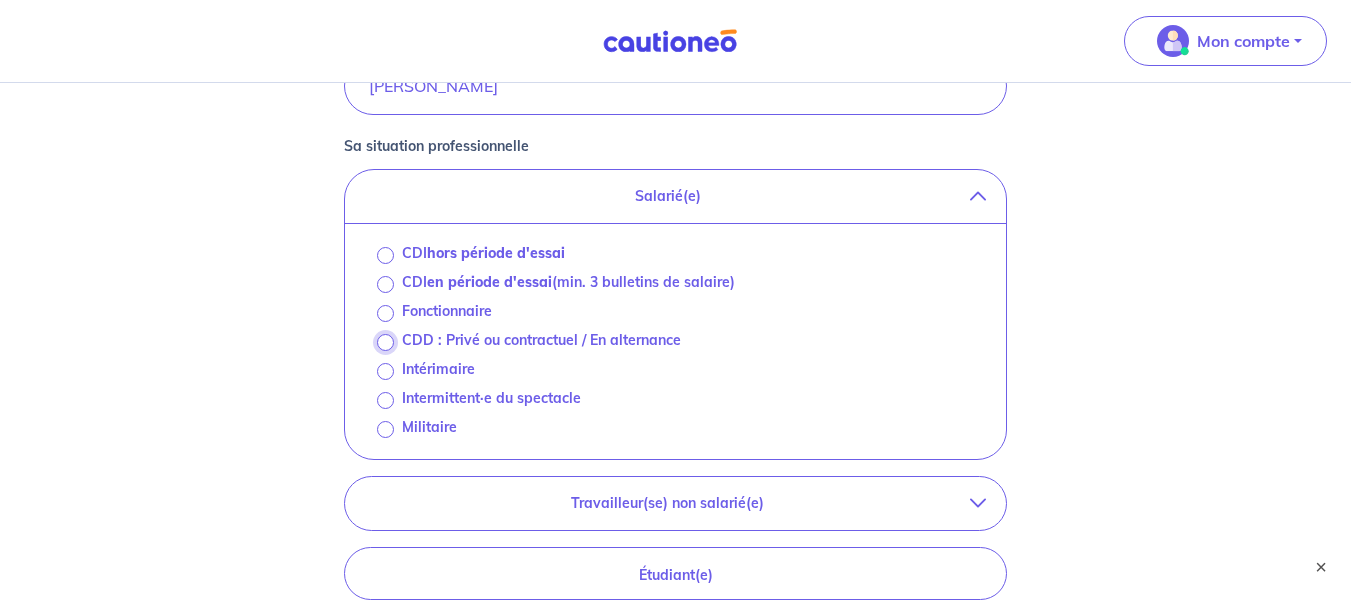 click on "CDD : Privé ou contractuel / En alternance" at bounding box center [385, 342] 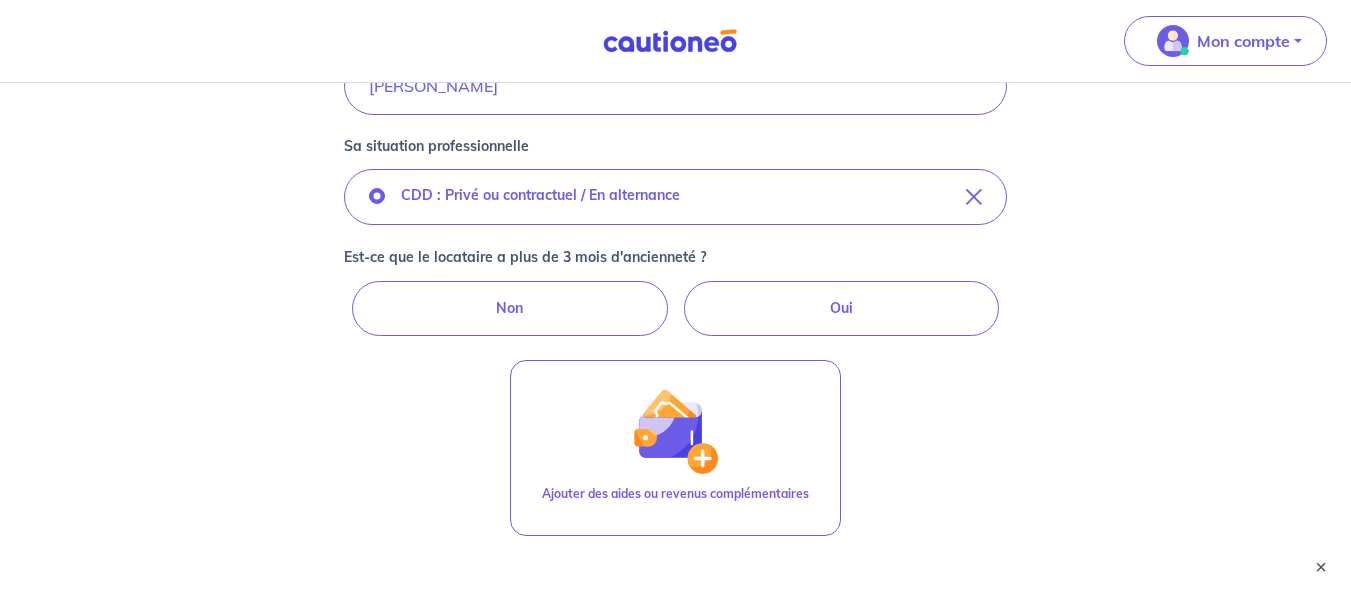 click on "Oui" at bounding box center (842, 308) 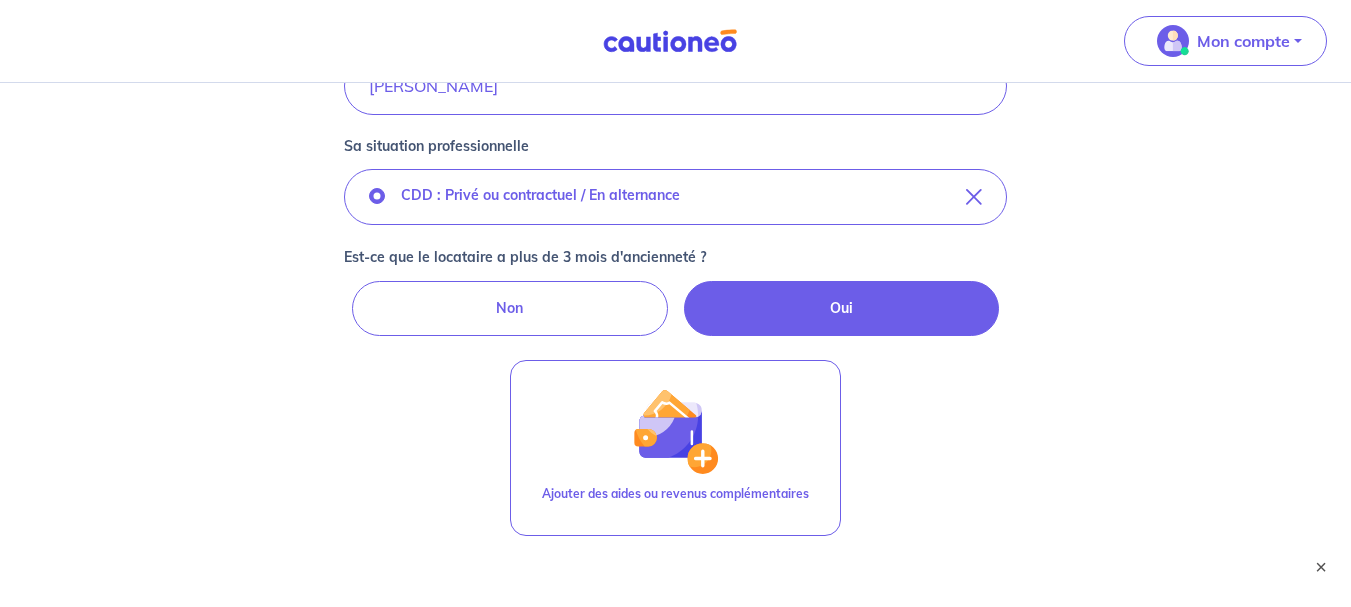 radio on "true" 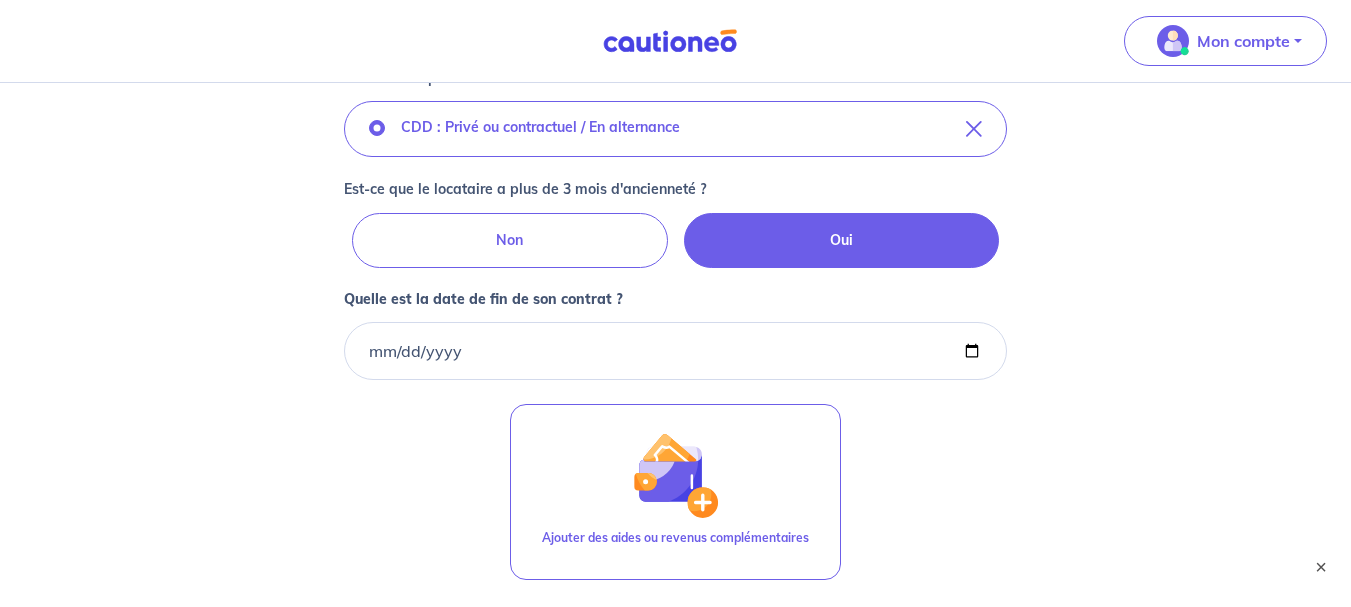 scroll, scrollTop: 600, scrollLeft: 0, axis: vertical 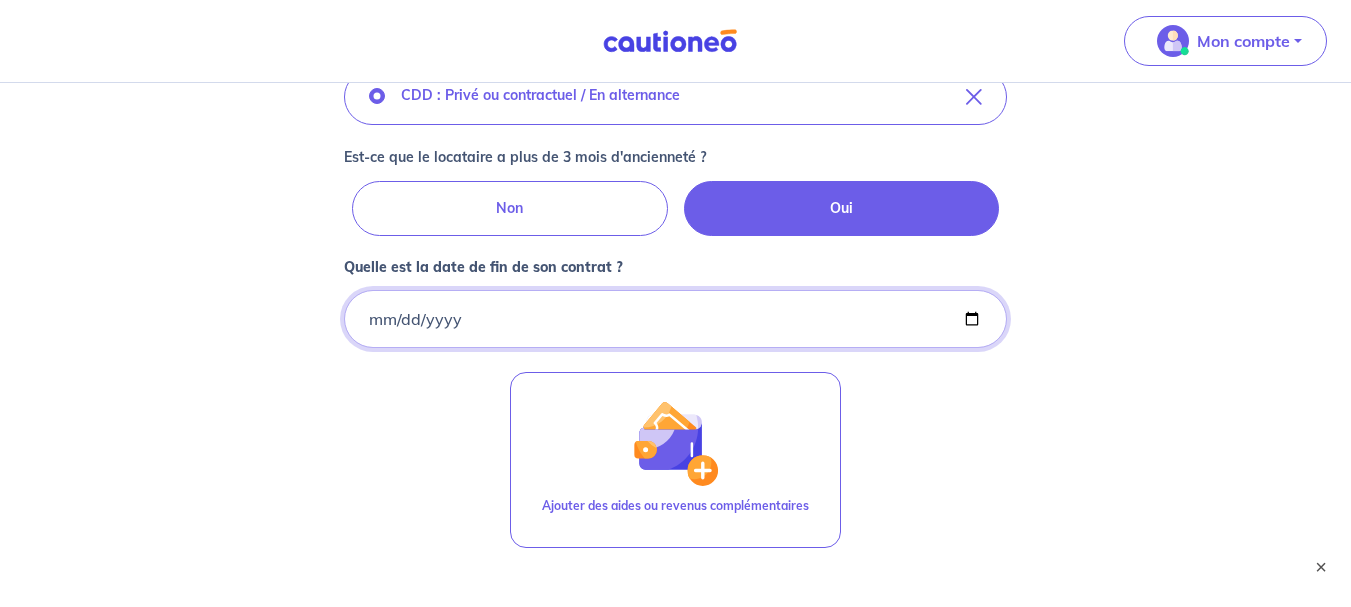 click on "Quelle est la date de fin de son contrat ?" at bounding box center [676, 319] 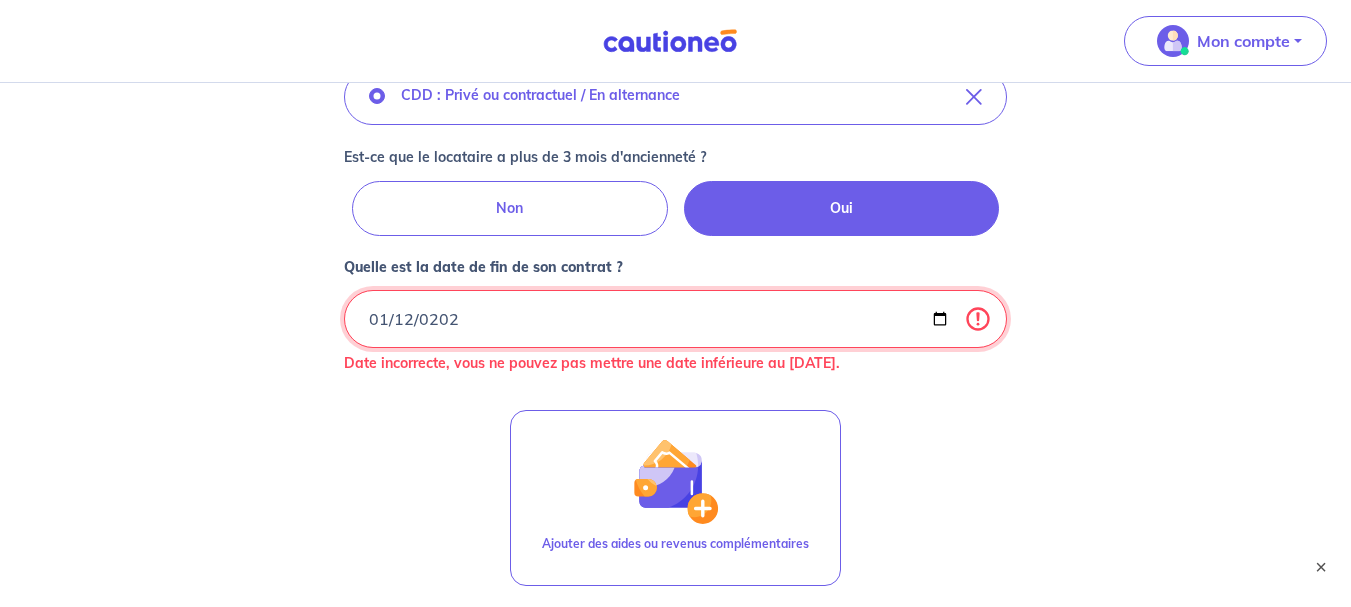 type on "[DATE]" 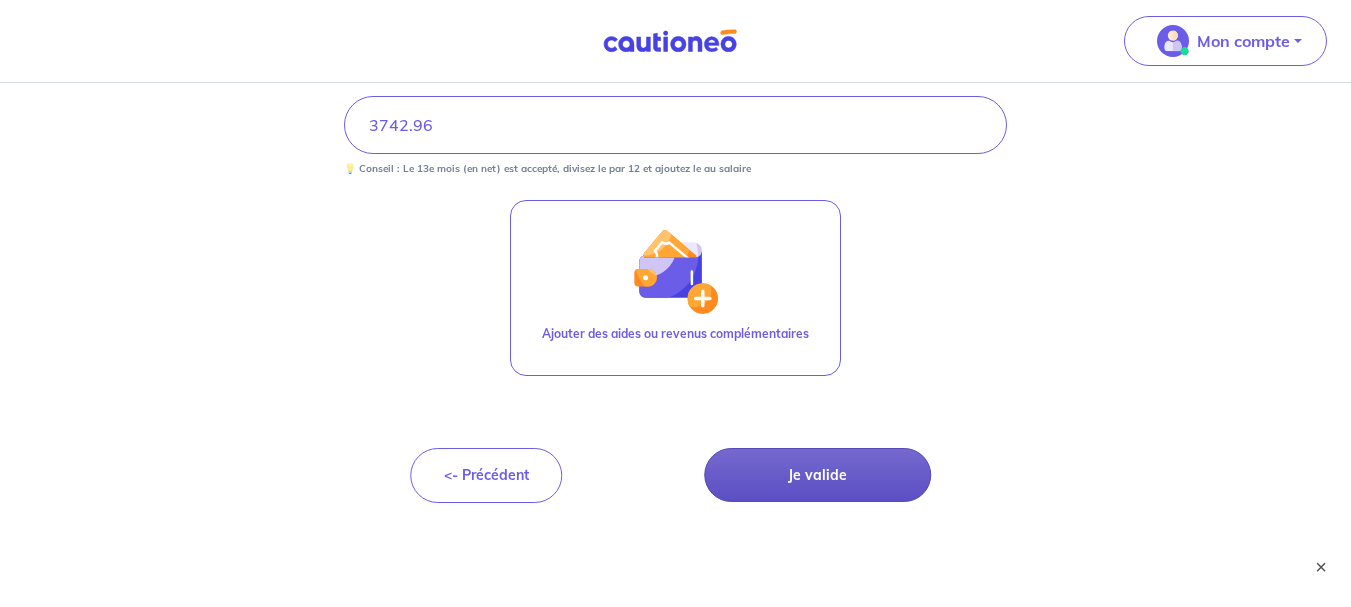 scroll, scrollTop: 913, scrollLeft: 0, axis: vertical 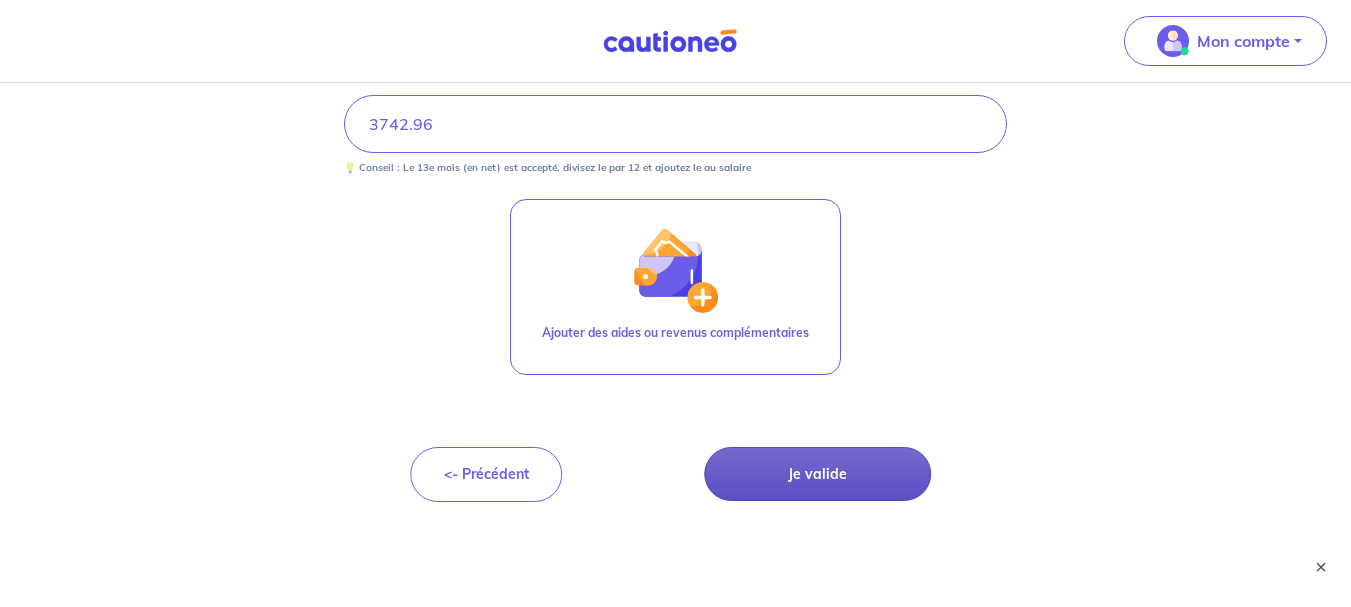 click on "Je valide" at bounding box center (817, 474) 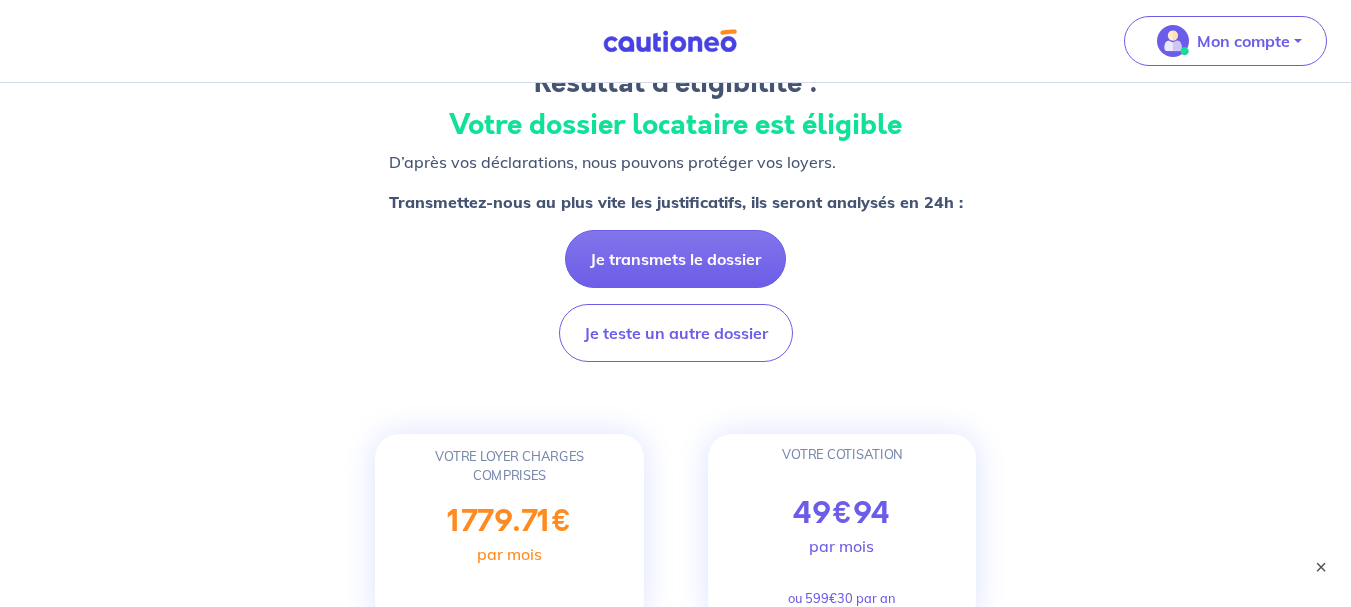 scroll, scrollTop: 200, scrollLeft: 0, axis: vertical 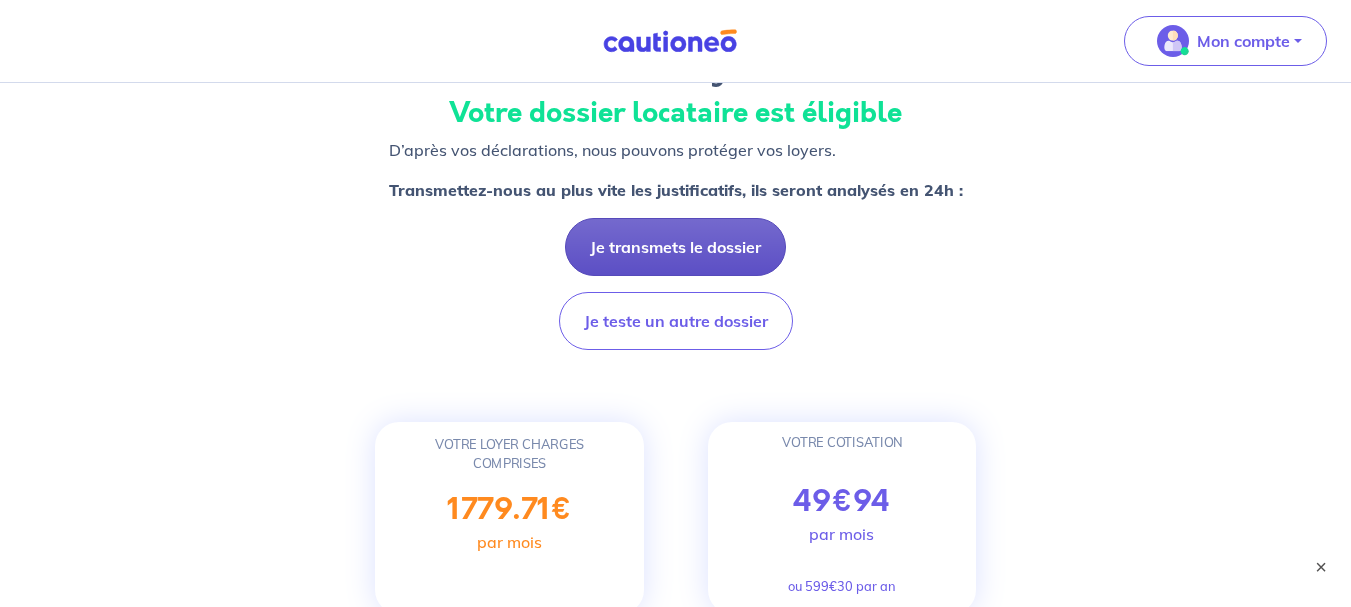 click on "Je transmets le dossier" at bounding box center [675, 247] 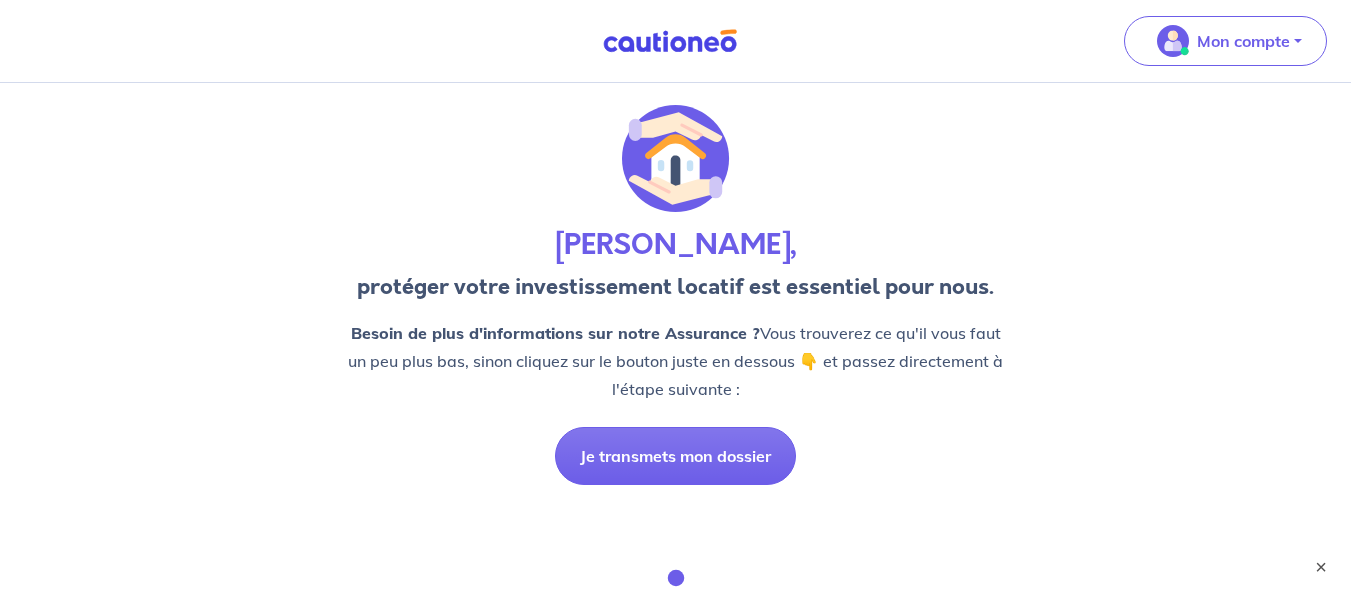 scroll, scrollTop: 0, scrollLeft: 0, axis: both 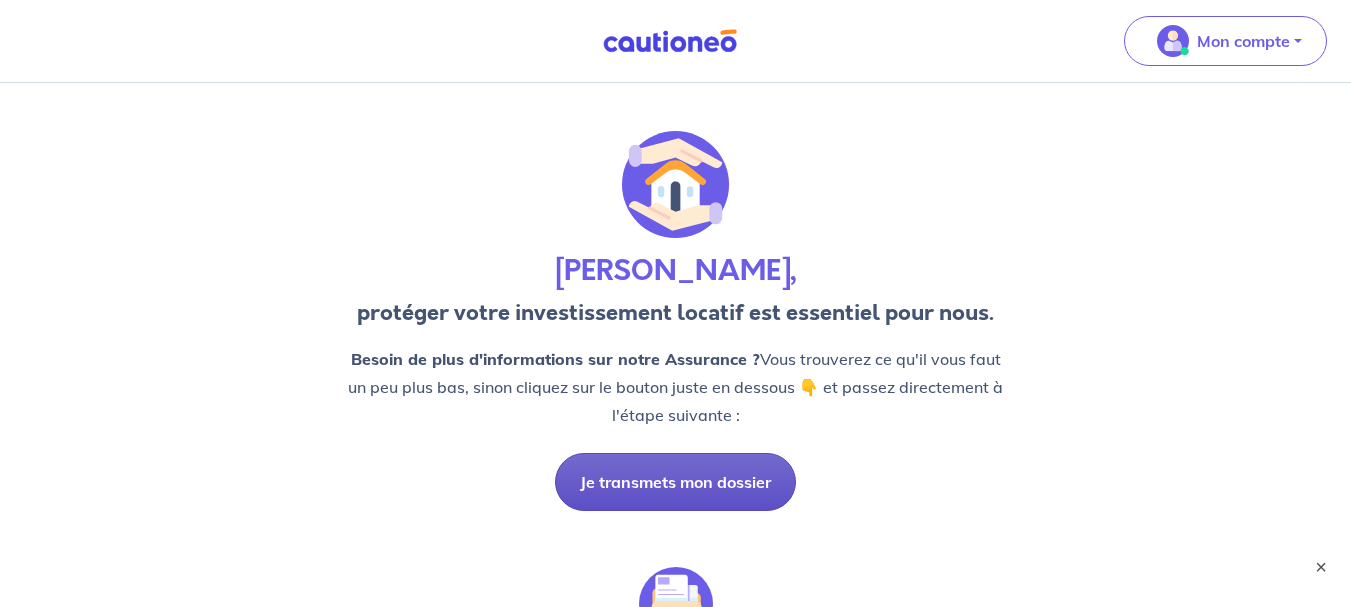 click on "Je transmets mon dossier" at bounding box center (675, 482) 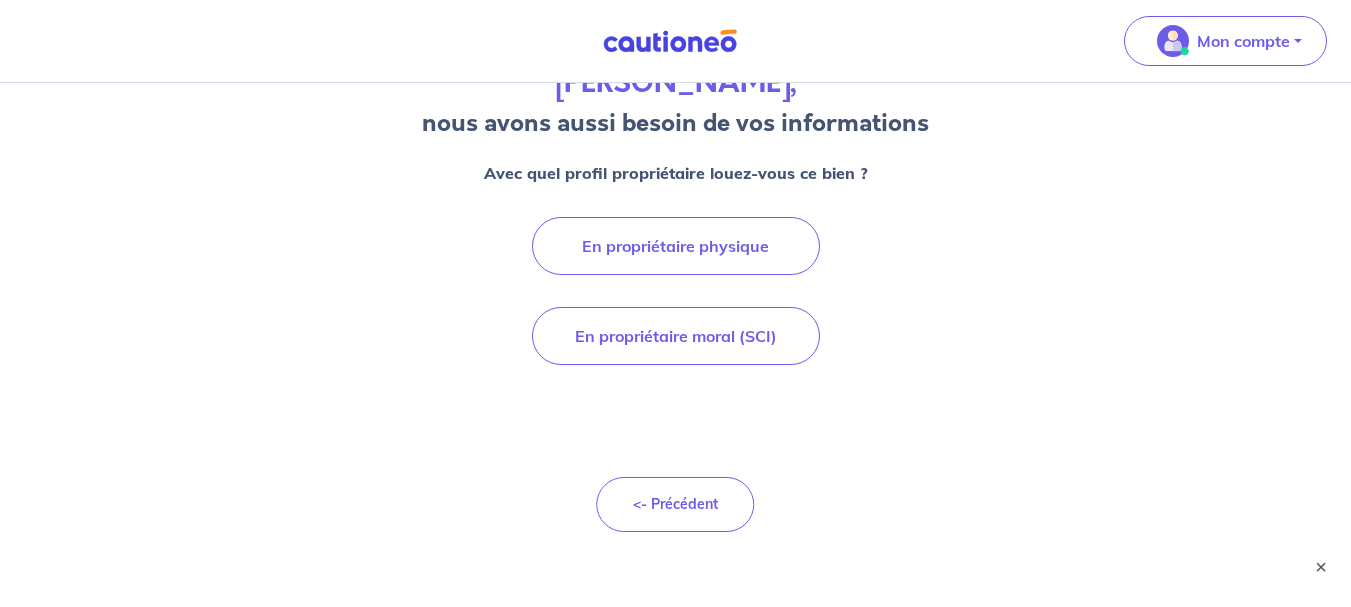 scroll, scrollTop: 200, scrollLeft: 0, axis: vertical 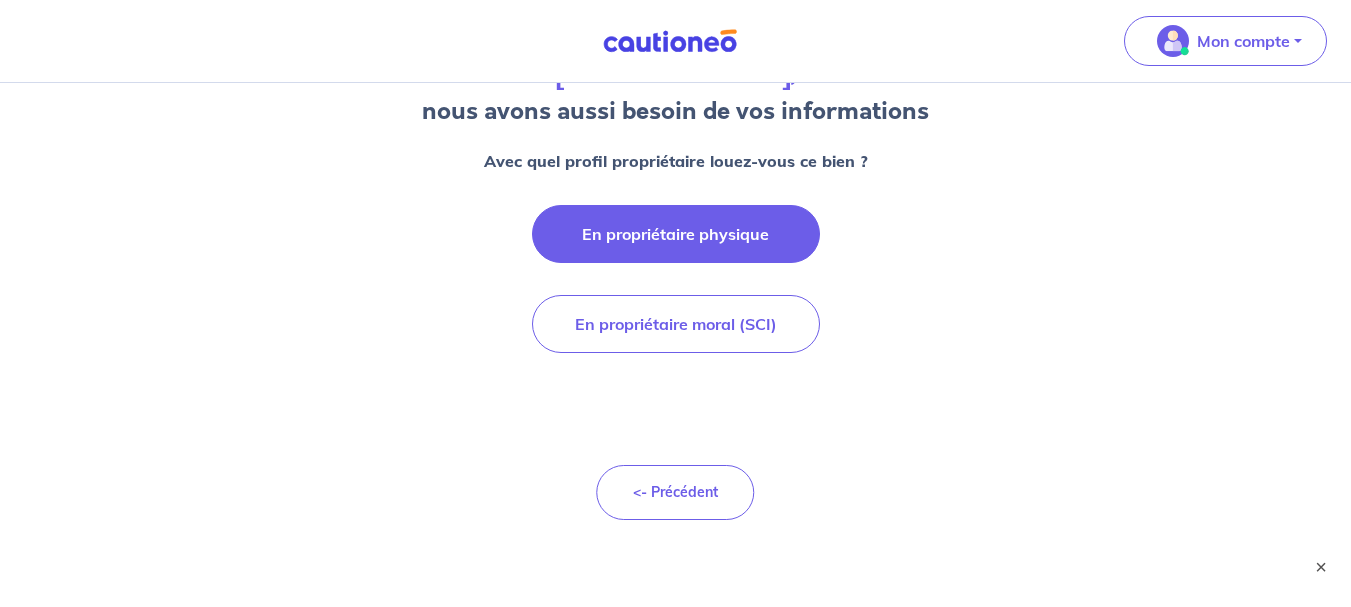 click on "En propriétaire physique" at bounding box center [676, 234] 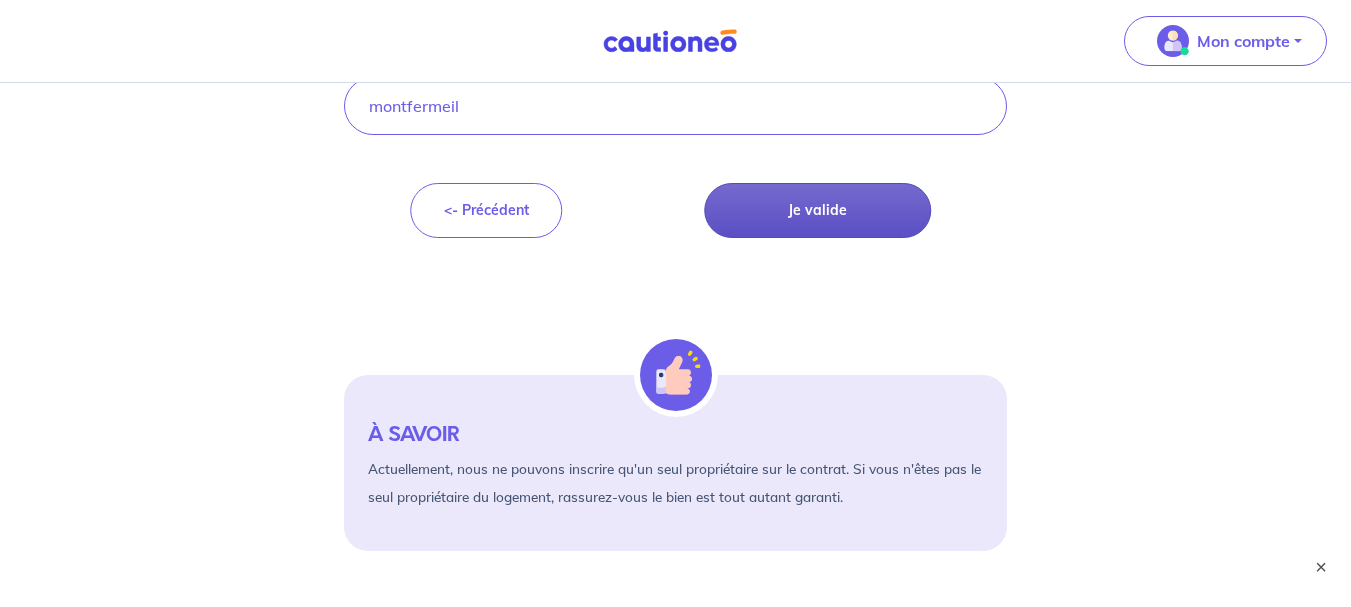 scroll, scrollTop: 836, scrollLeft: 0, axis: vertical 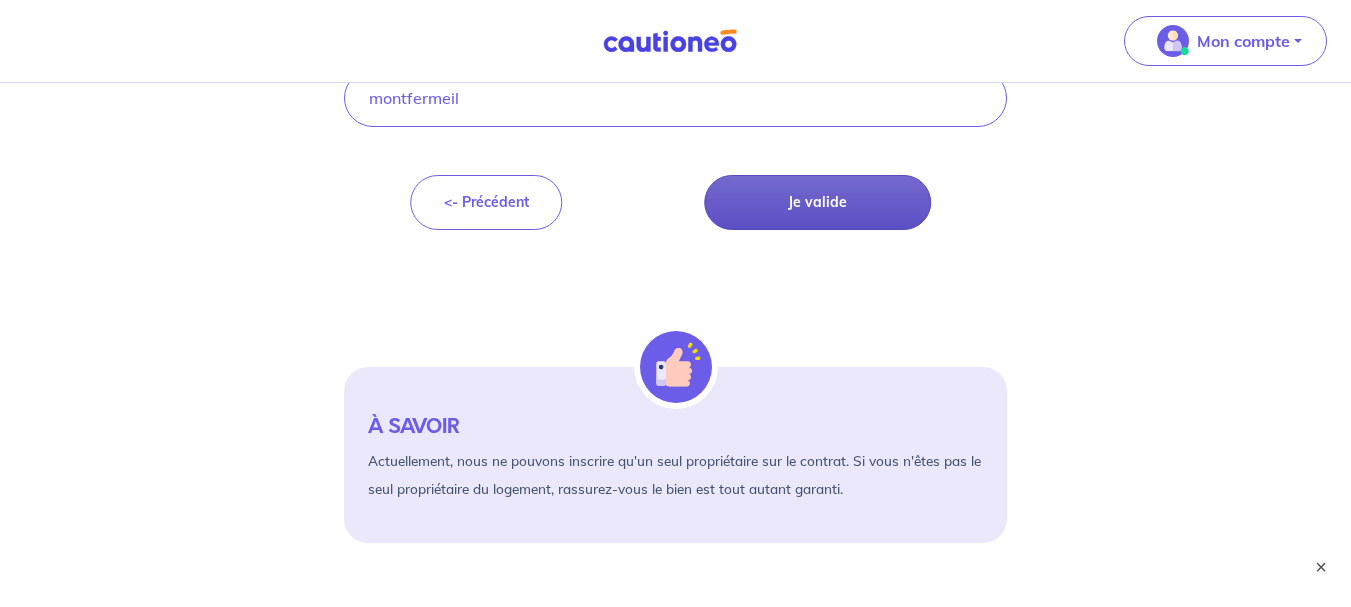 click on "Je valide" at bounding box center (817, 202) 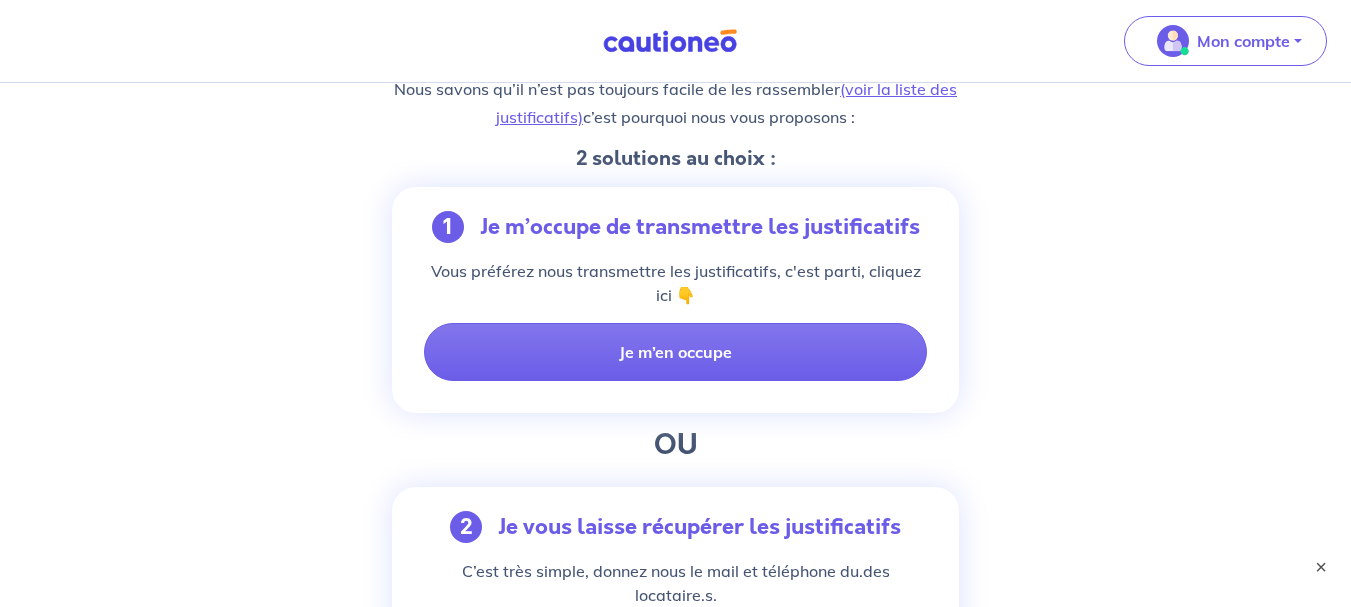 scroll, scrollTop: 400, scrollLeft: 0, axis: vertical 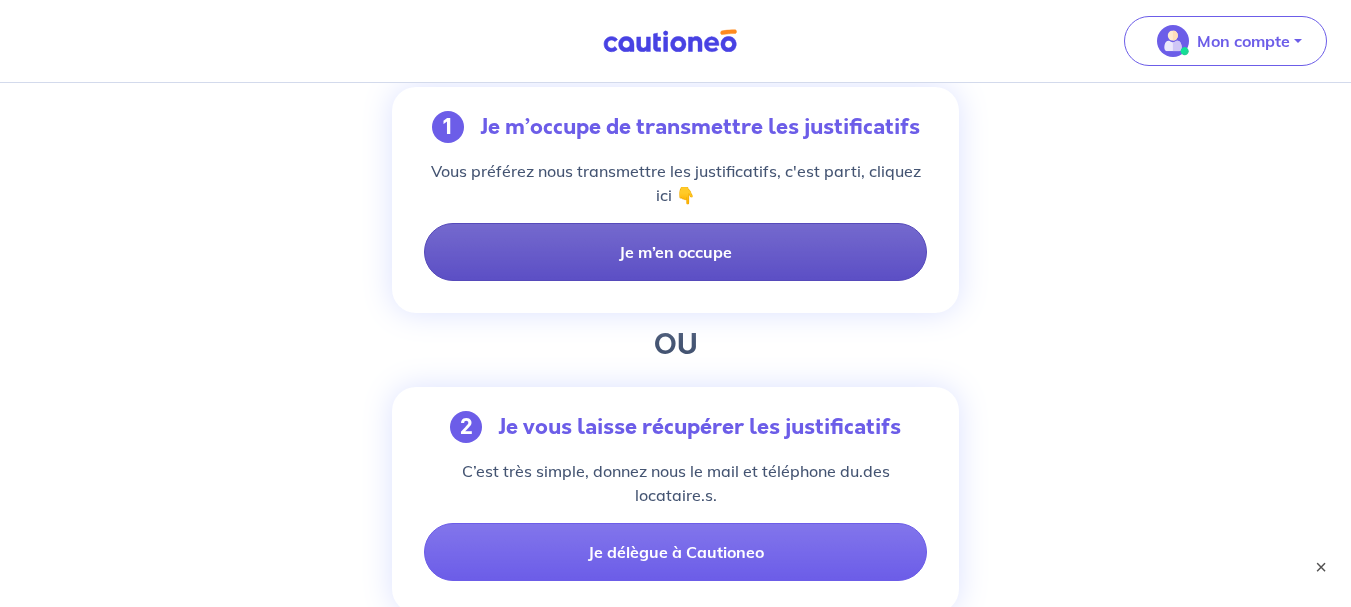 click on "Je m’en occupe" at bounding box center (676, 252) 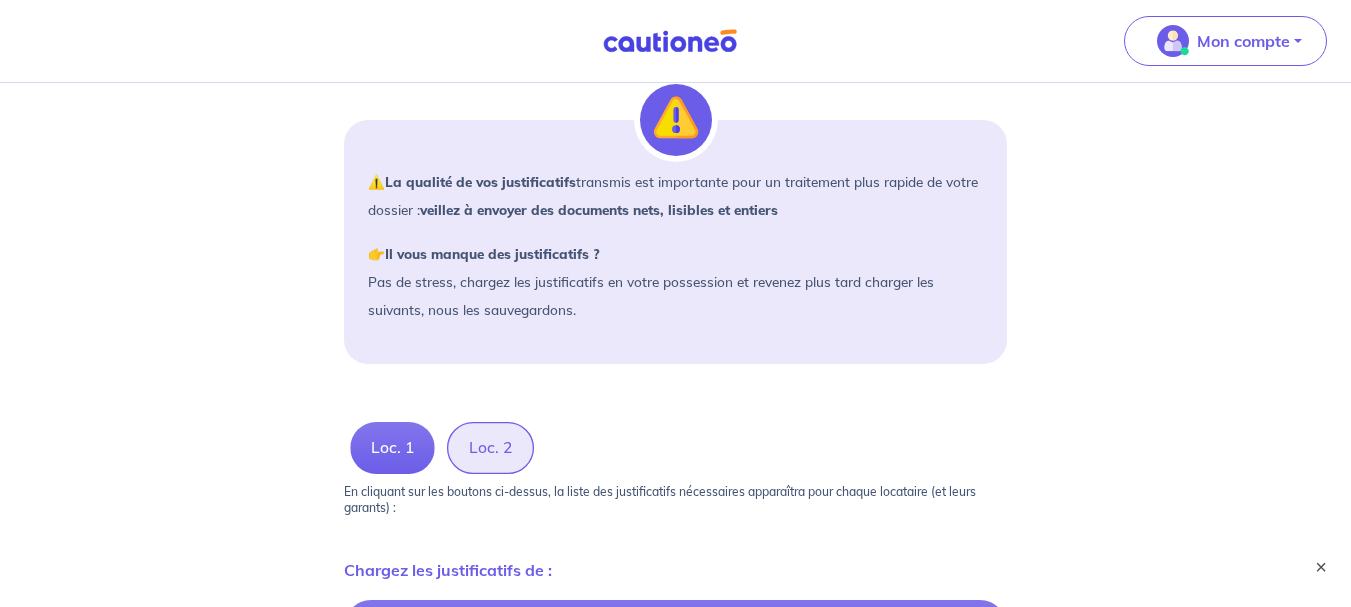 scroll, scrollTop: 0, scrollLeft: 0, axis: both 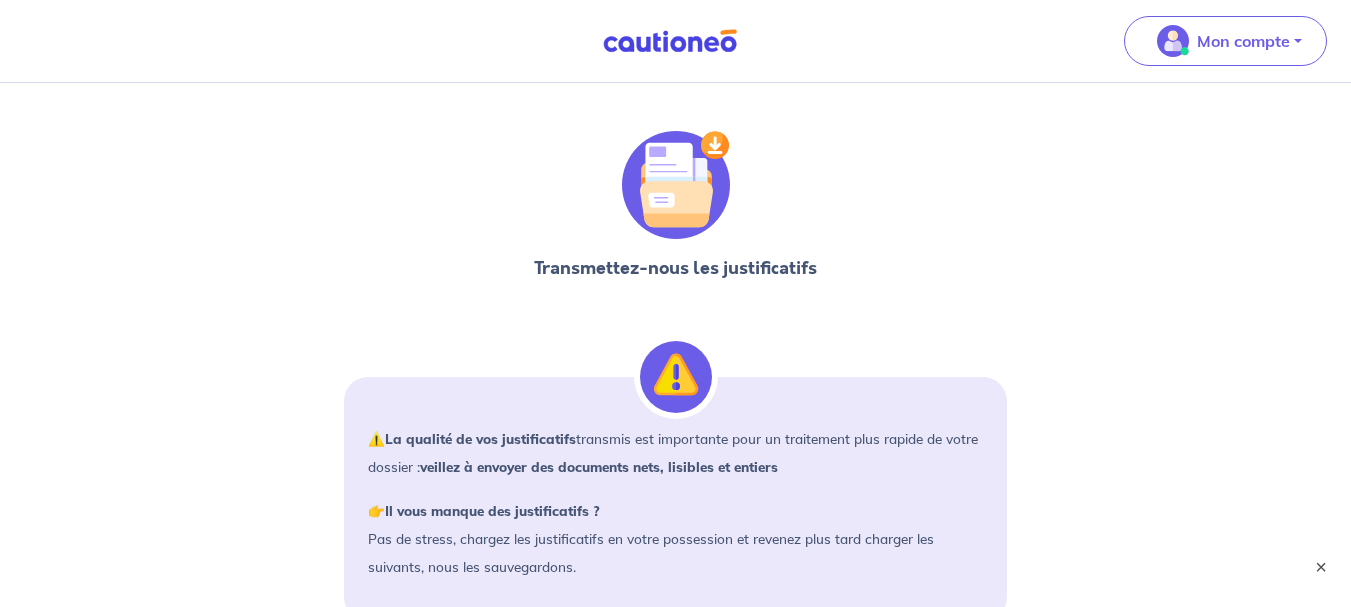 click at bounding box center [676, 185] 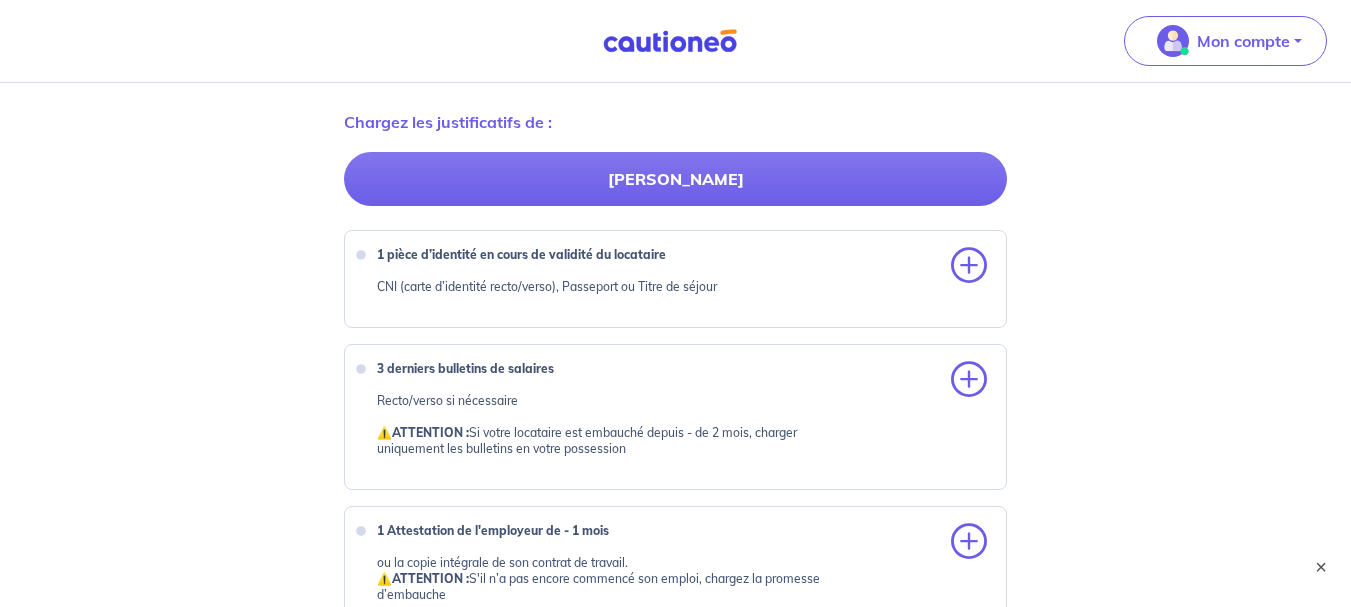 scroll, scrollTop: 700, scrollLeft: 0, axis: vertical 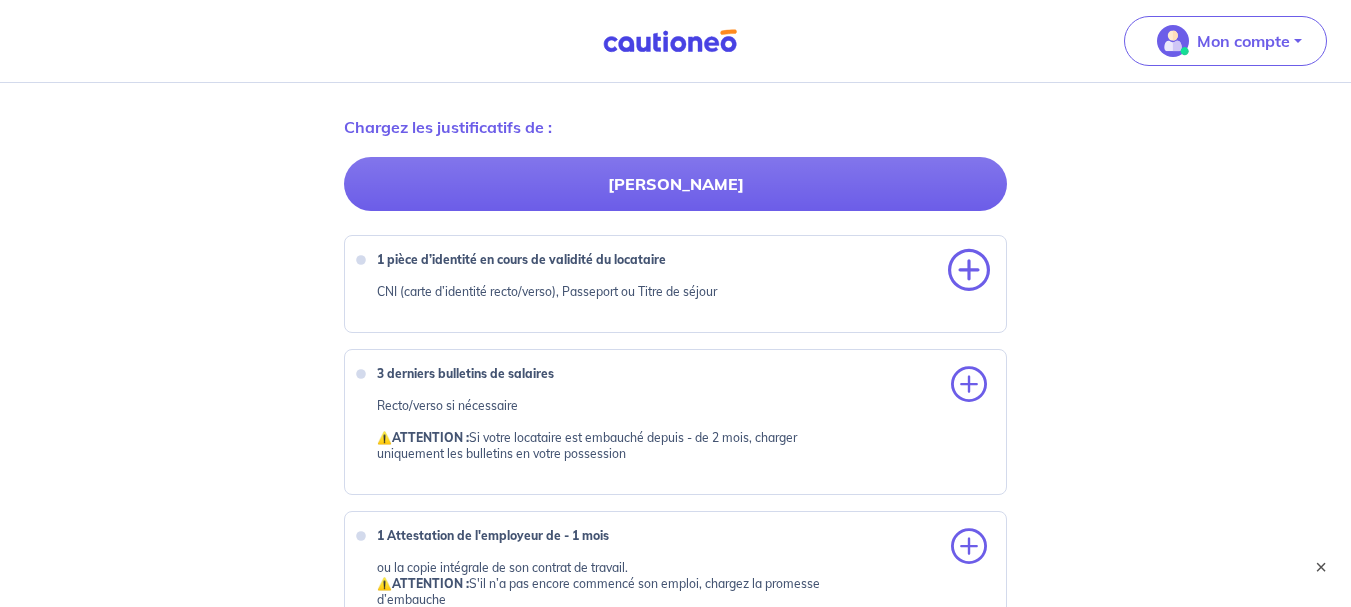 click at bounding box center [969, 271] 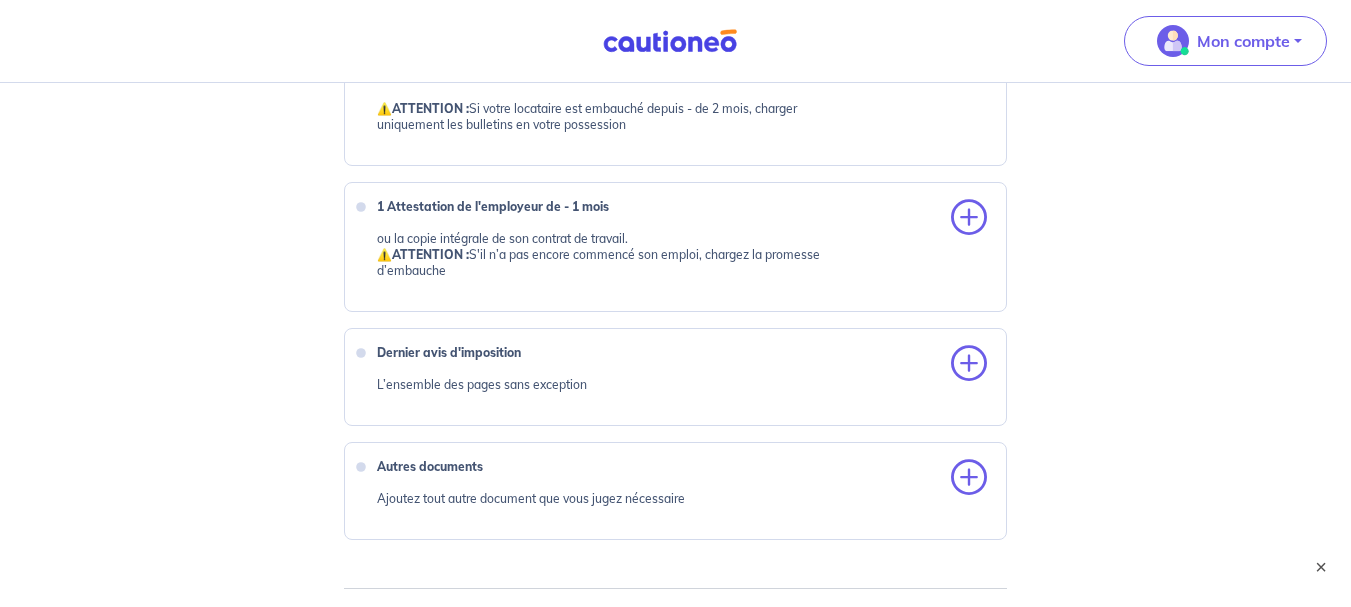 scroll, scrollTop: 1100, scrollLeft: 0, axis: vertical 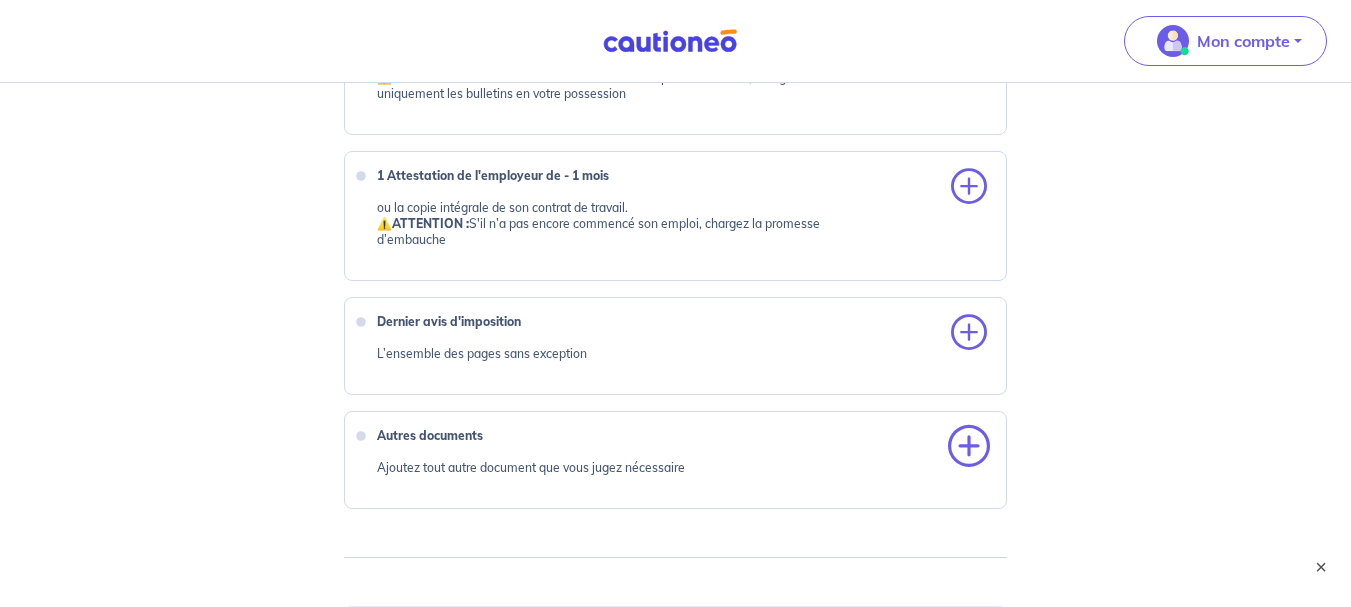 click at bounding box center [969, 447] 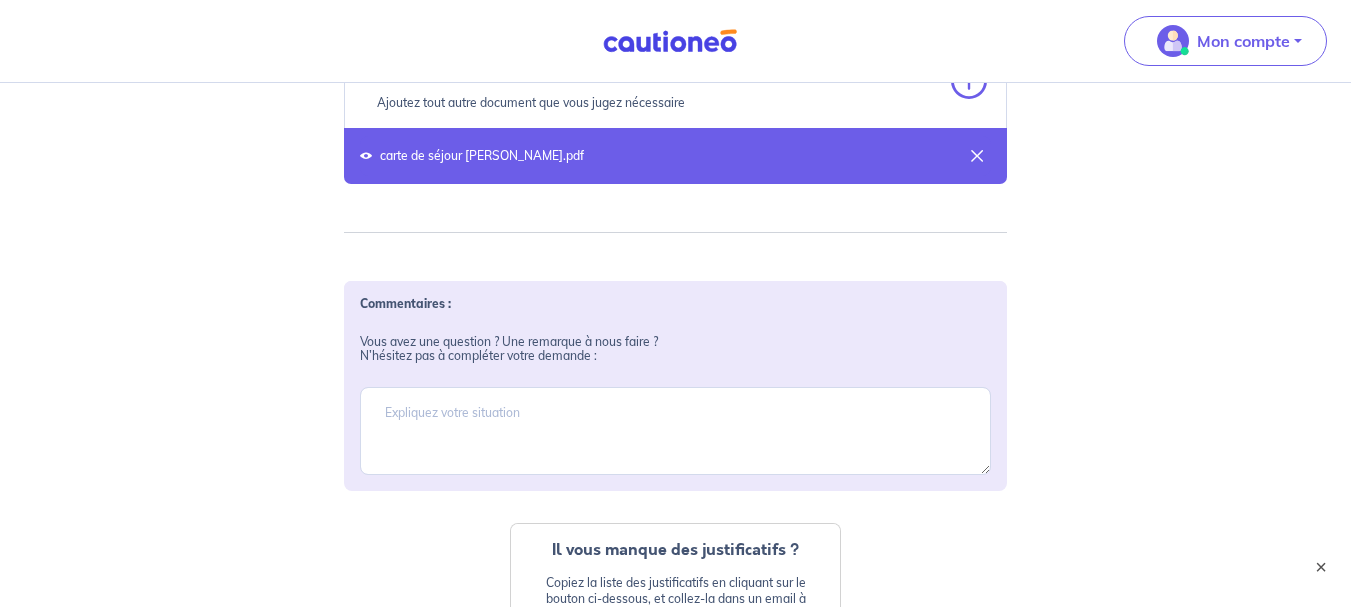 scroll, scrollTop: 1500, scrollLeft: 0, axis: vertical 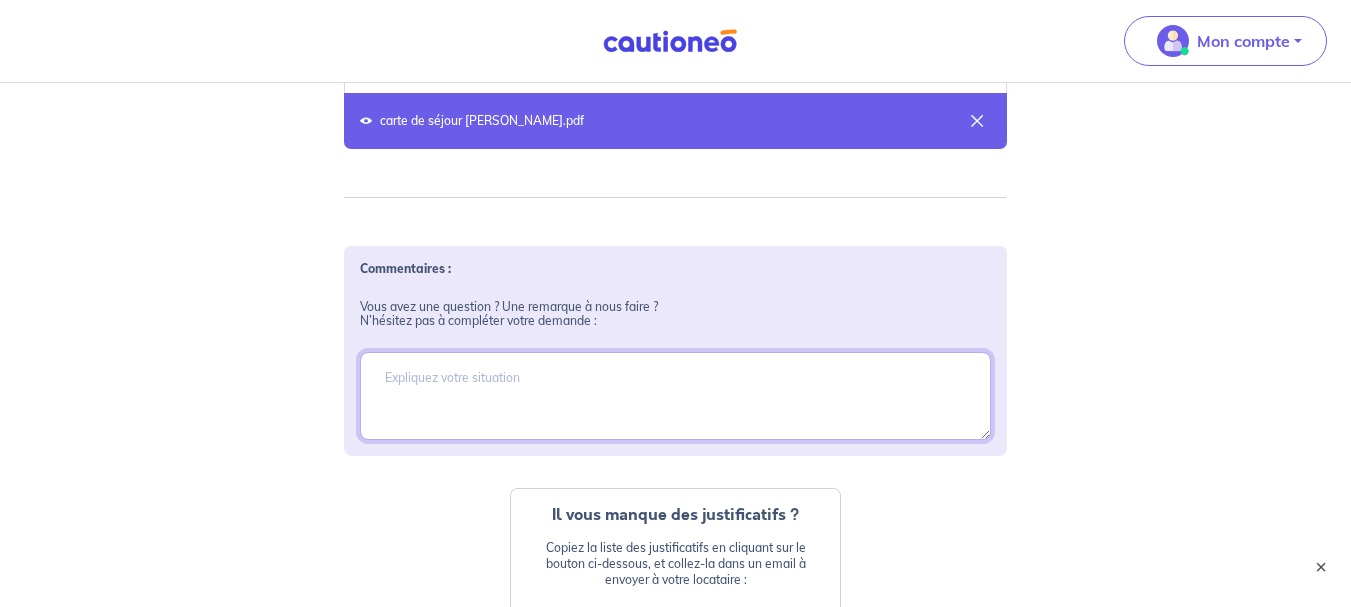 click at bounding box center (676, 396) 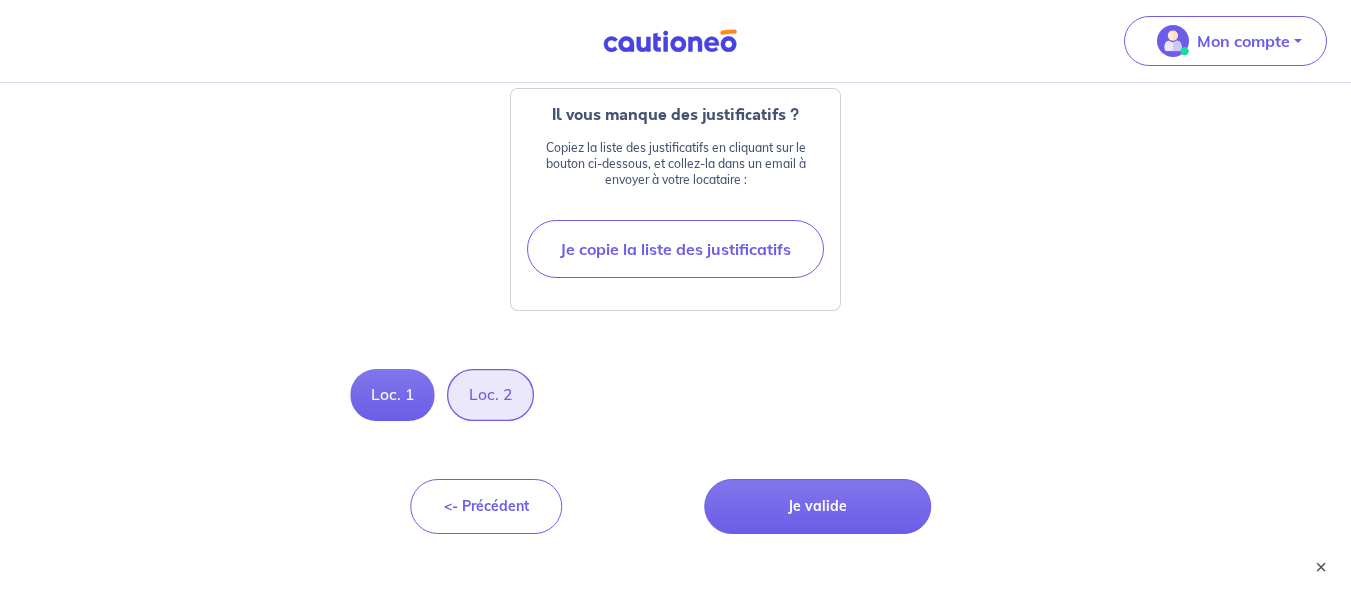 scroll, scrollTop: 1932, scrollLeft: 0, axis: vertical 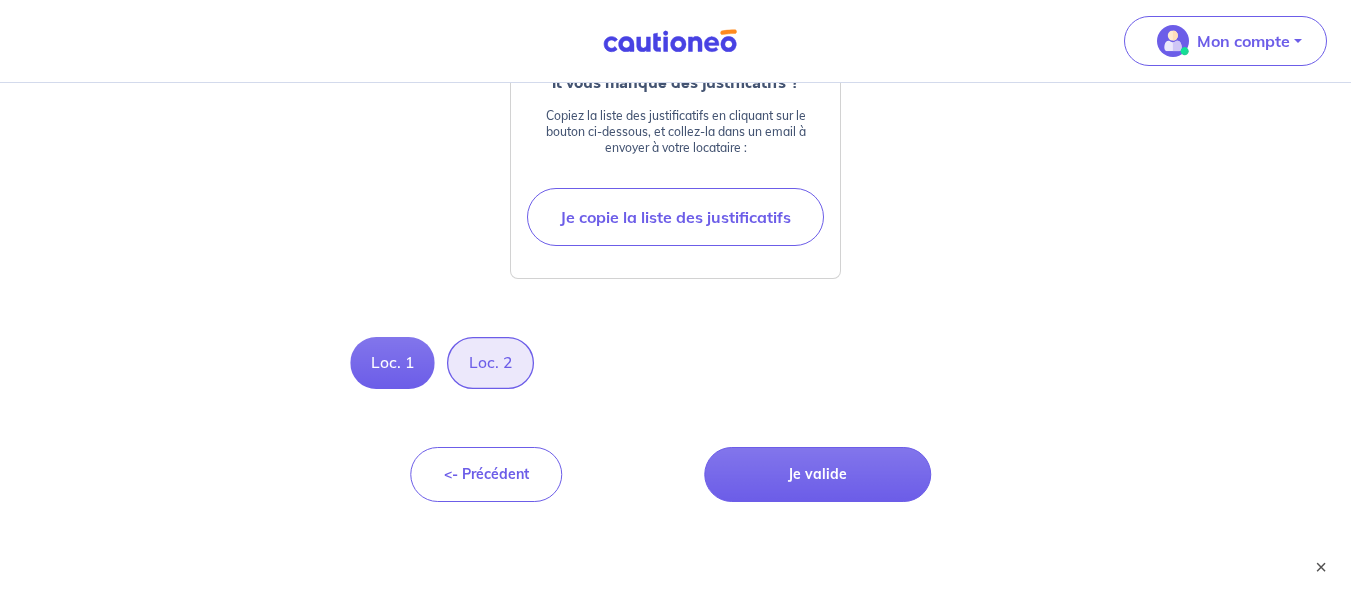 type on "je transmets l'intégralité du dossier facile" 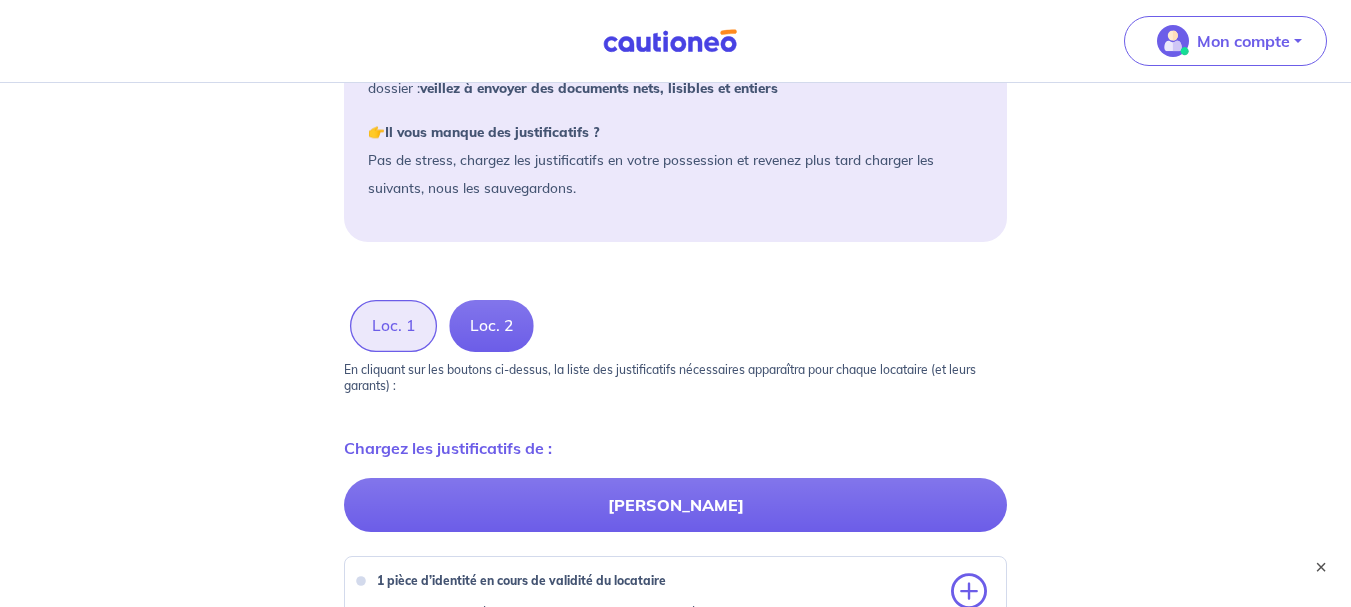 scroll, scrollTop: 700, scrollLeft: 0, axis: vertical 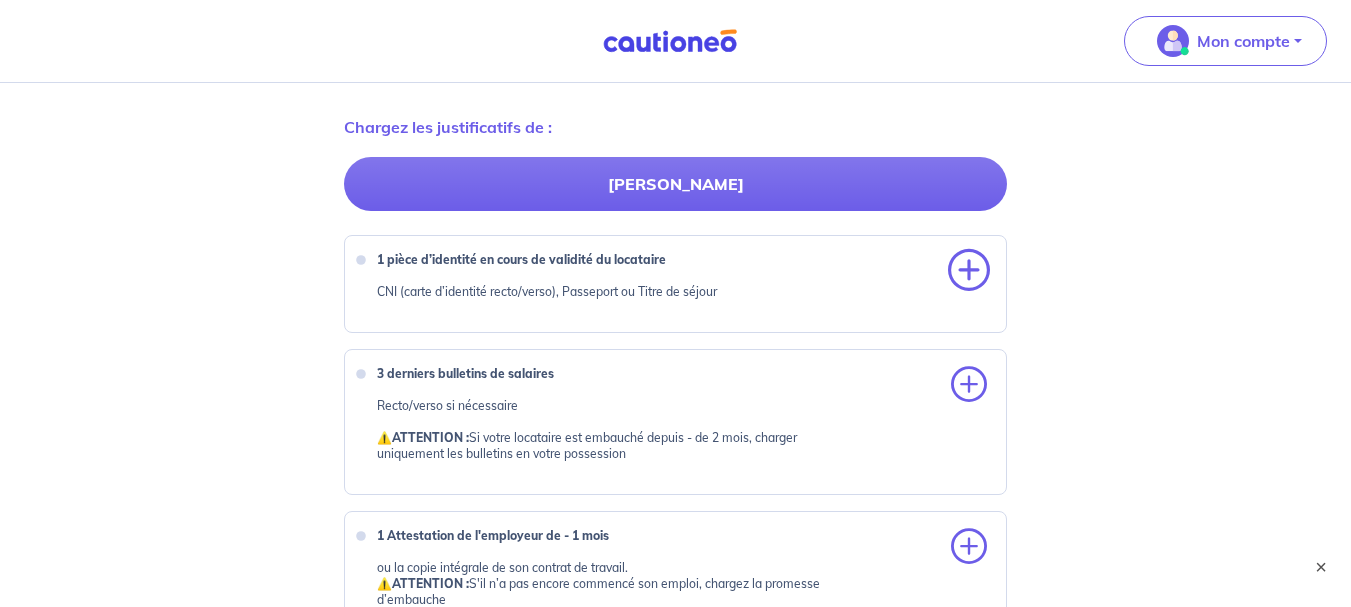 click at bounding box center [969, 271] 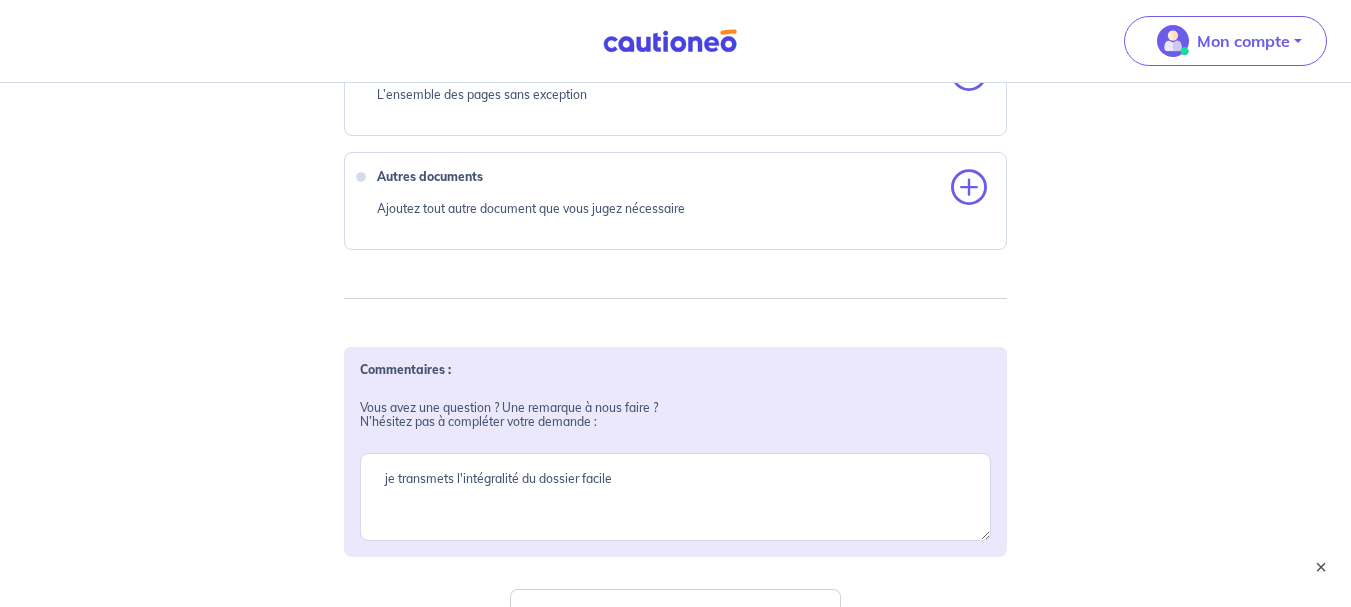 scroll, scrollTop: 1400, scrollLeft: 0, axis: vertical 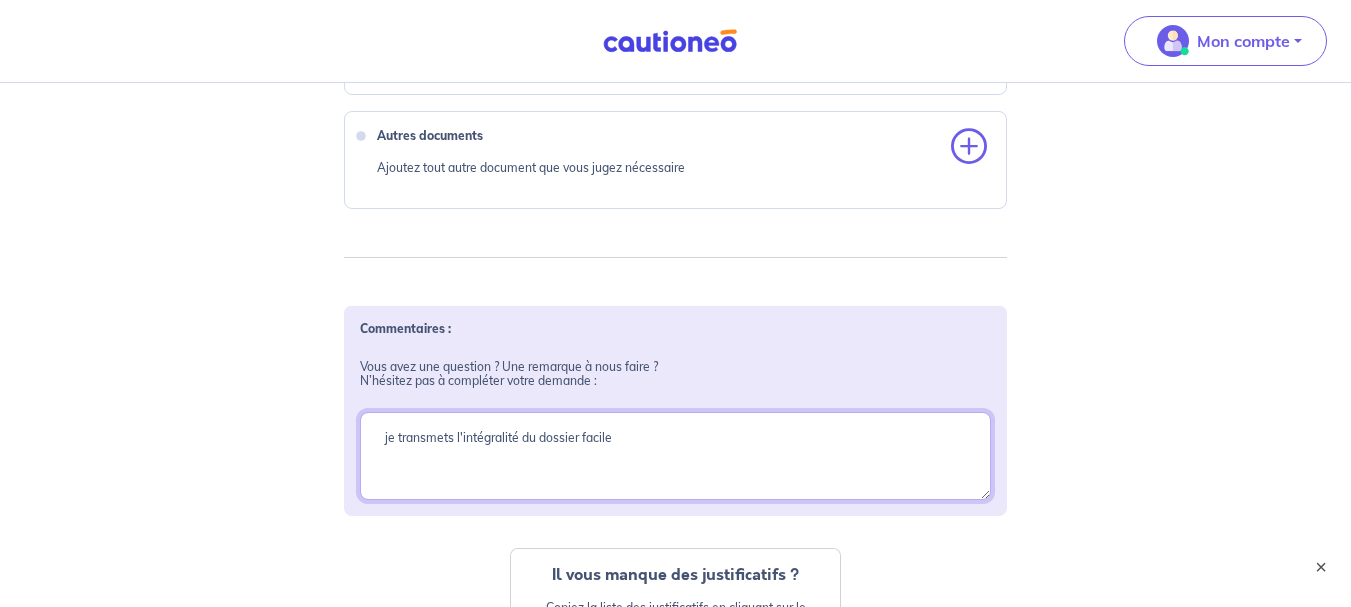 click on "je transmets l'intégralité du dossier facile" at bounding box center (676, 456) 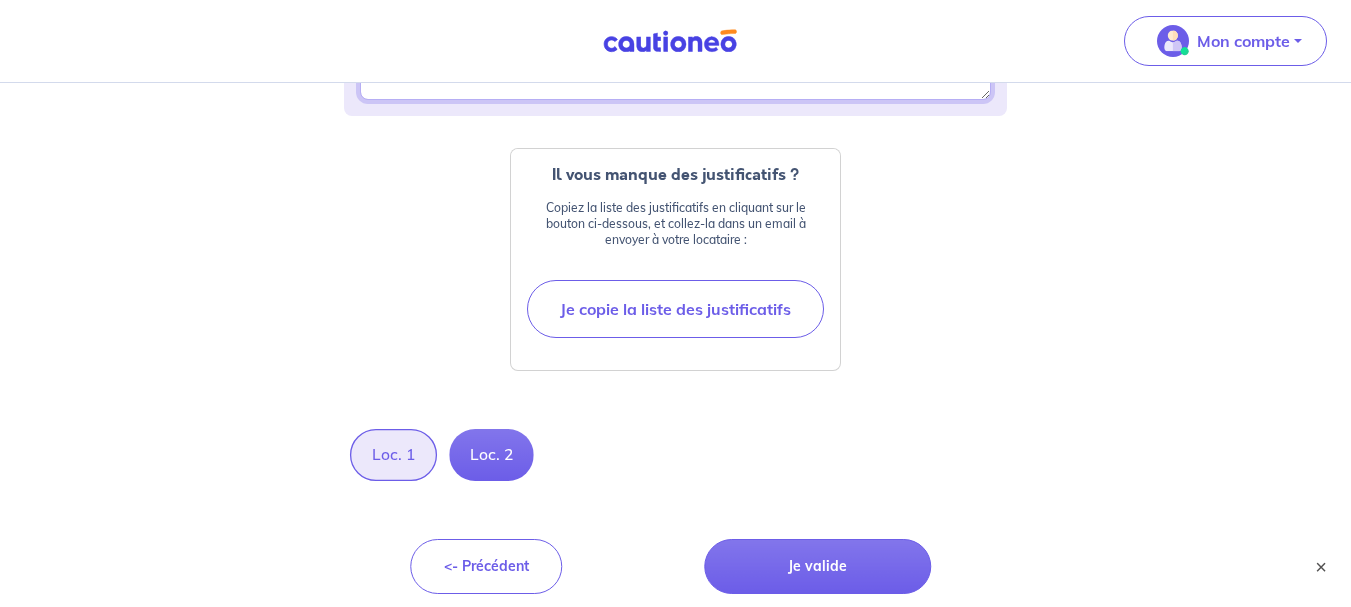 scroll, scrollTop: 1892, scrollLeft: 0, axis: vertical 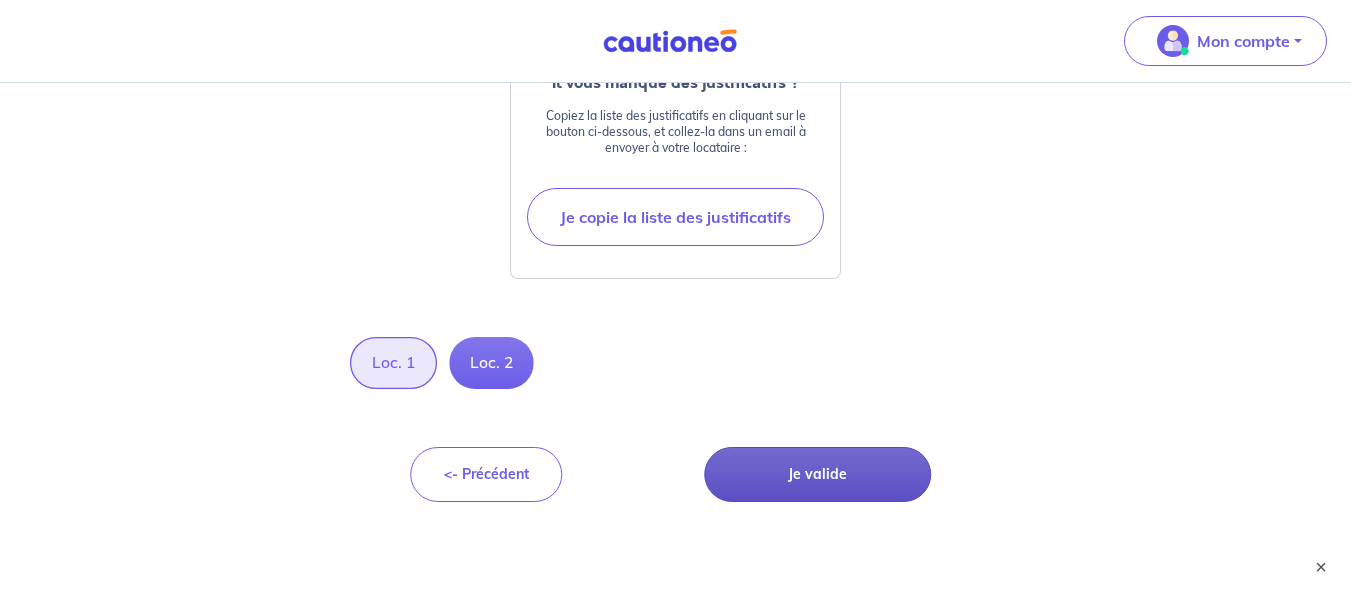 click on "Je valide" at bounding box center (817, 474) 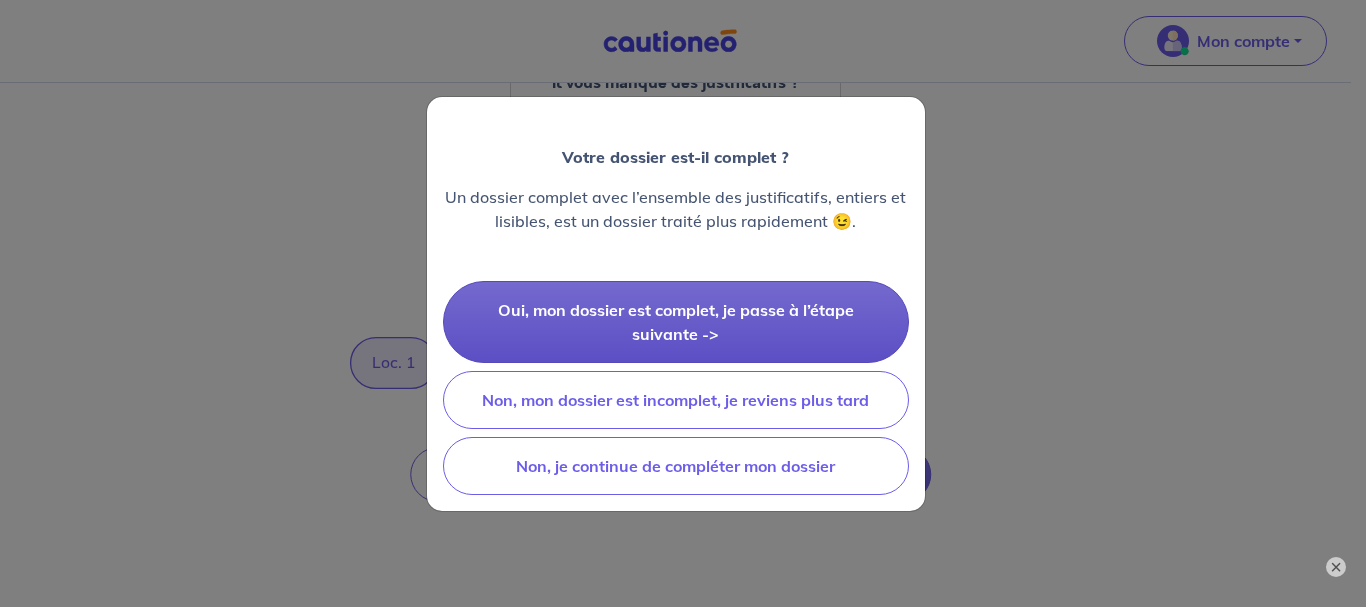 click on "Oui, mon dossier est complet, je passe à l’étape suivante ->" at bounding box center (676, 322) 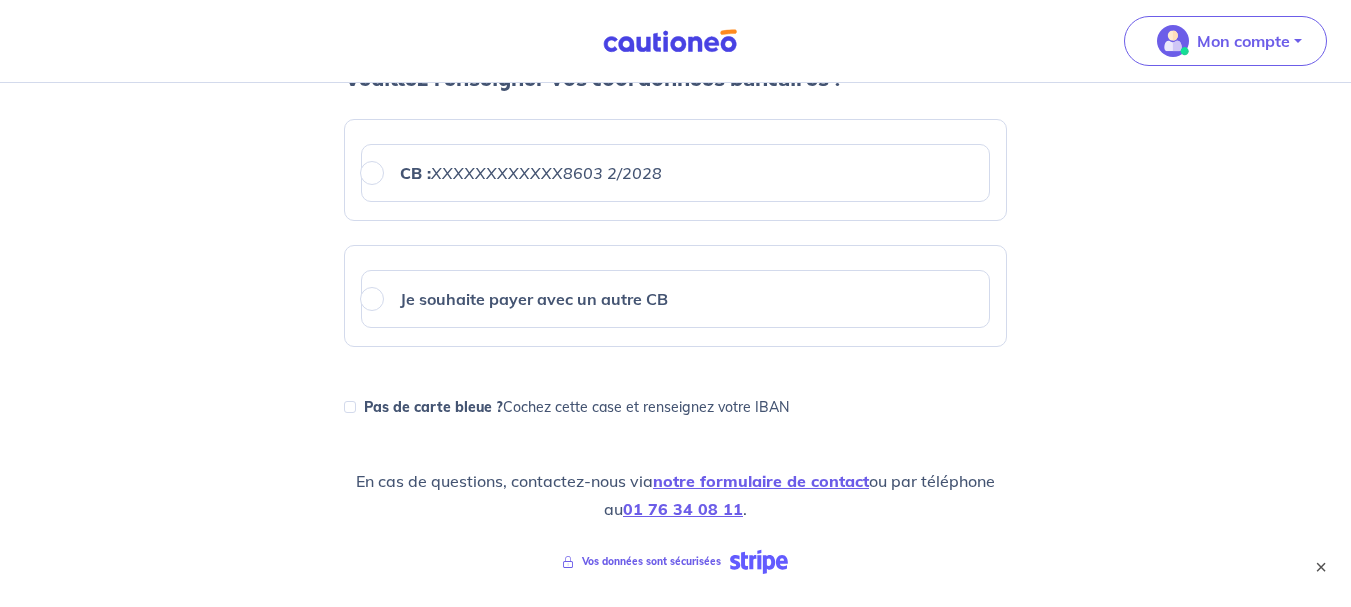 scroll, scrollTop: 700, scrollLeft: 0, axis: vertical 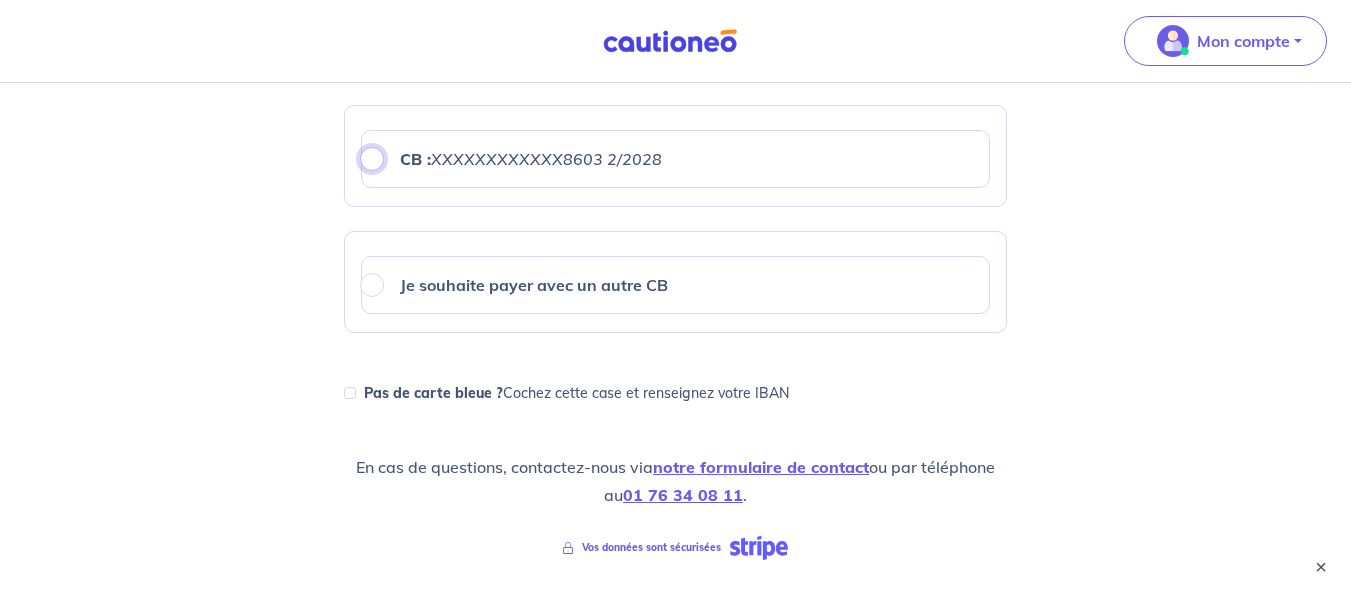 click on "CB :  XXXXXXXXXXXX8603 2/2028" at bounding box center (372, 159) 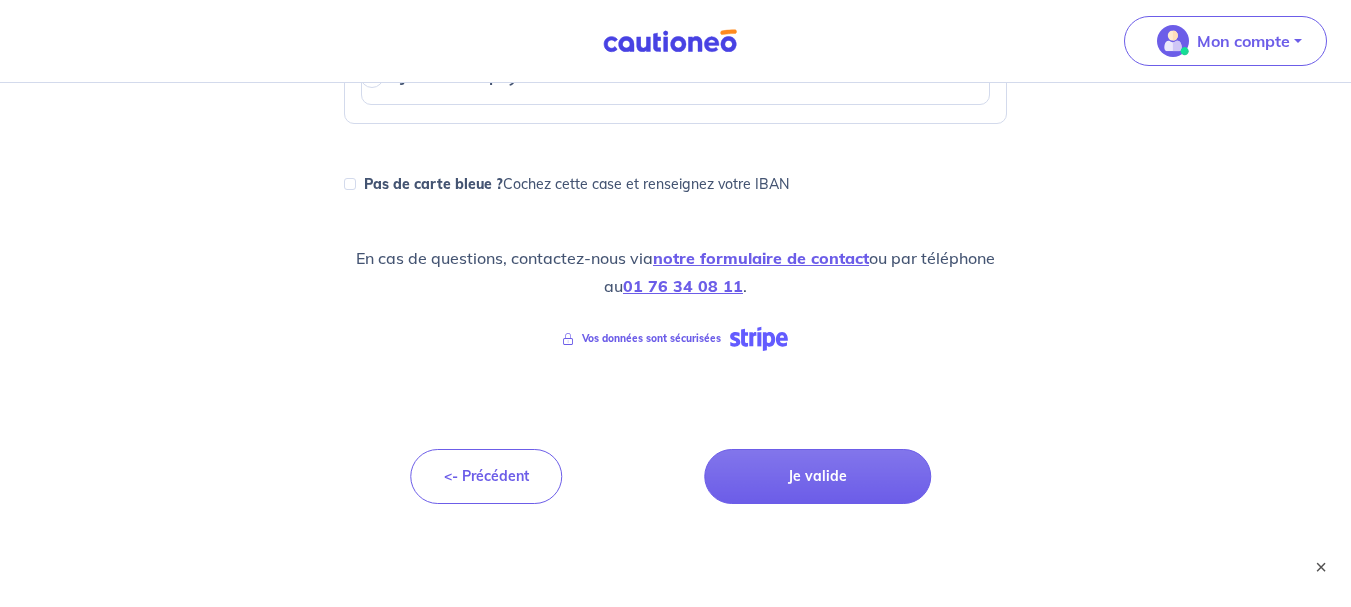 scroll, scrollTop: 911, scrollLeft: 0, axis: vertical 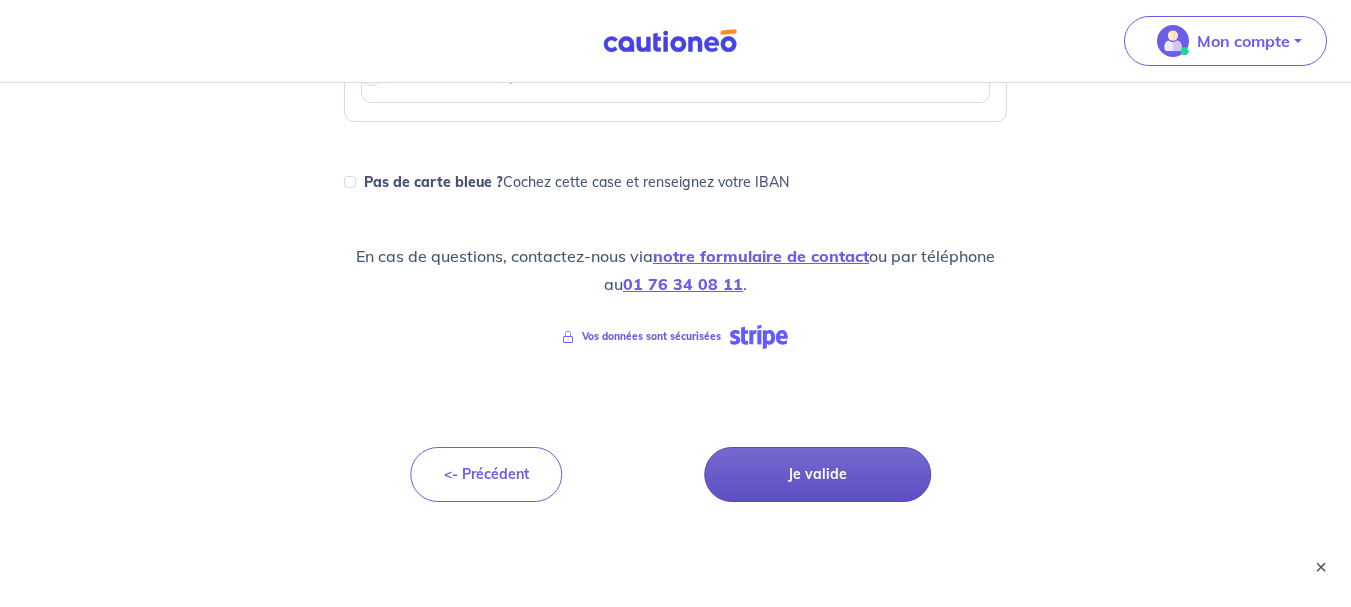 click on "Je valide" at bounding box center [817, 474] 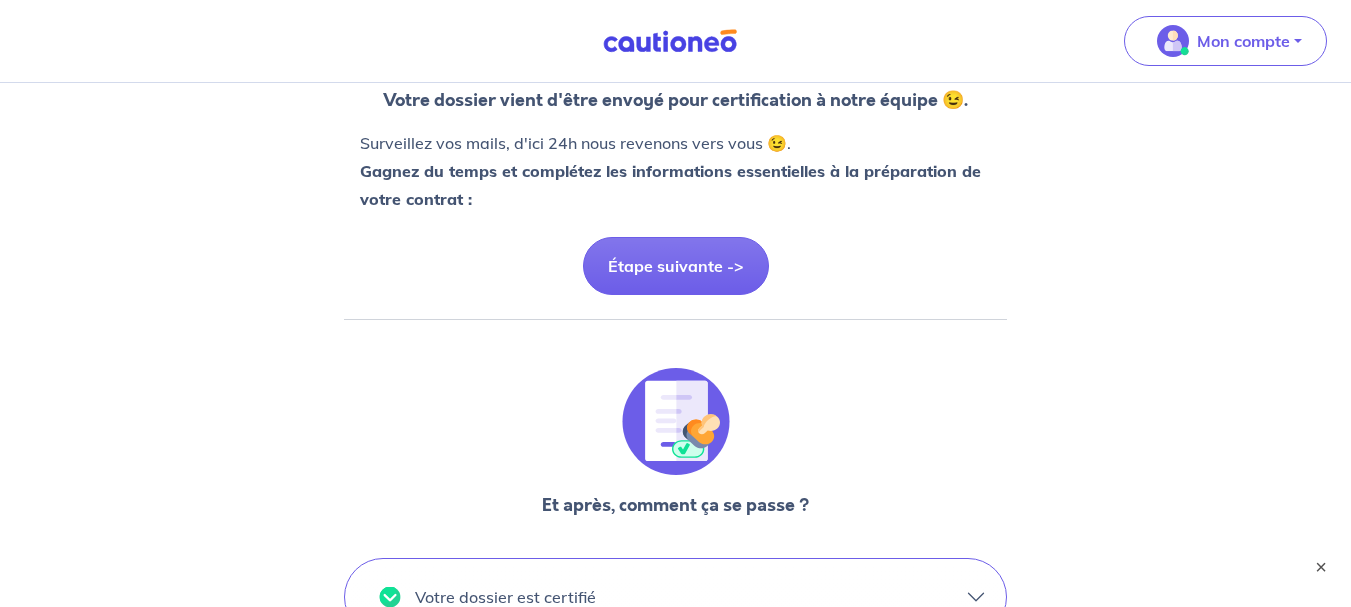 scroll, scrollTop: 300, scrollLeft: 0, axis: vertical 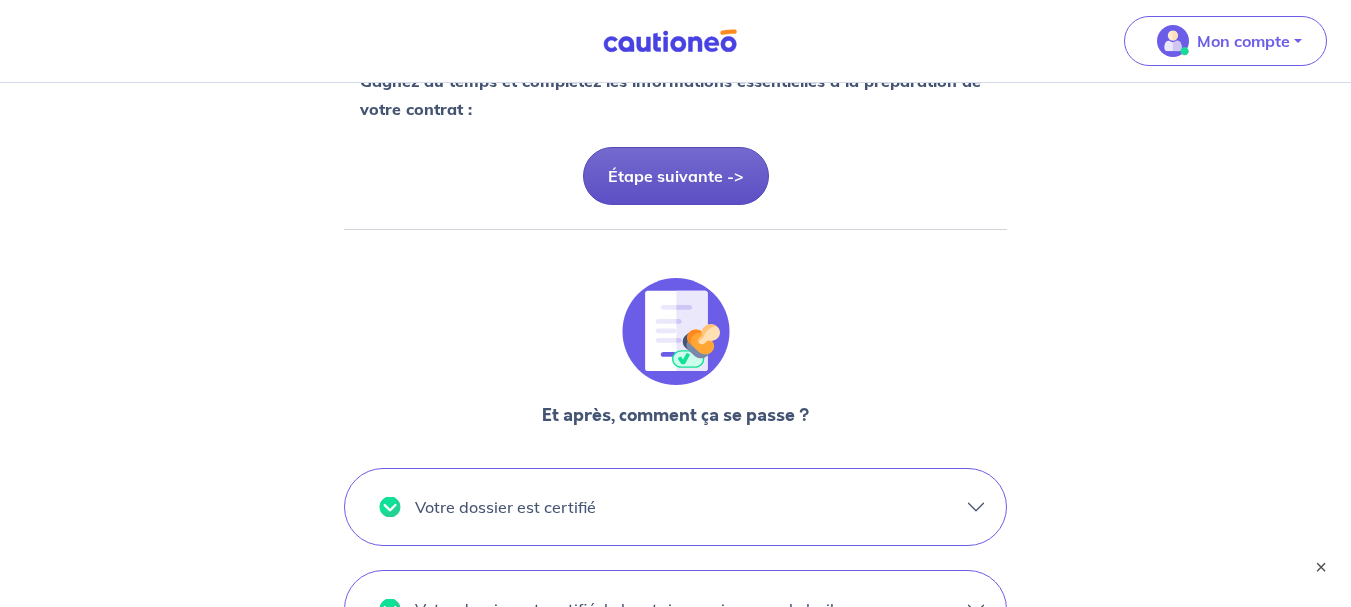 click on "Étape suivante ->" at bounding box center [676, 176] 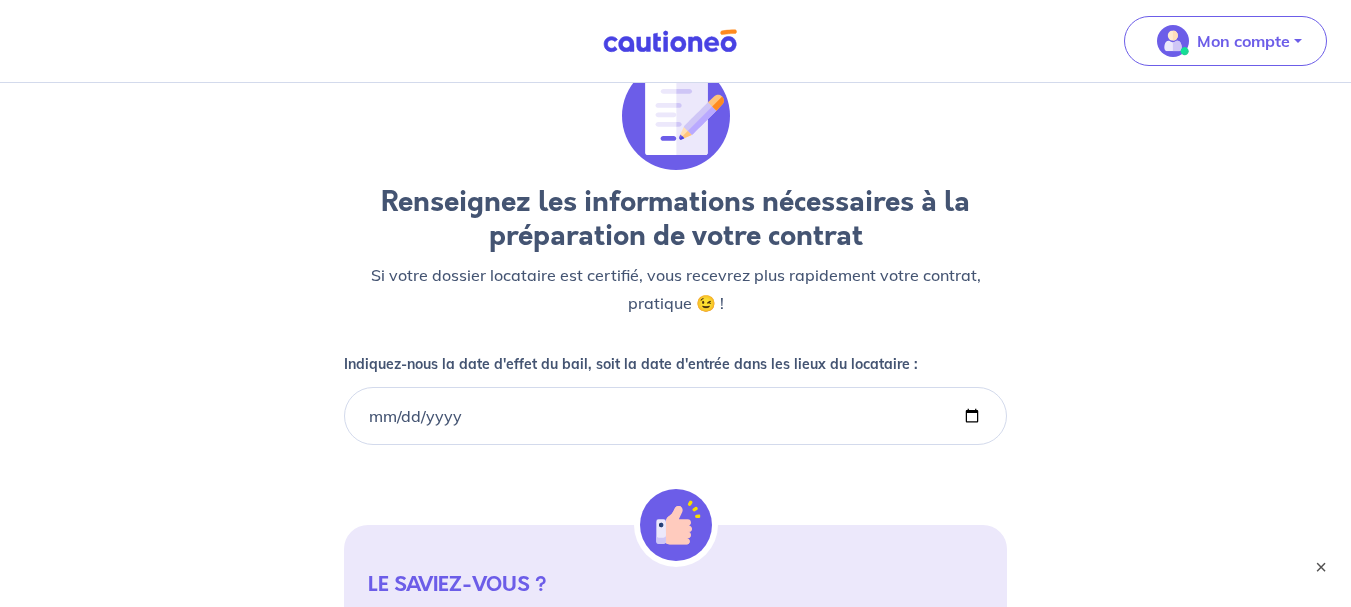 scroll, scrollTop: 100, scrollLeft: 0, axis: vertical 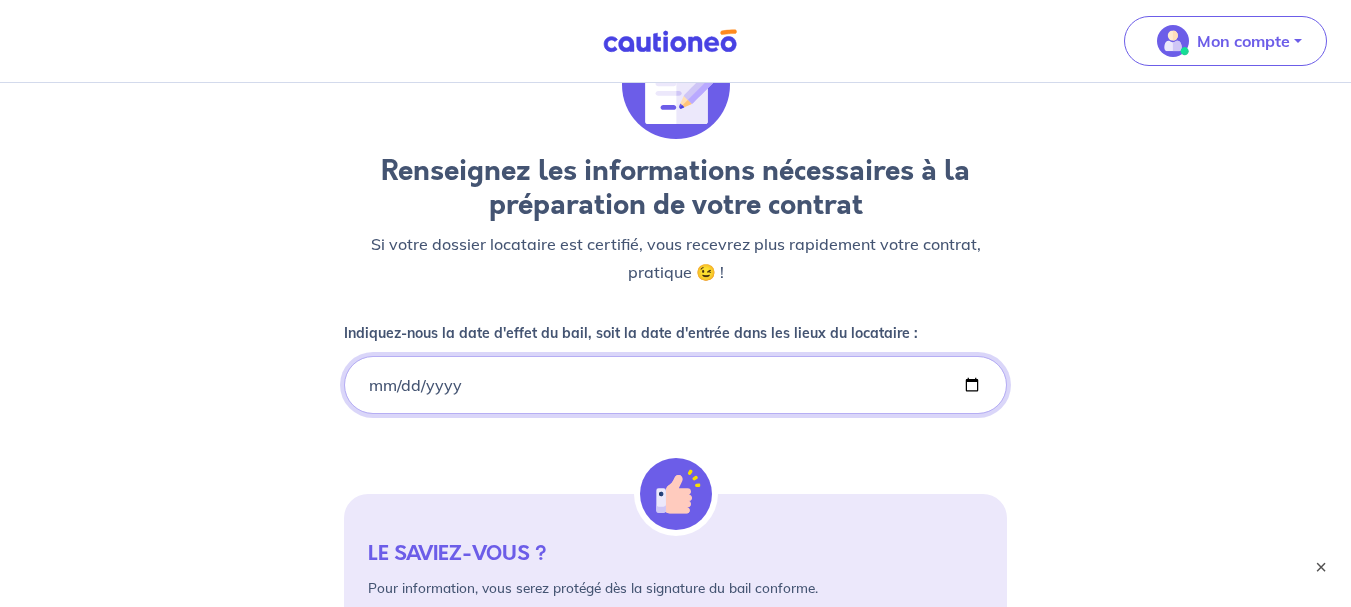 click on "Indiquez-nous la date d'effet du bail, soit la date d'entrée dans les lieux du locataire :" at bounding box center [676, 385] 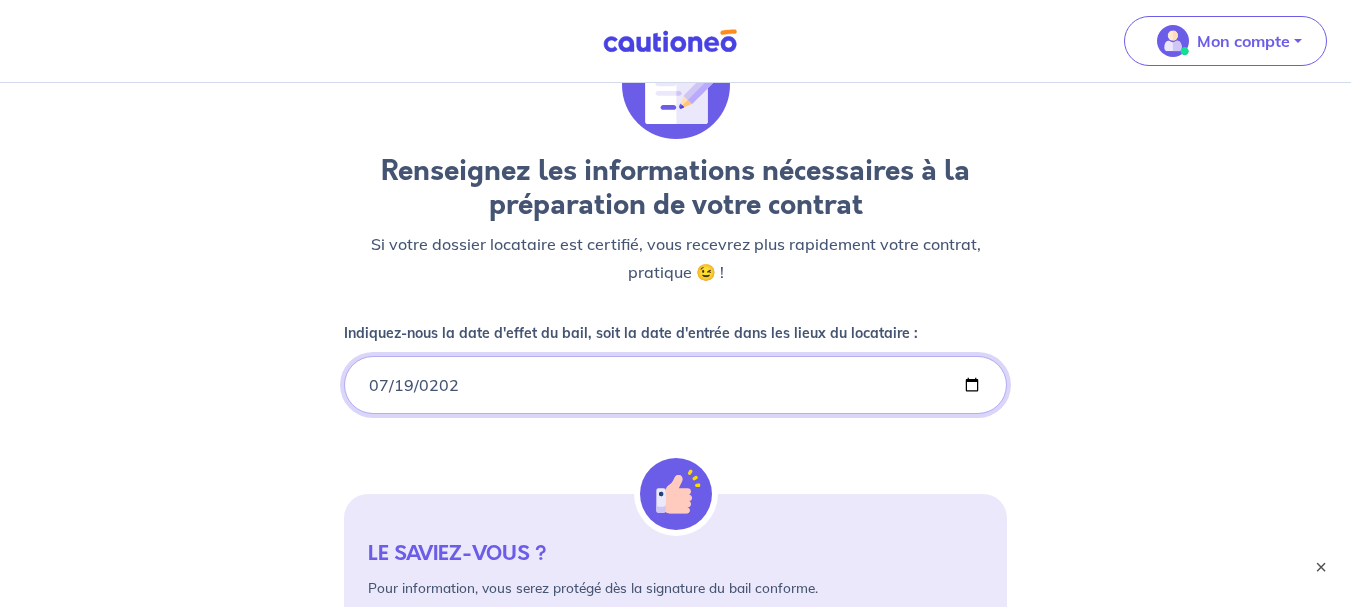 type on "[DATE]" 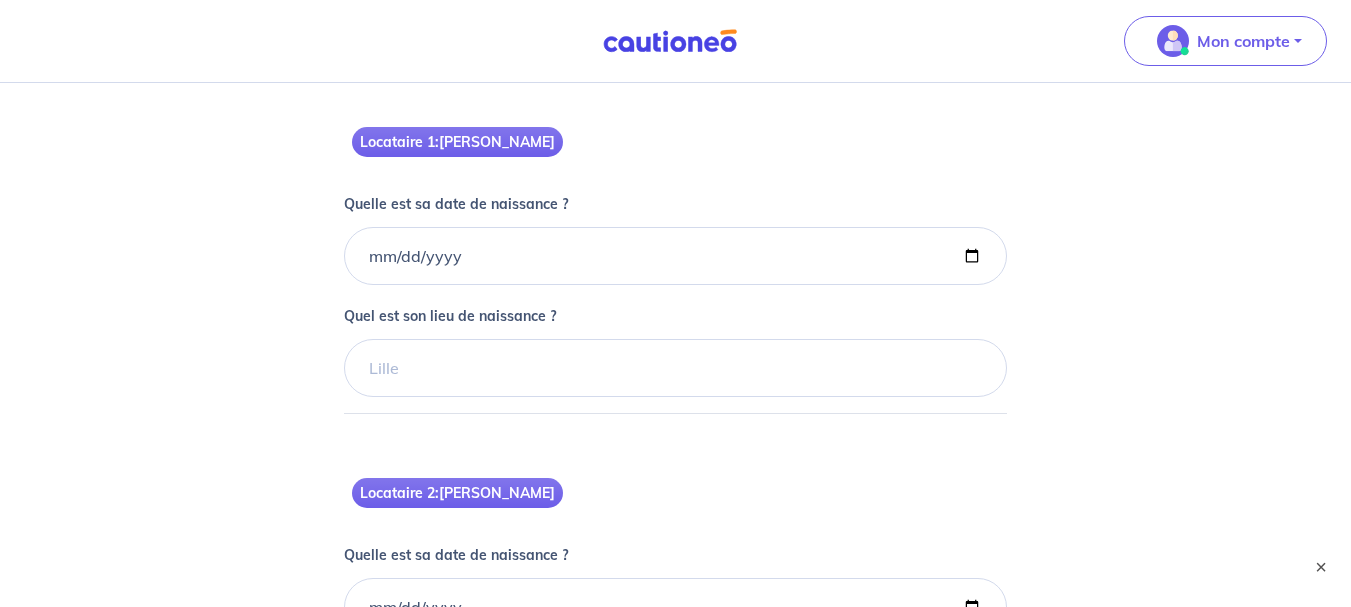 scroll, scrollTop: 800, scrollLeft: 0, axis: vertical 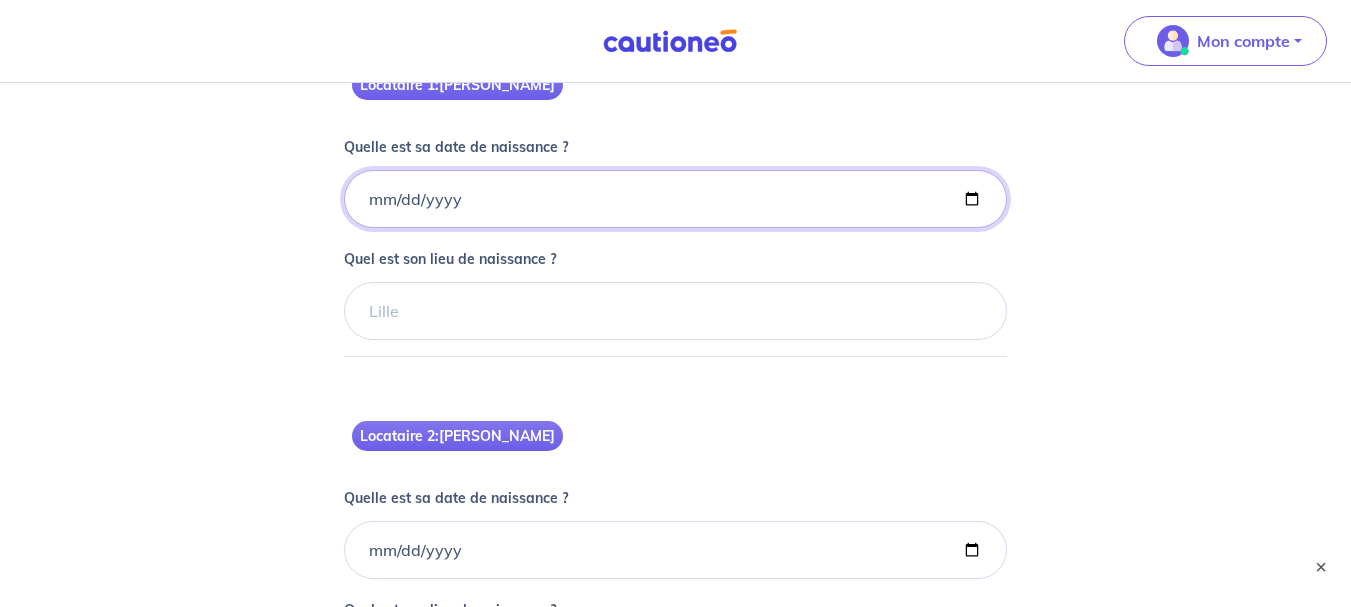 click on "Quelle est sa date de naissance ?" at bounding box center [676, 199] 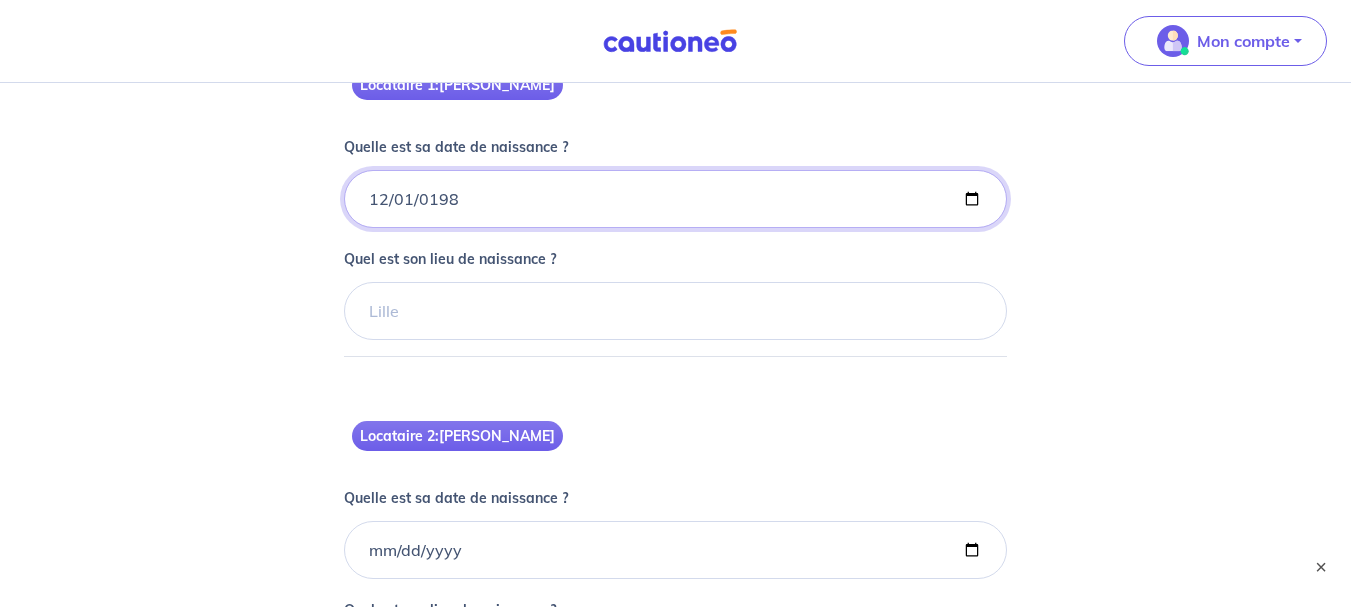 type on "[DATE]" 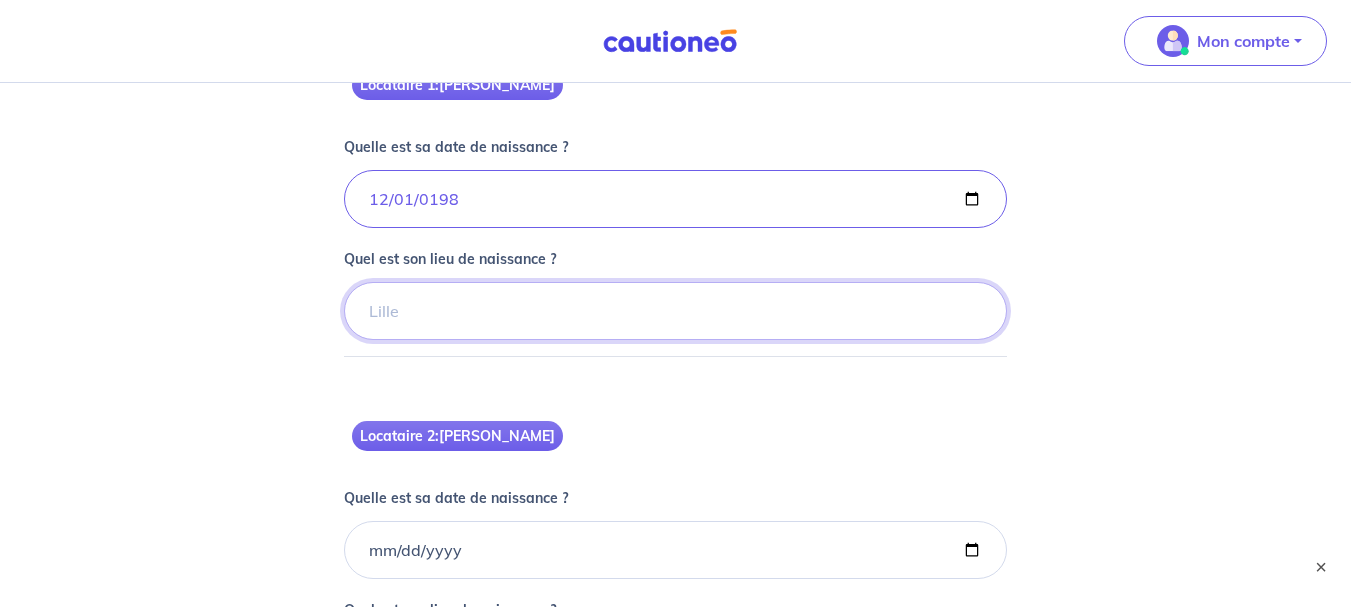 click on "Quel est son lieu de naissance ?" at bounding box center (676, 311) 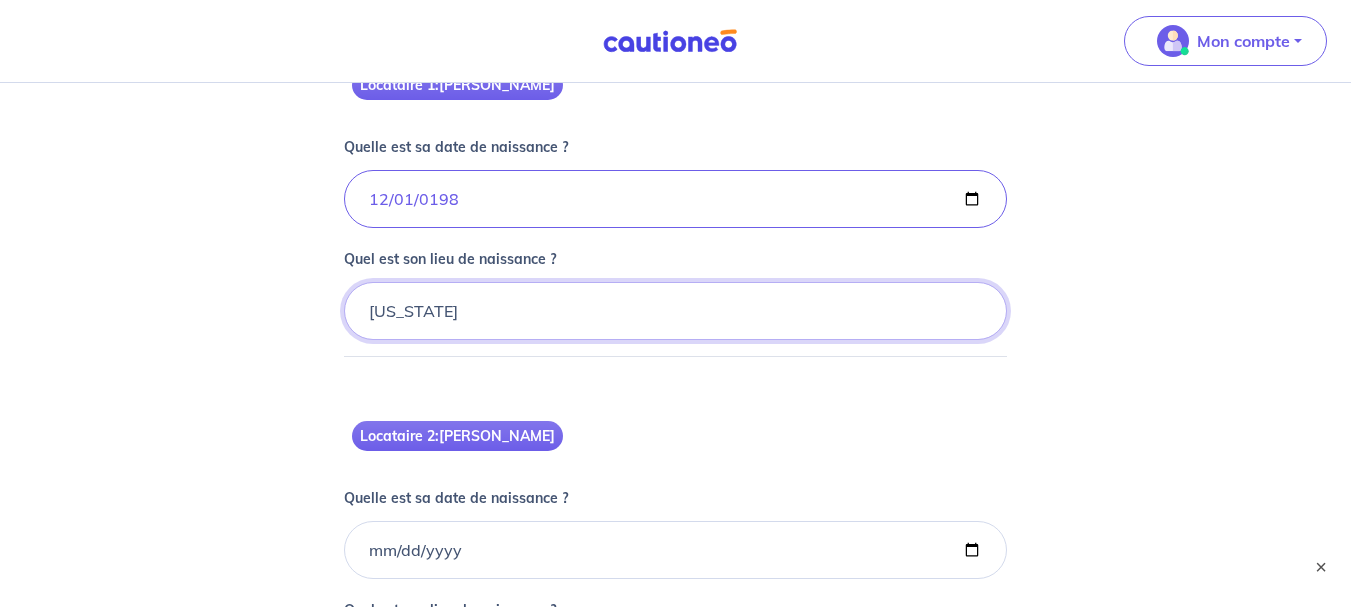 type on "[US_STATE]" 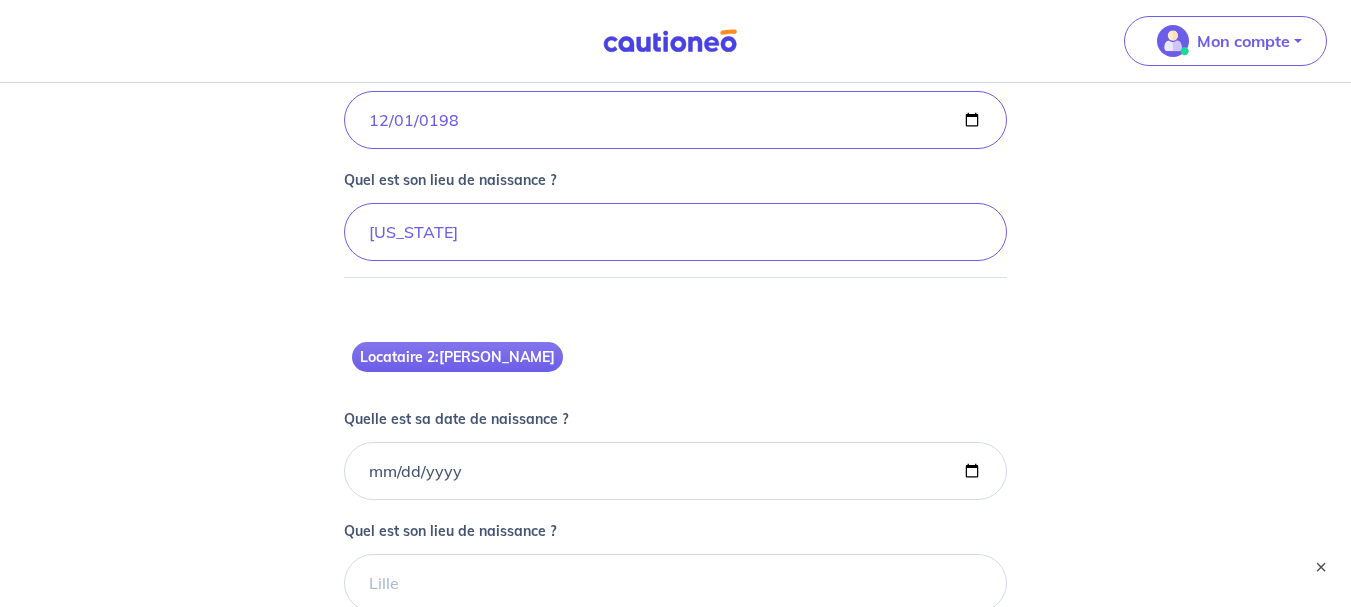 scroll, scrollTop: 1000, scrollLeft: 0, axis: vertical 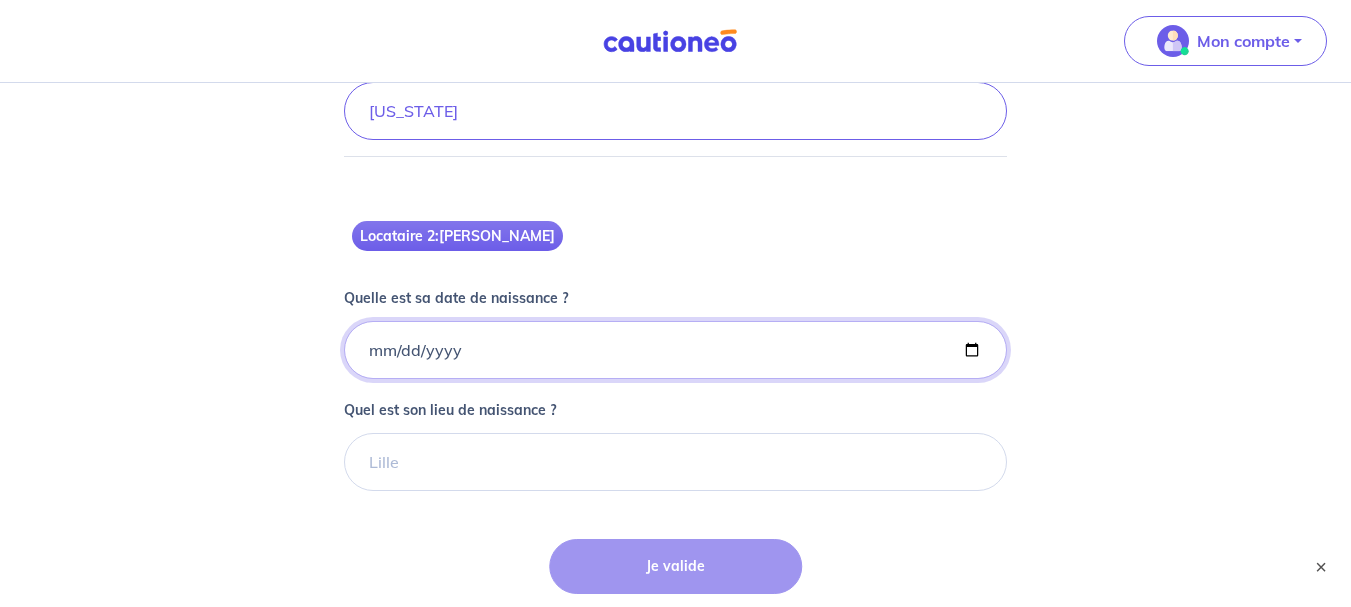 click on "Quelle est sa date de naissance ?" at bounding box center [676, -1] 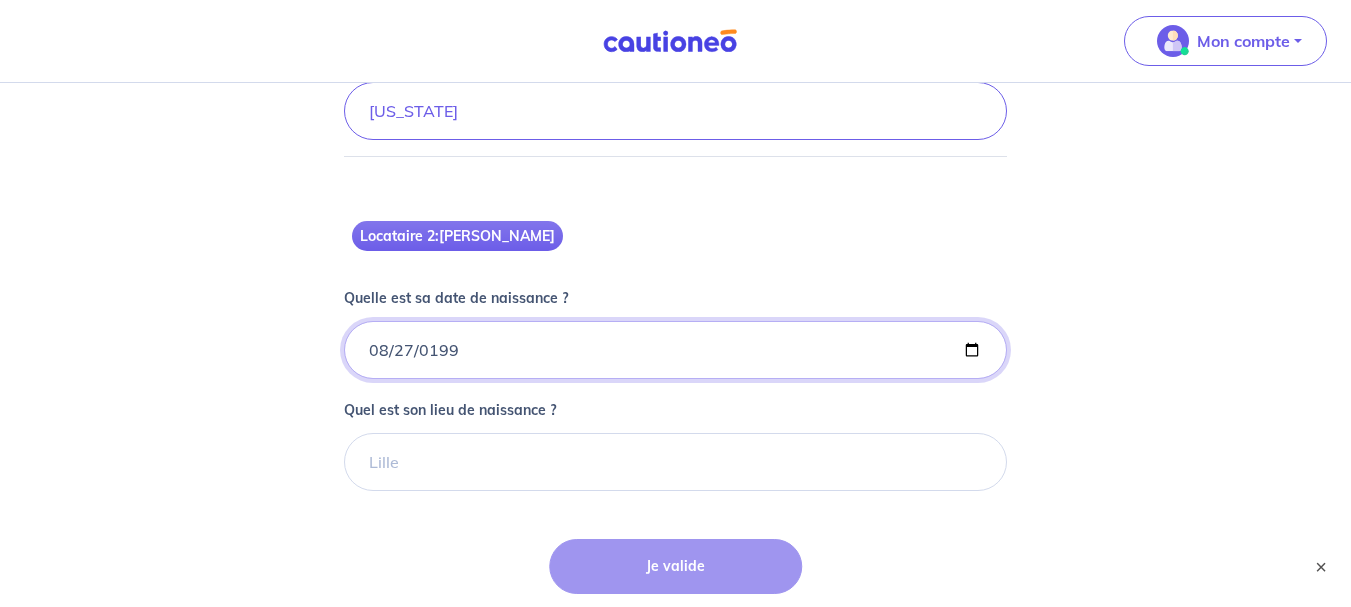 type on "[DATE]" 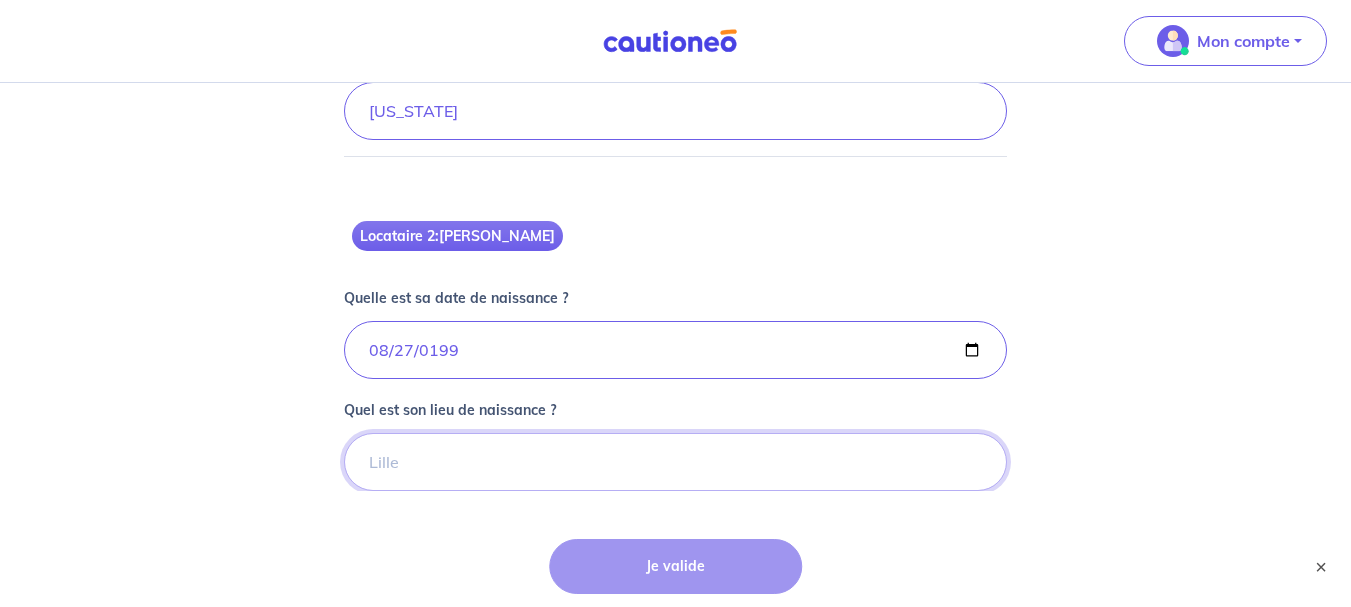 click on "Quel est son lieu de naissance ?" at bounding box center (676, 111) 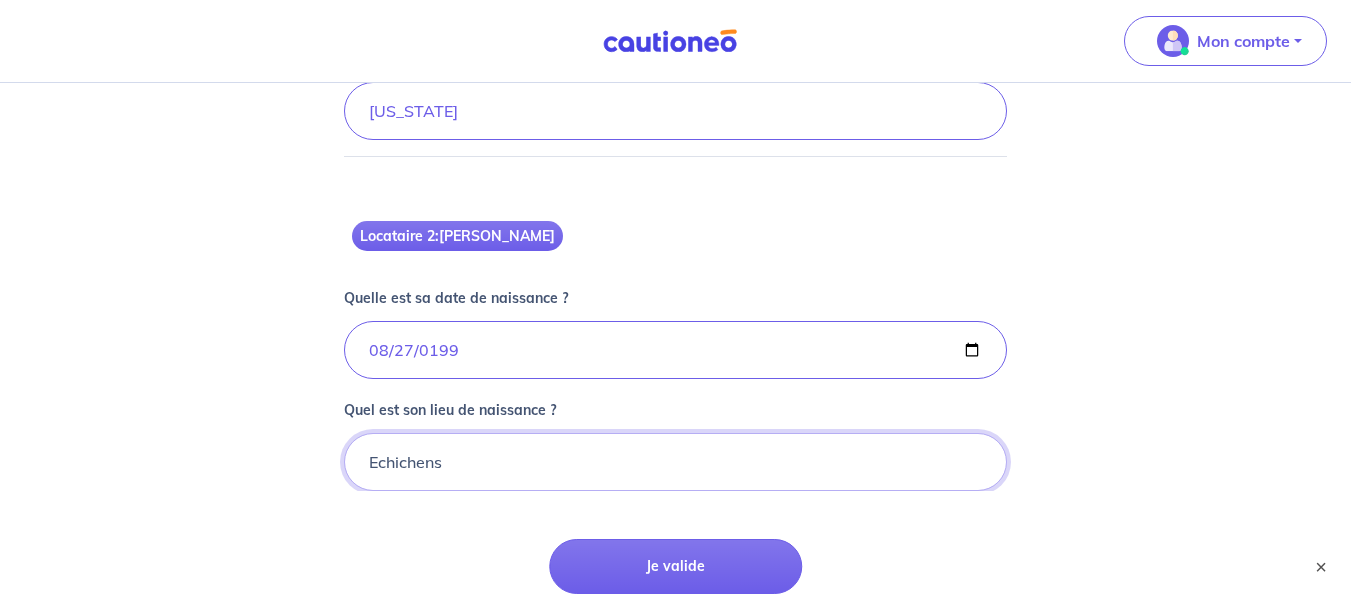 type on "Echichens" 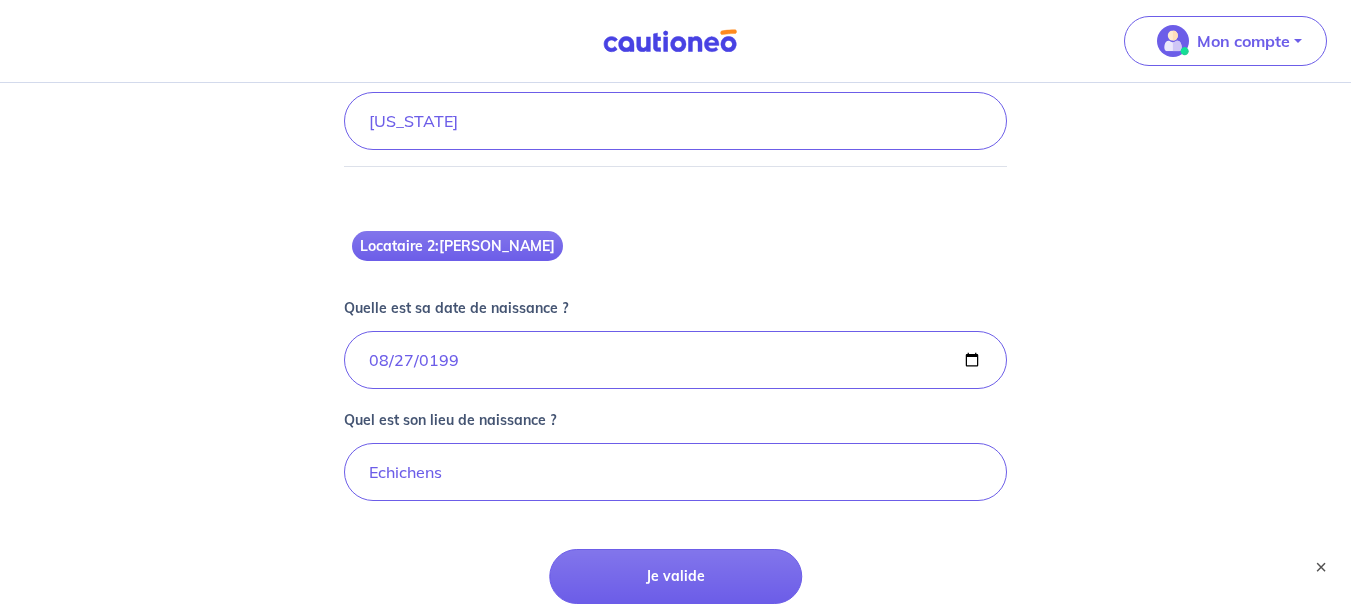 scroll, scrollTop: 1092, scrollLeft: 0, axis: vertical 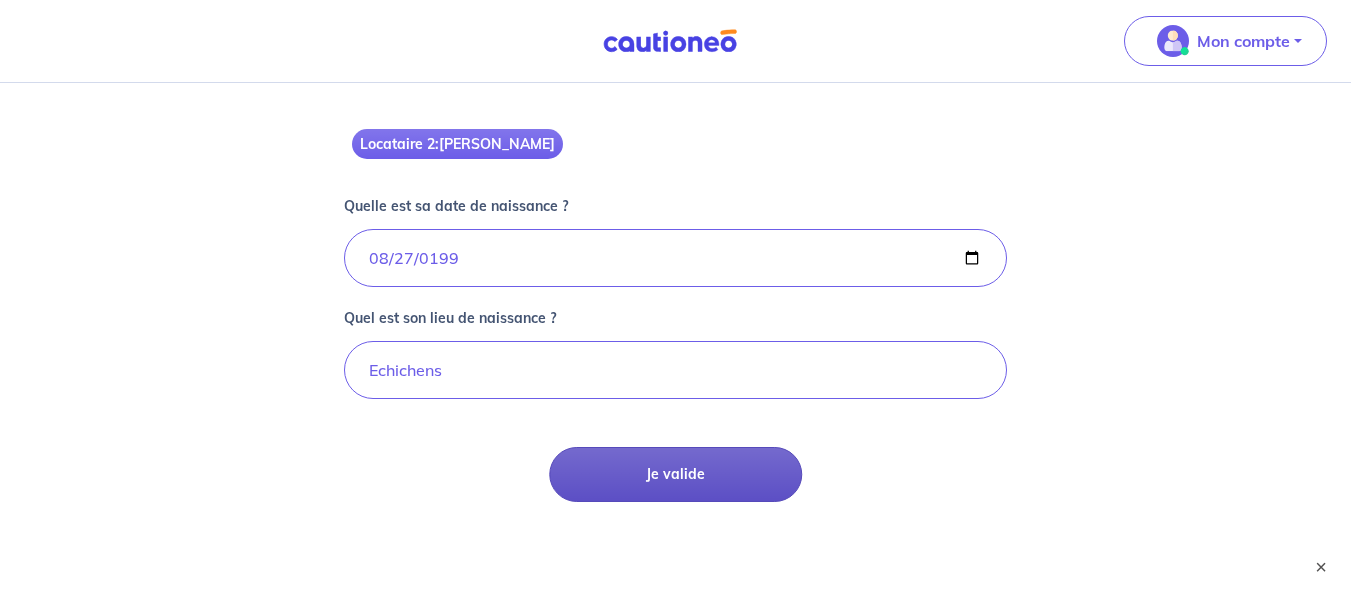 click on "Je valide" at bounding box center (675, 474) 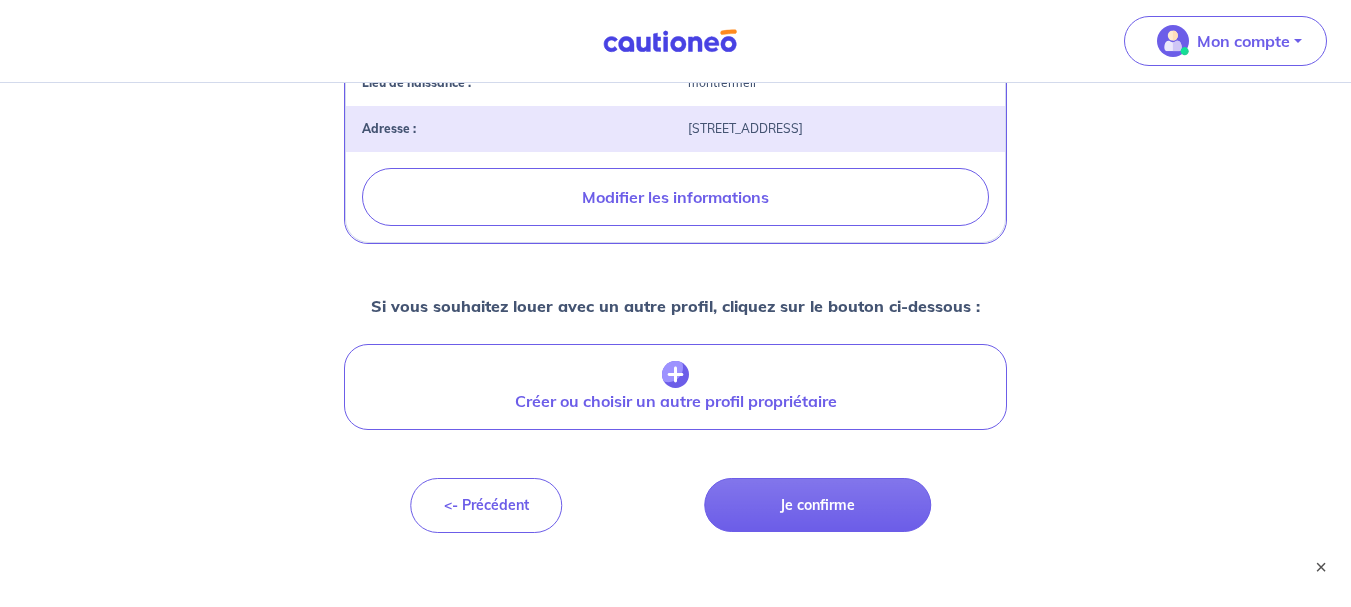 scroll, scrollTop: 694, scrollLeft: 0, axis: vertical 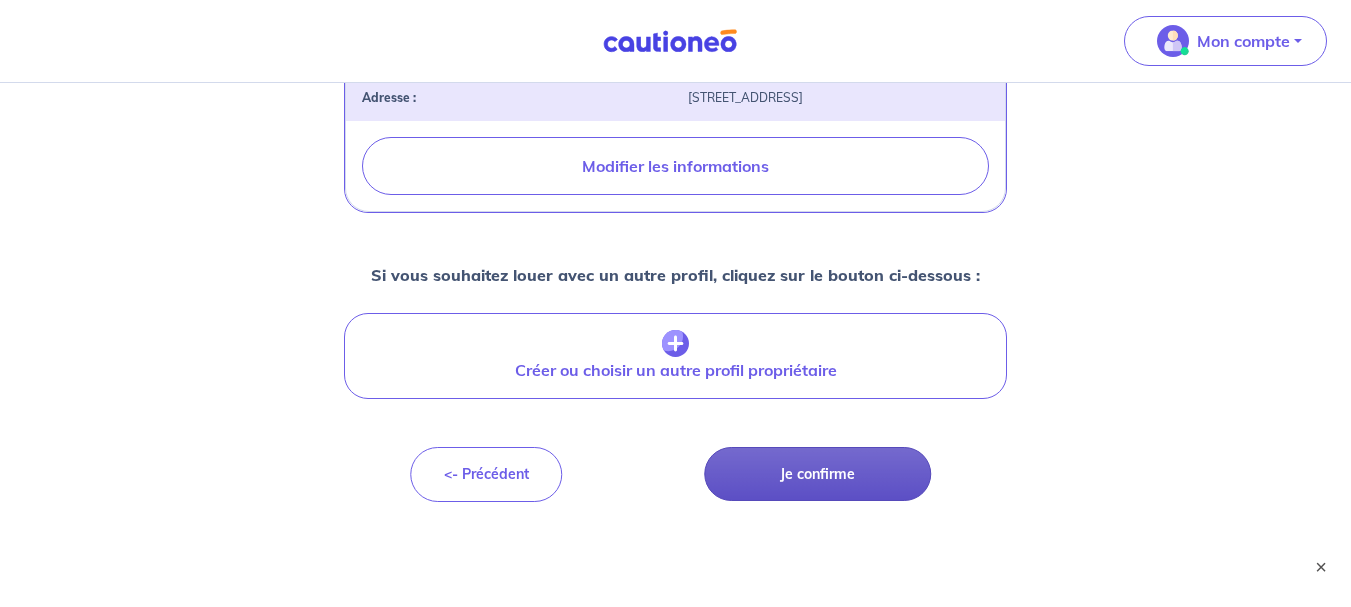 click on "Je confirme" at bounding box center [817, 474] 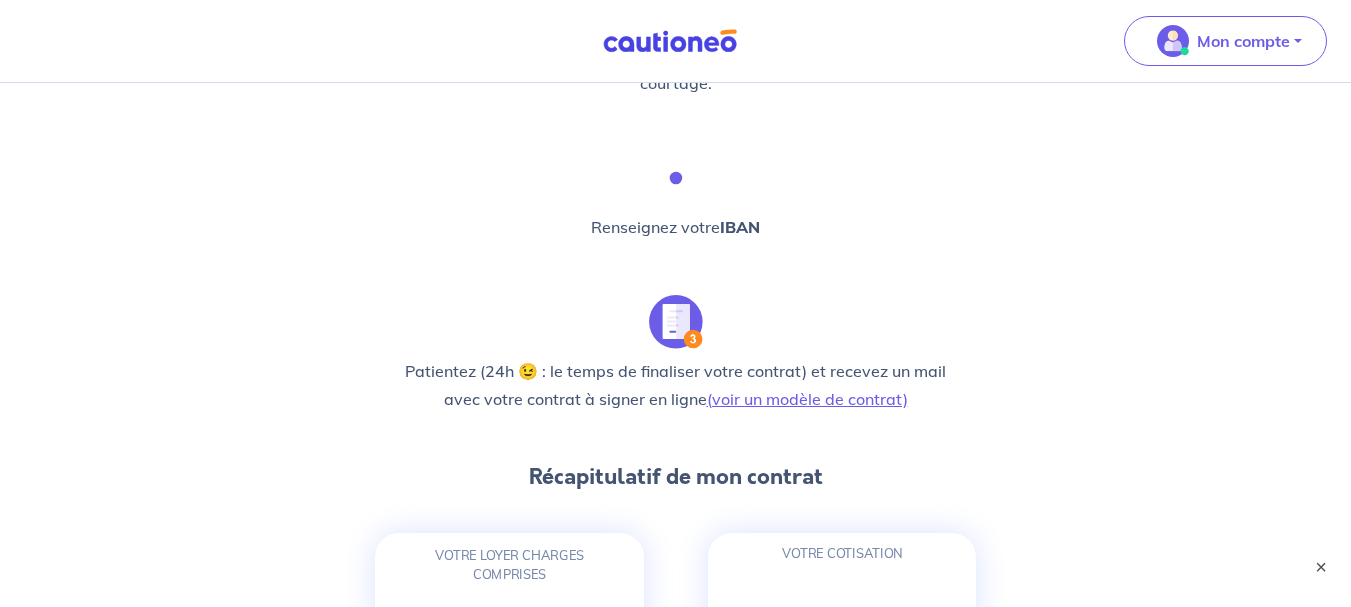 scroll, scrollTop: 854, scrollLeft: 0, axis: vertical 